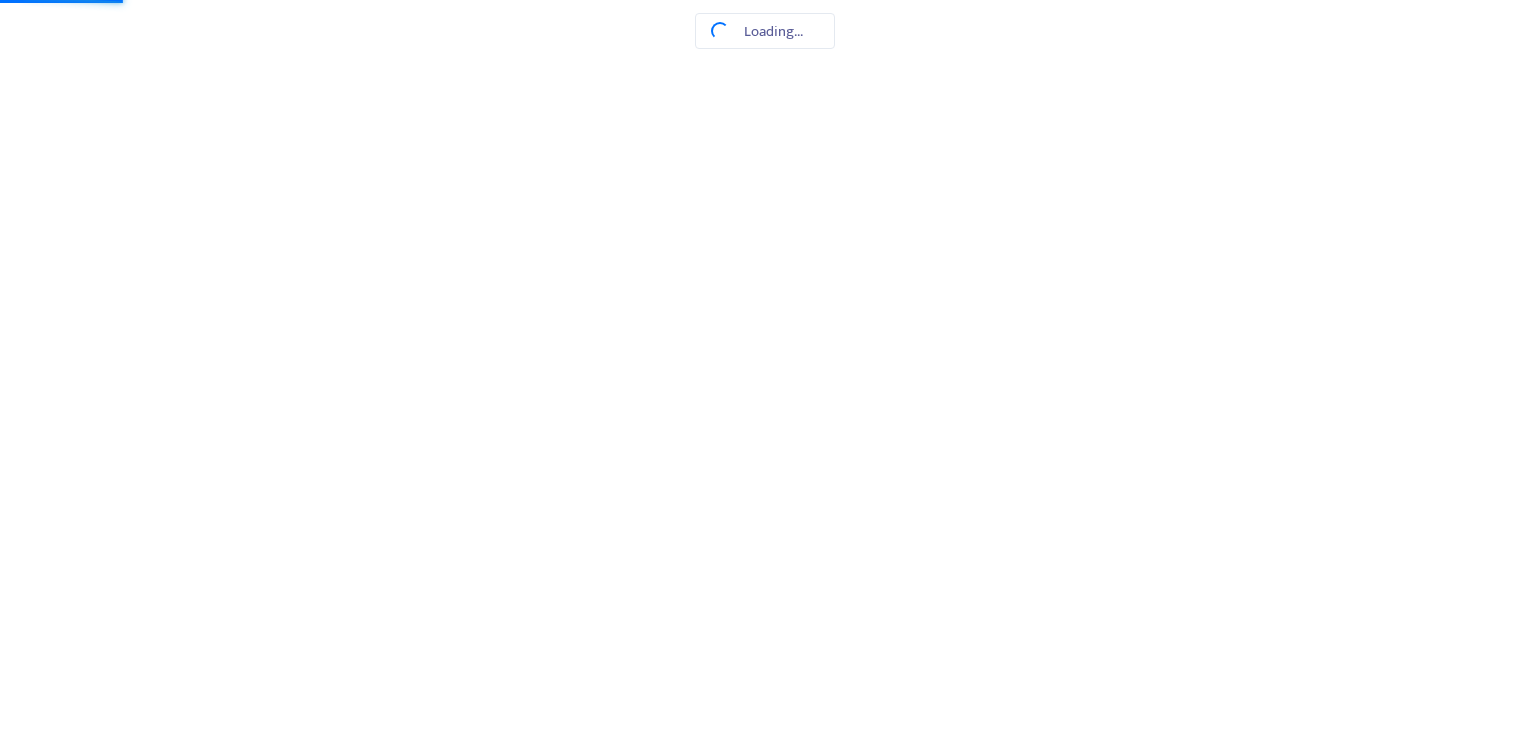scroll, scrollTop: 0, scrollLeft: 0, axis: both 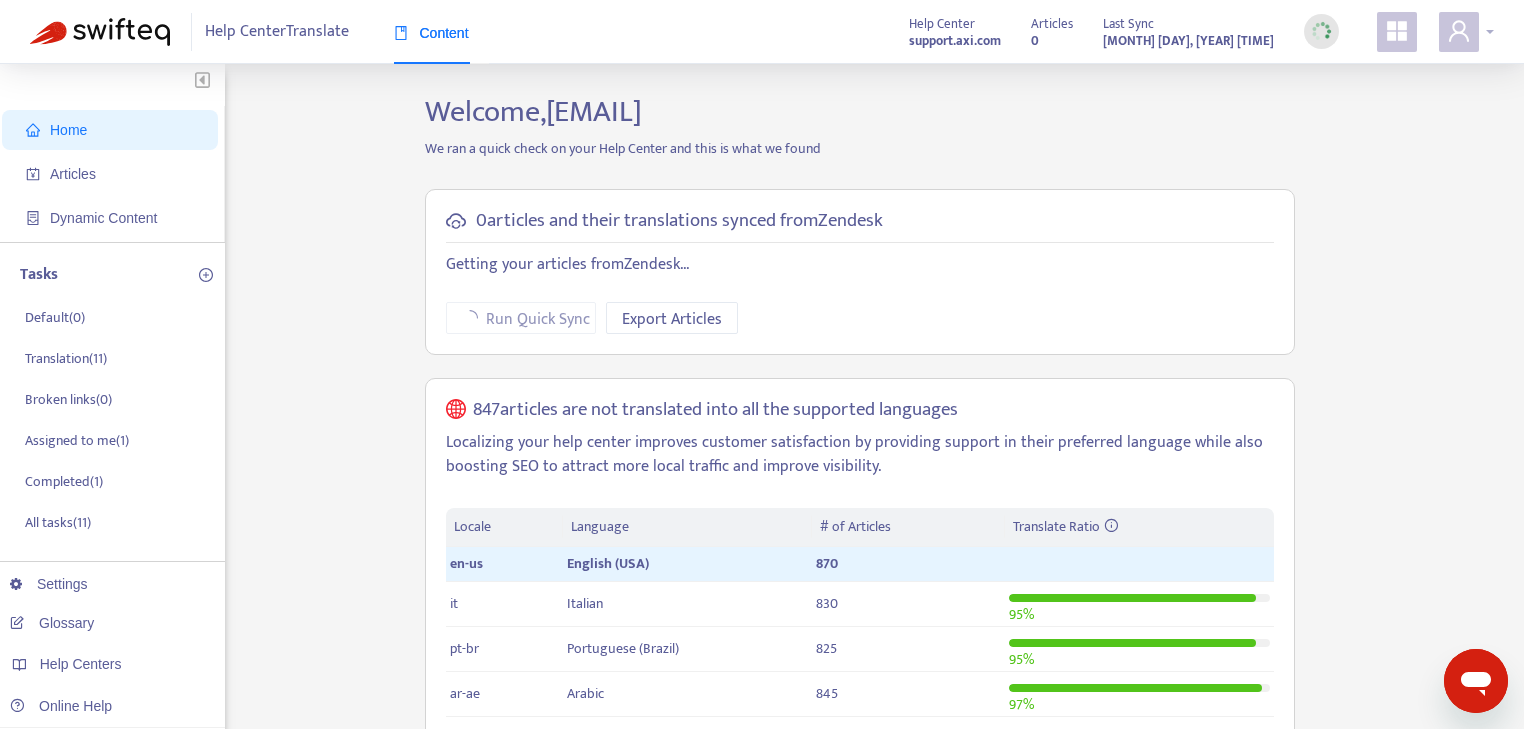 click 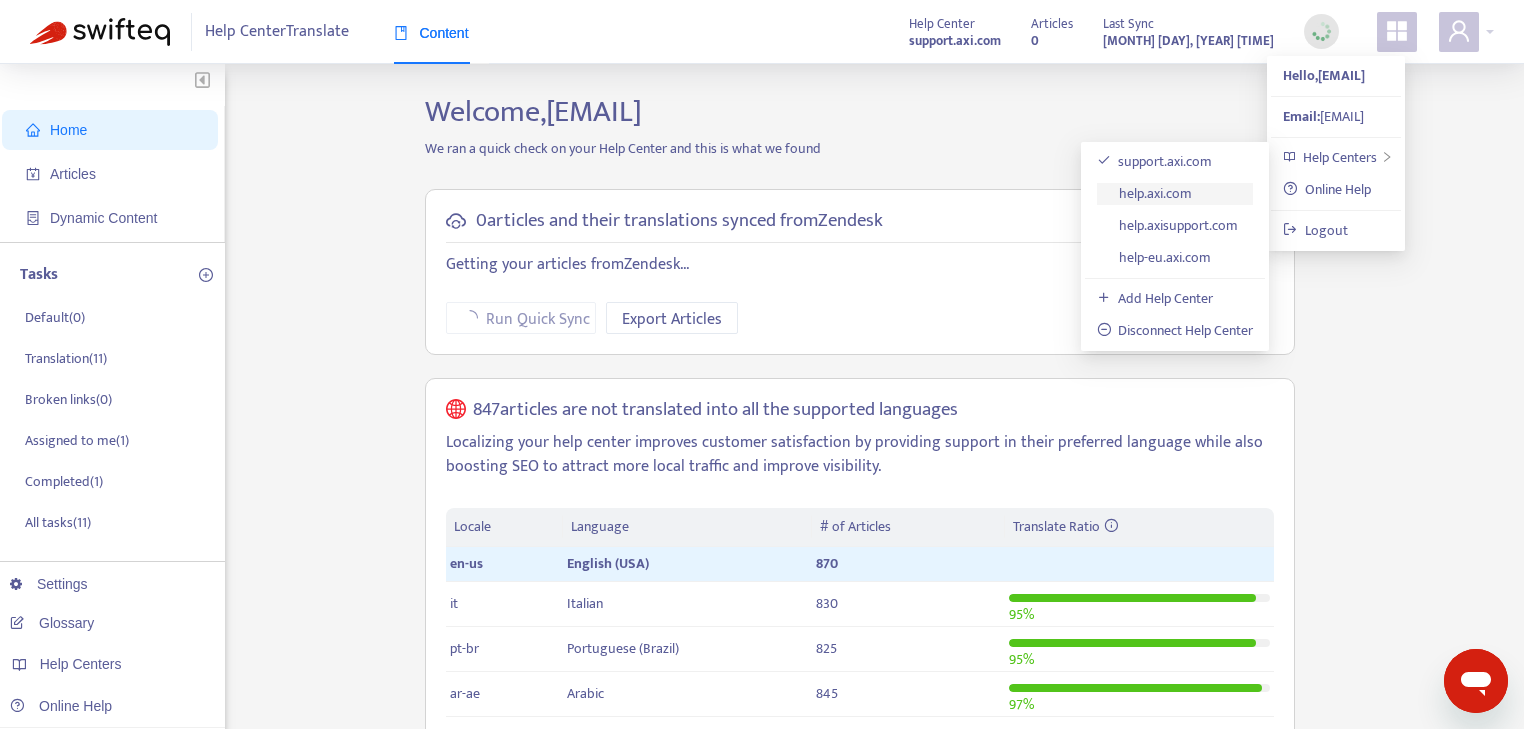 click on "help.axi.com" at bounding box center [1145, 193] 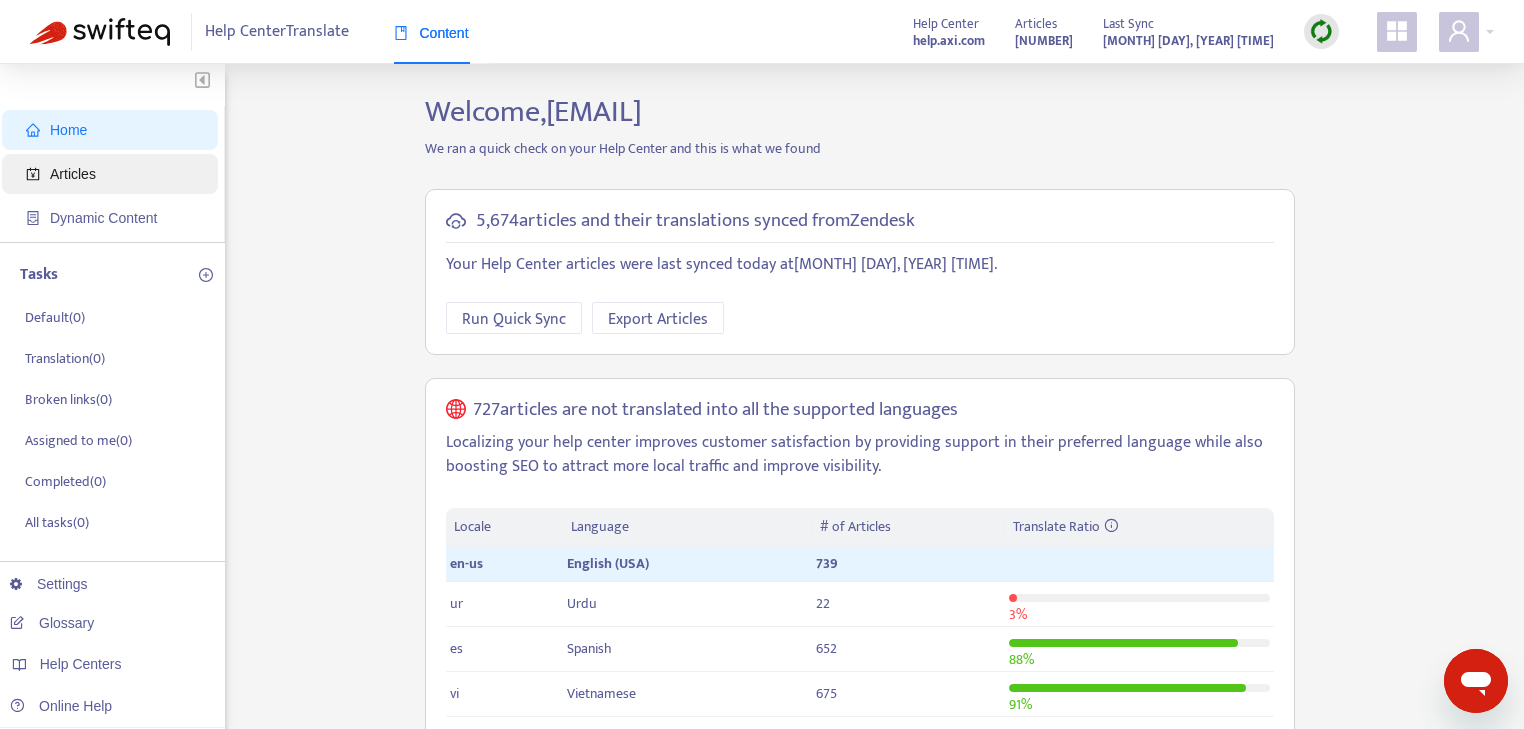click on "Articles" at bounding box center [114, 174] 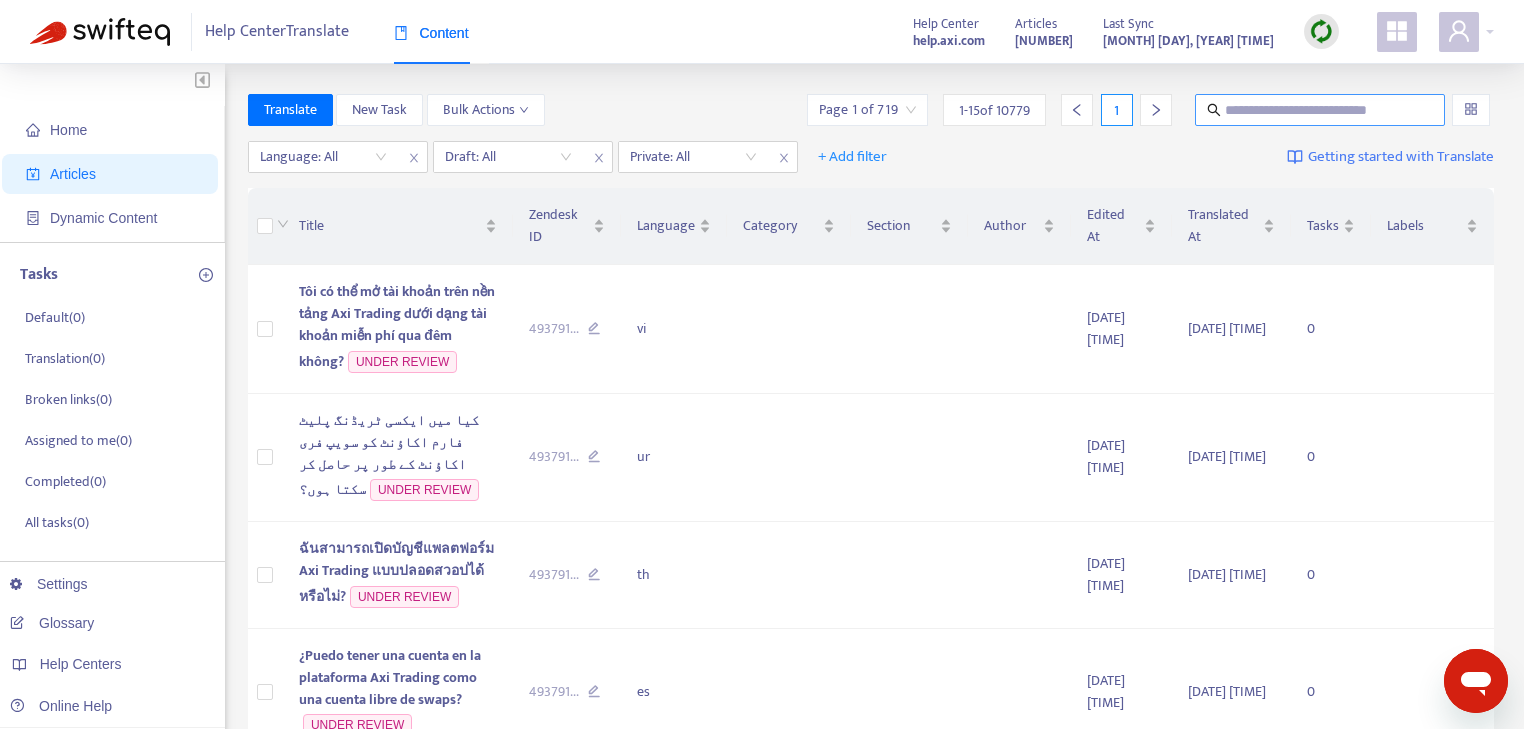 click at bounding box center [1321, 110] 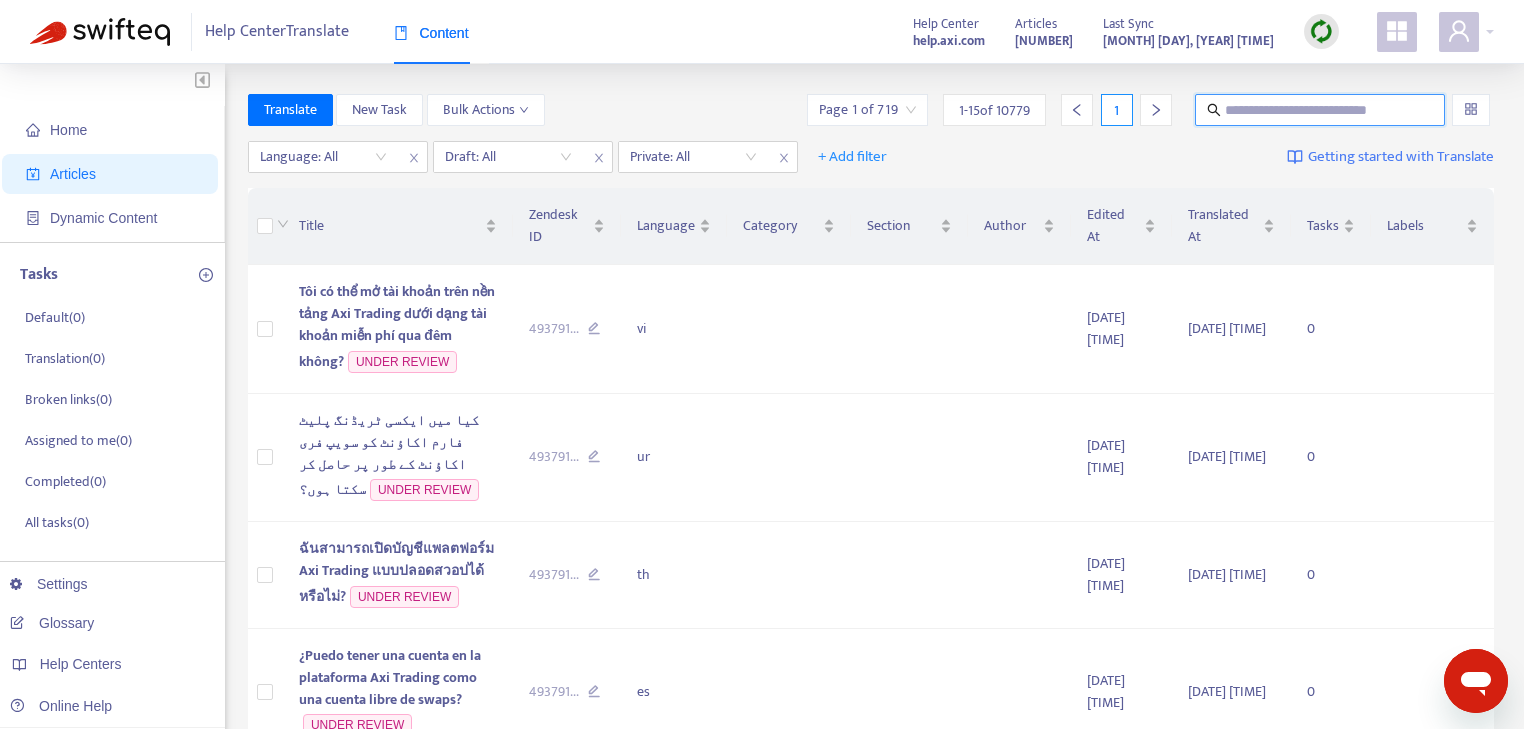 paste on "**********" 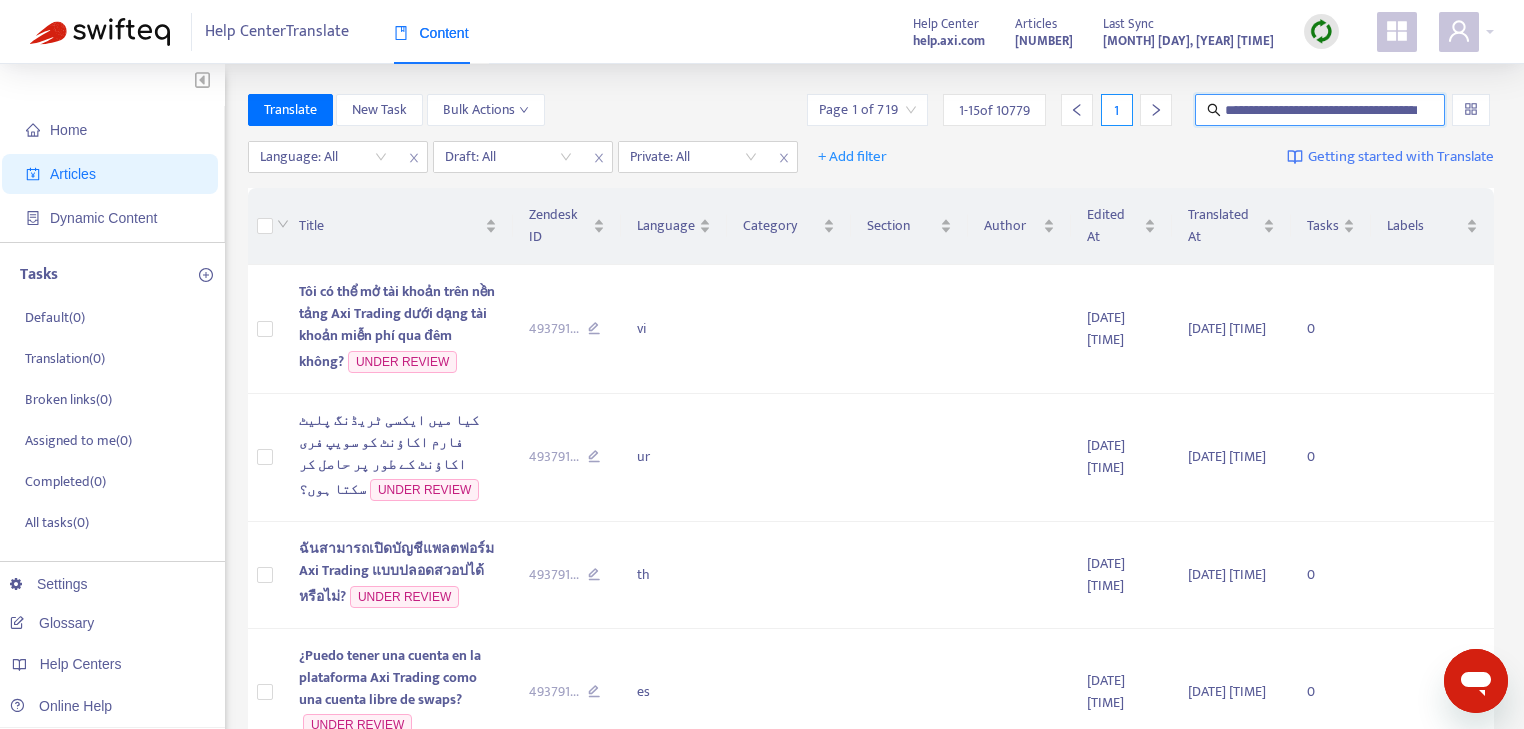scroll, scrollTop: 0, scrollLeft: 50, axis: horizontal 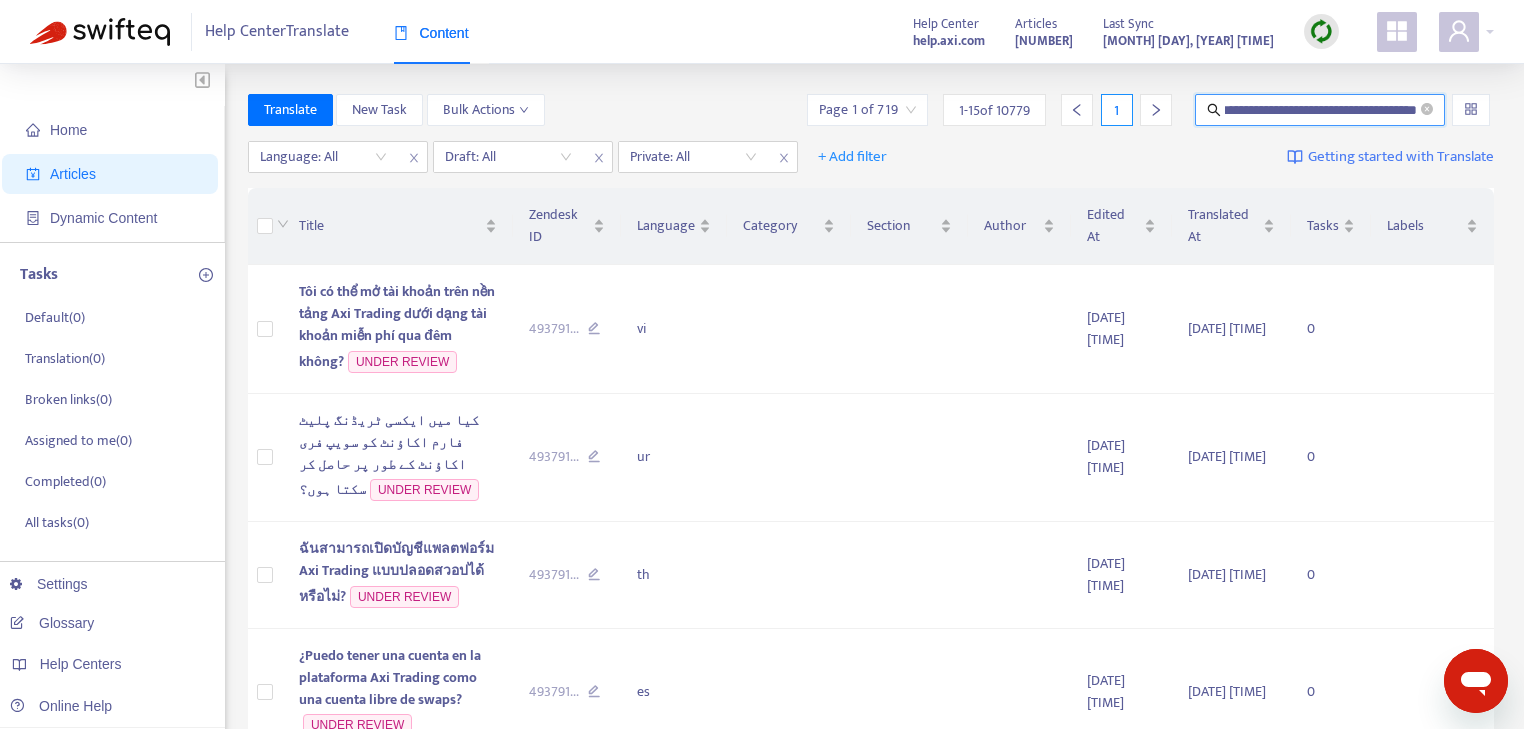 type on "**********" 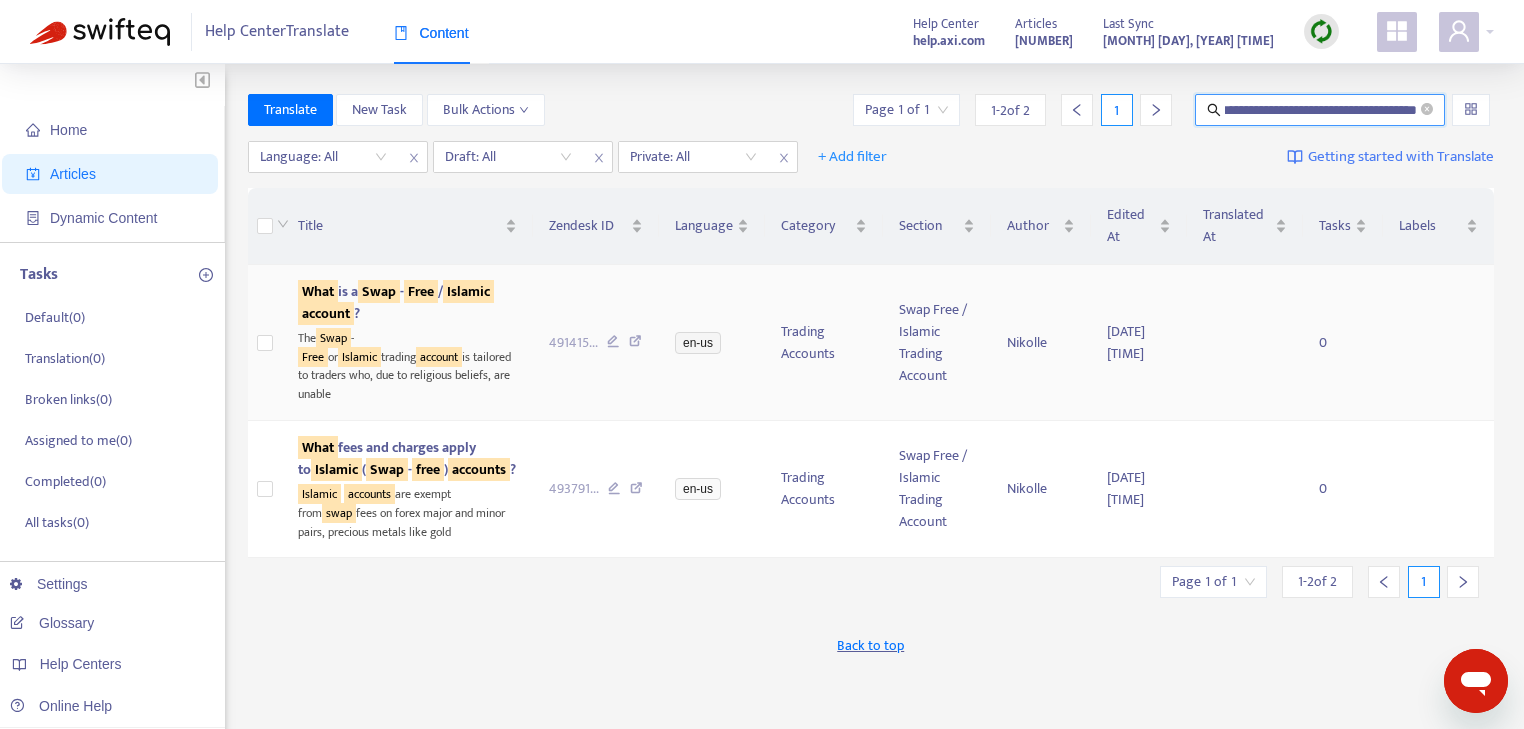 click on "account" at bounding box center (326, 313) 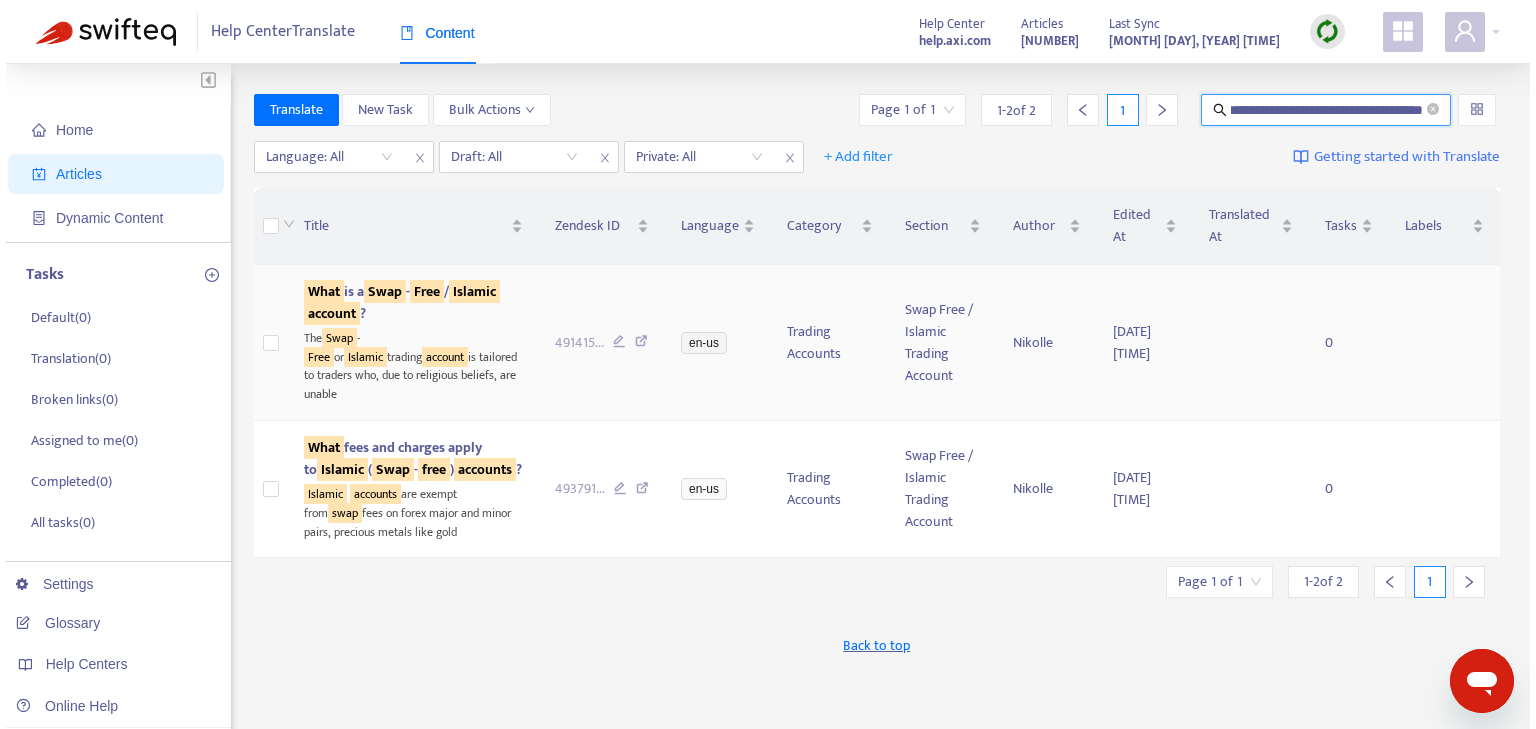 scroll, scrollTop: 0, scrollLeft: 0, axis: both 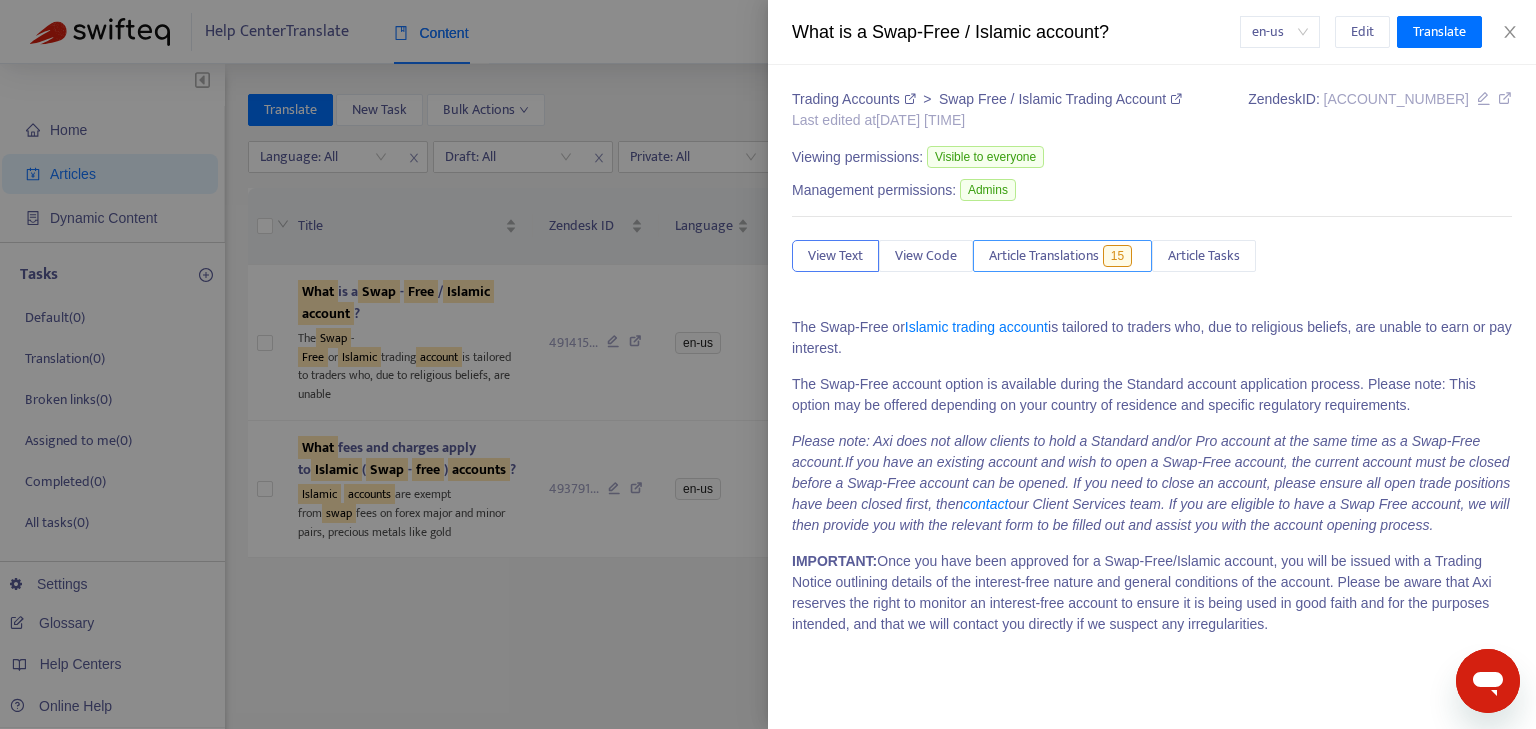 click on "Article Translations" at bounding box center [1044, 256] 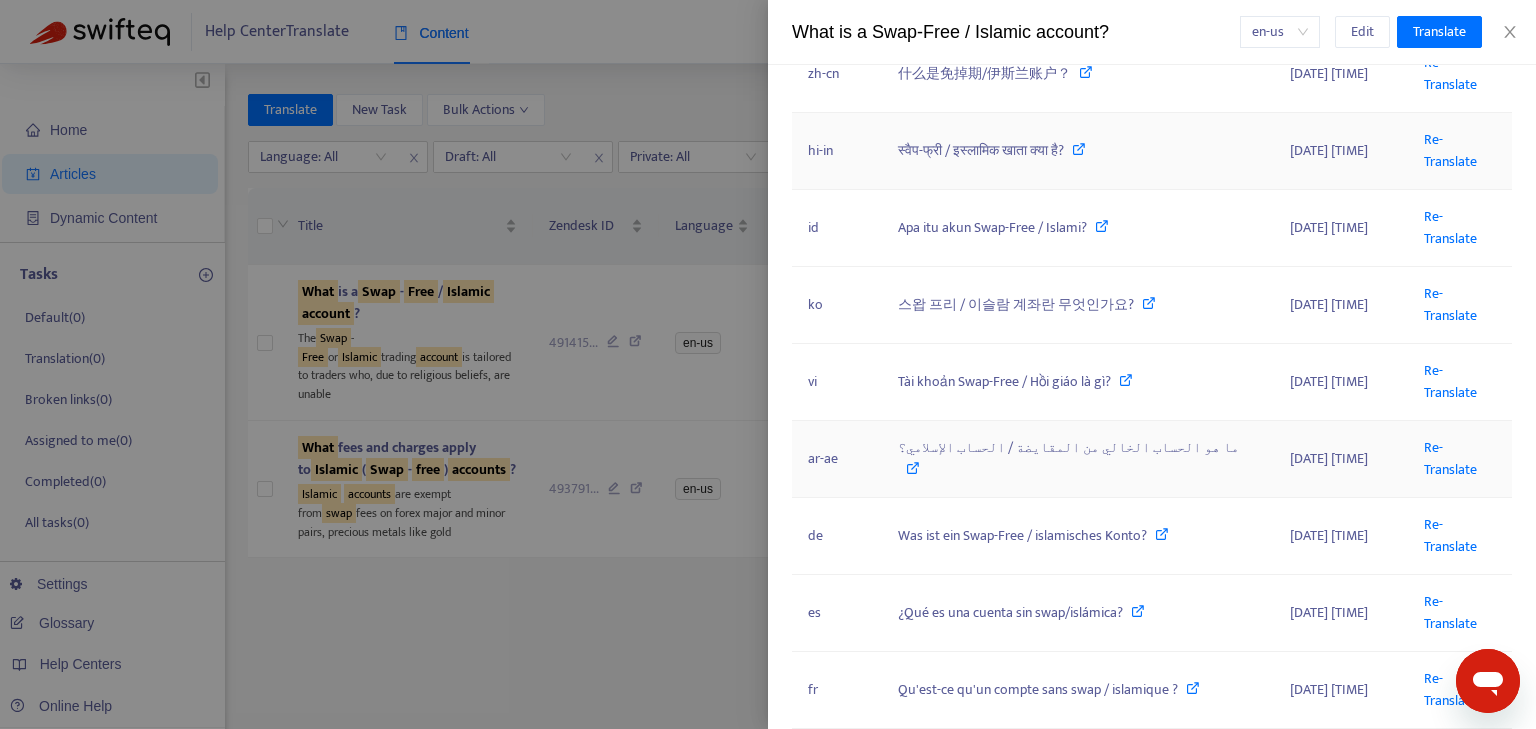 scroll, scrollTop: 427, scrollLeft: 0, axis: vertical 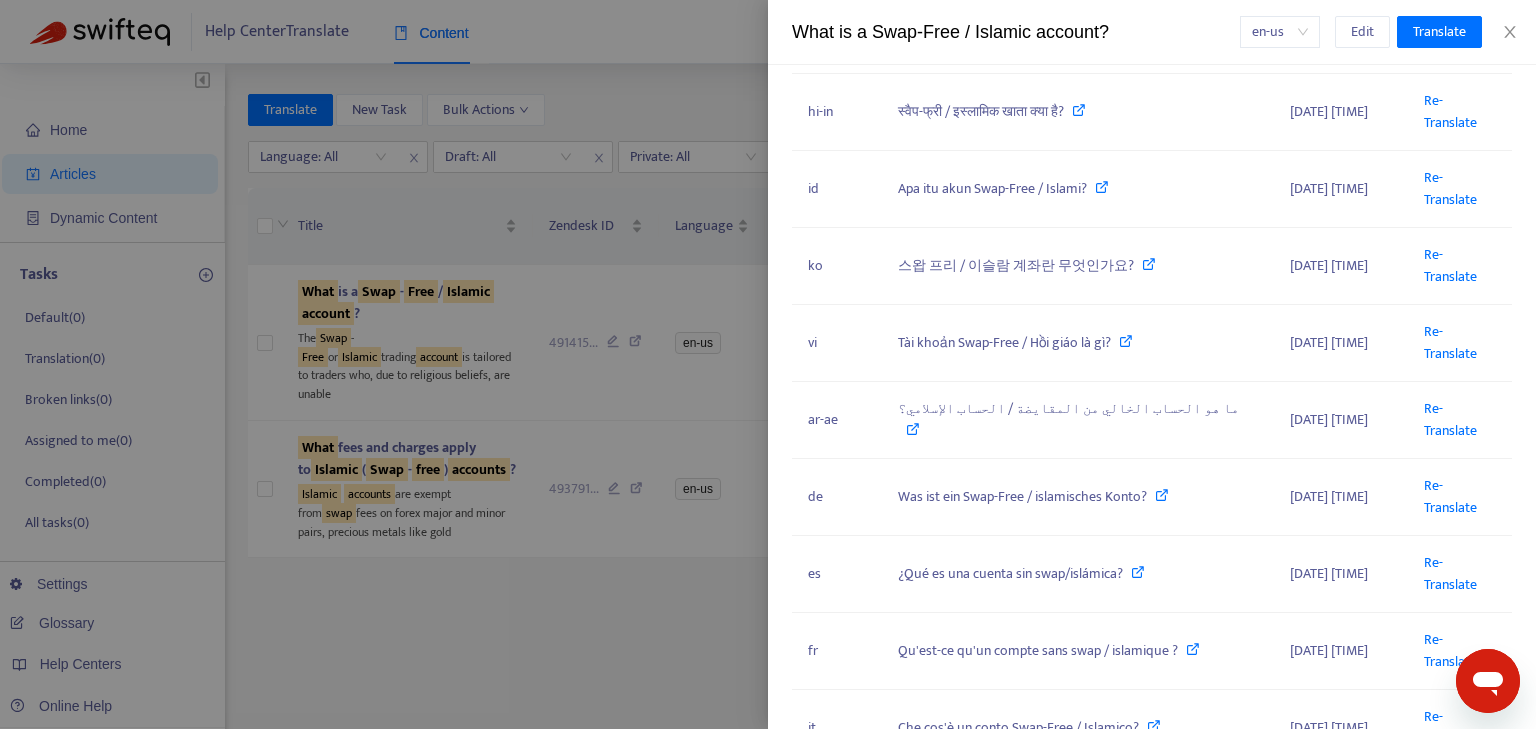 click at bounding box center [1476, 799] 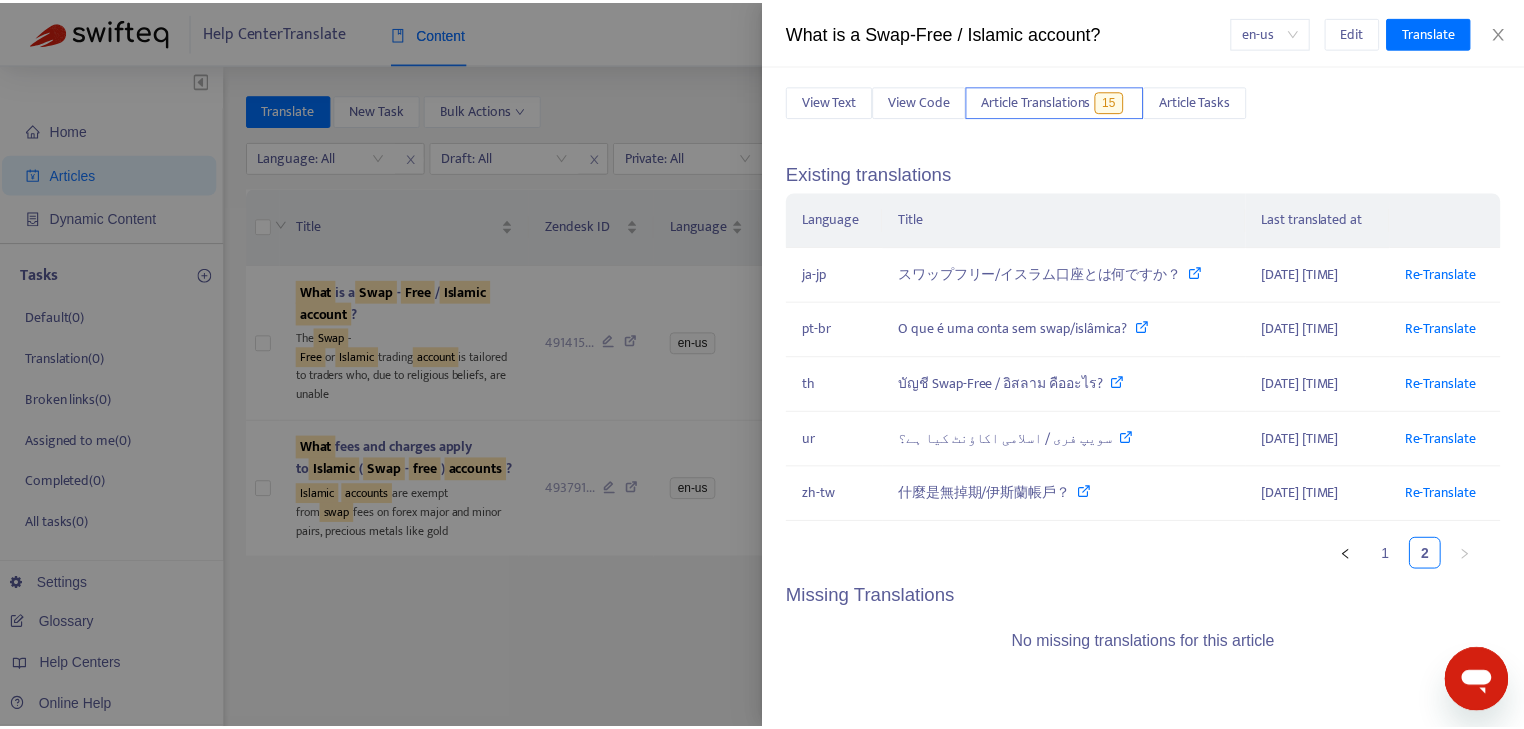 scroll, scrollTop: 152, scrollLeft: 0, axis: vertical 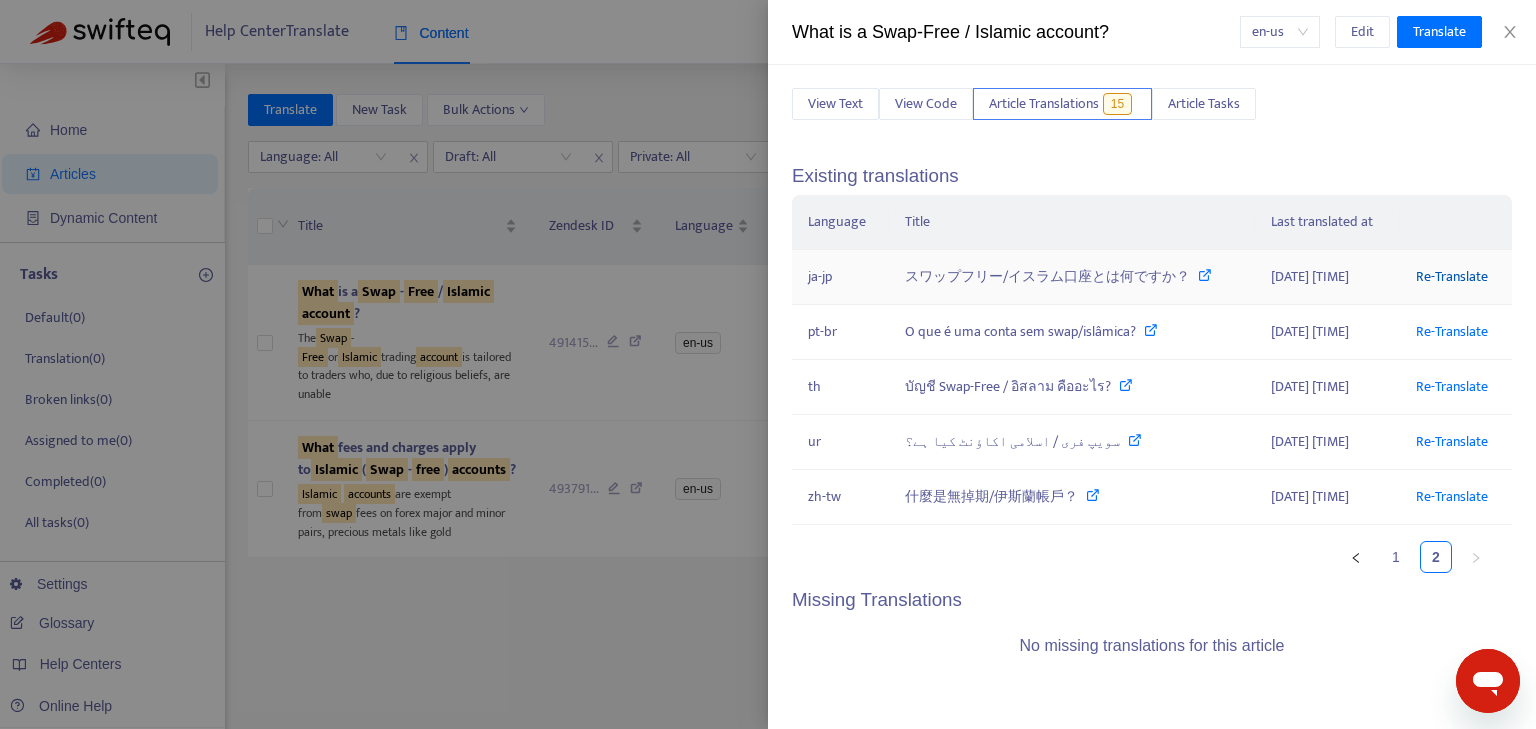click on "Re-Translate" at bounding box center (1452, 276) 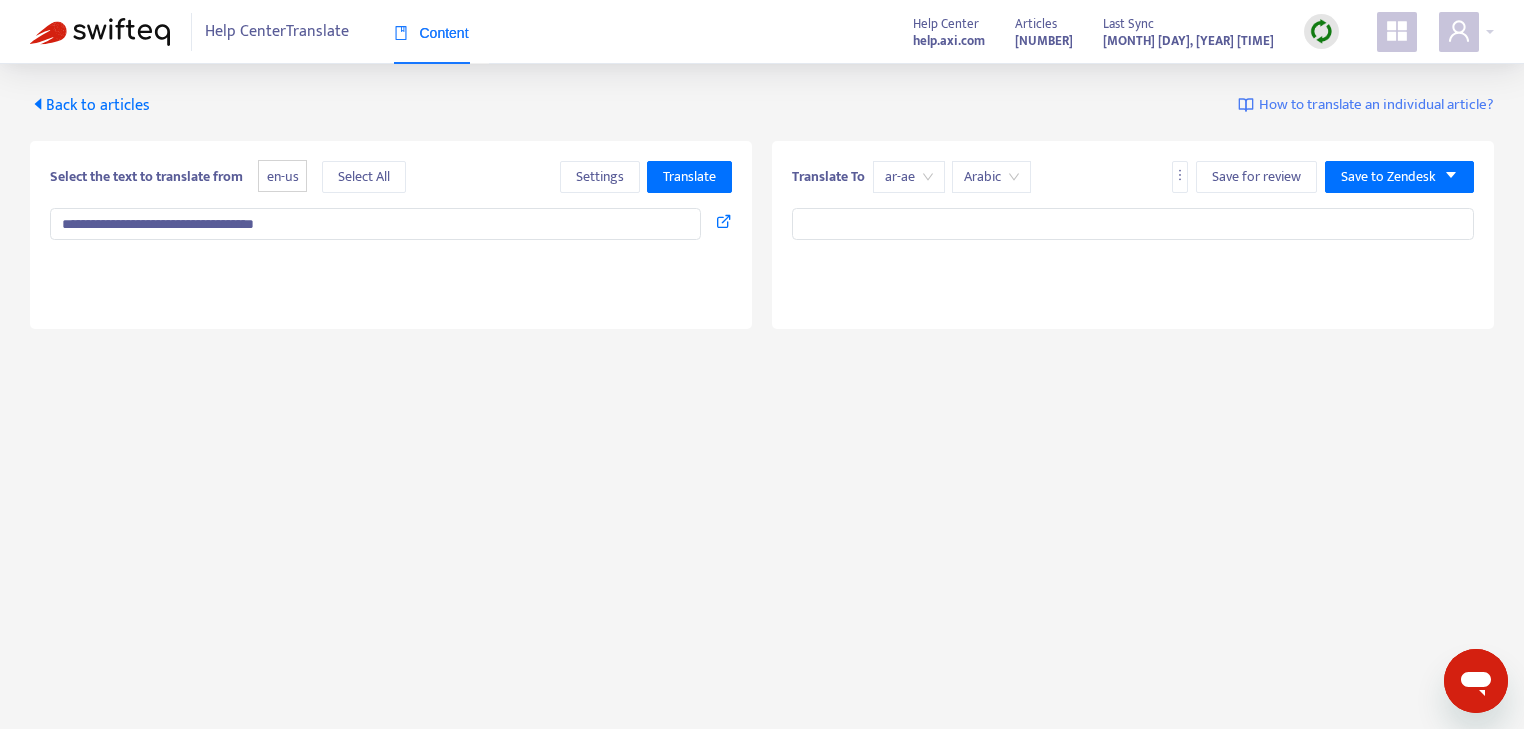 type on "**********" 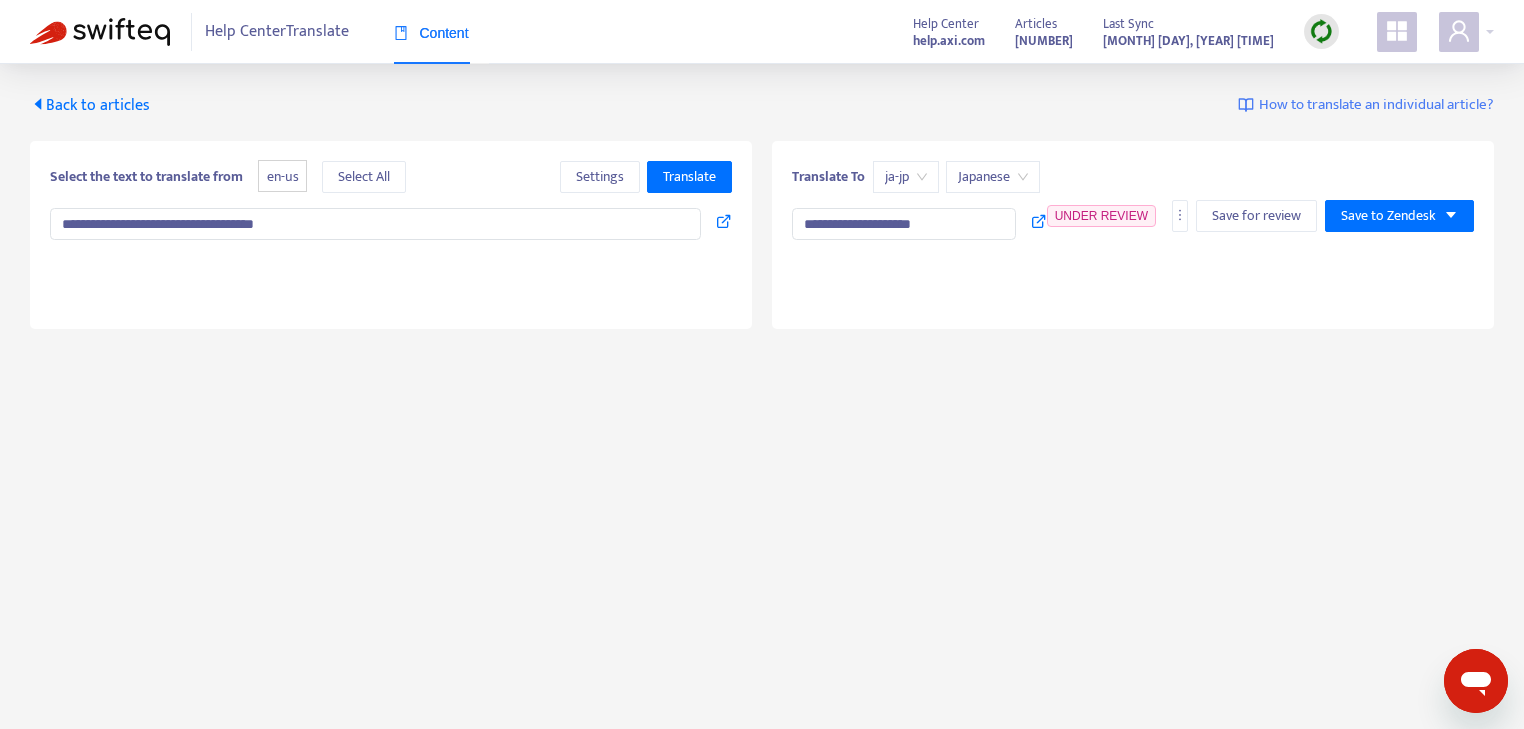 type on "**********" 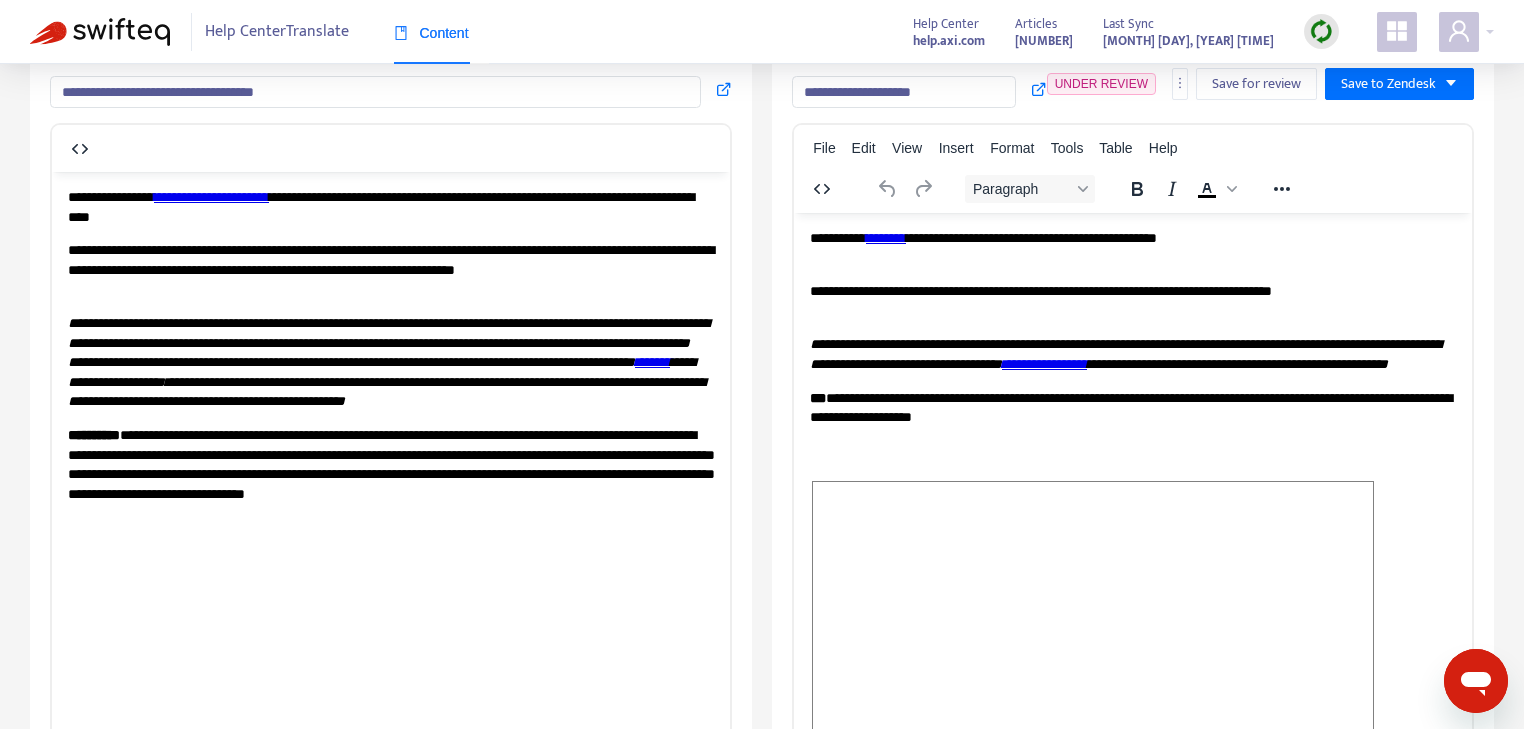 scroll, scrollTop: 160, scrollLeft: 0, axis: vertical 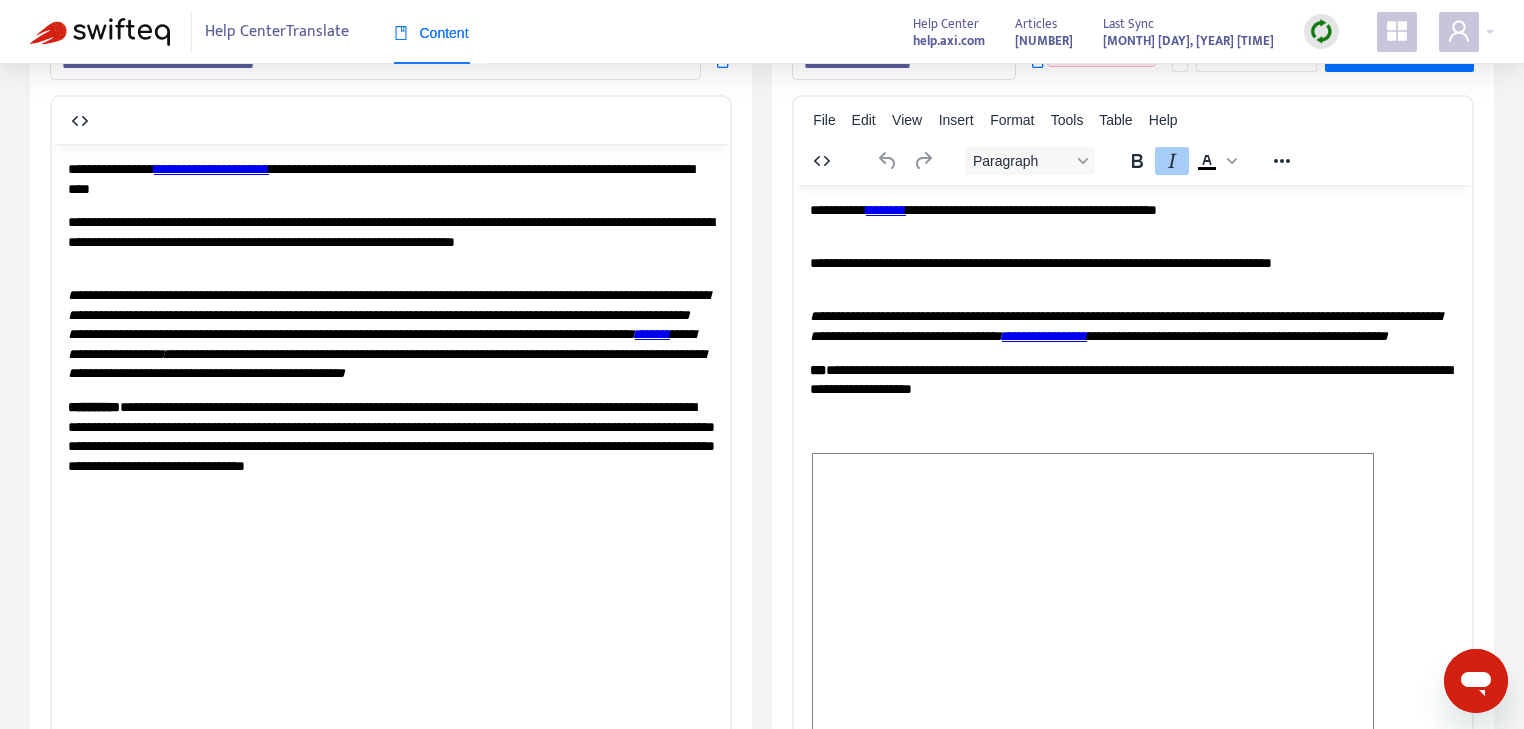 click on "**********" at bounding box center [1237, 335] 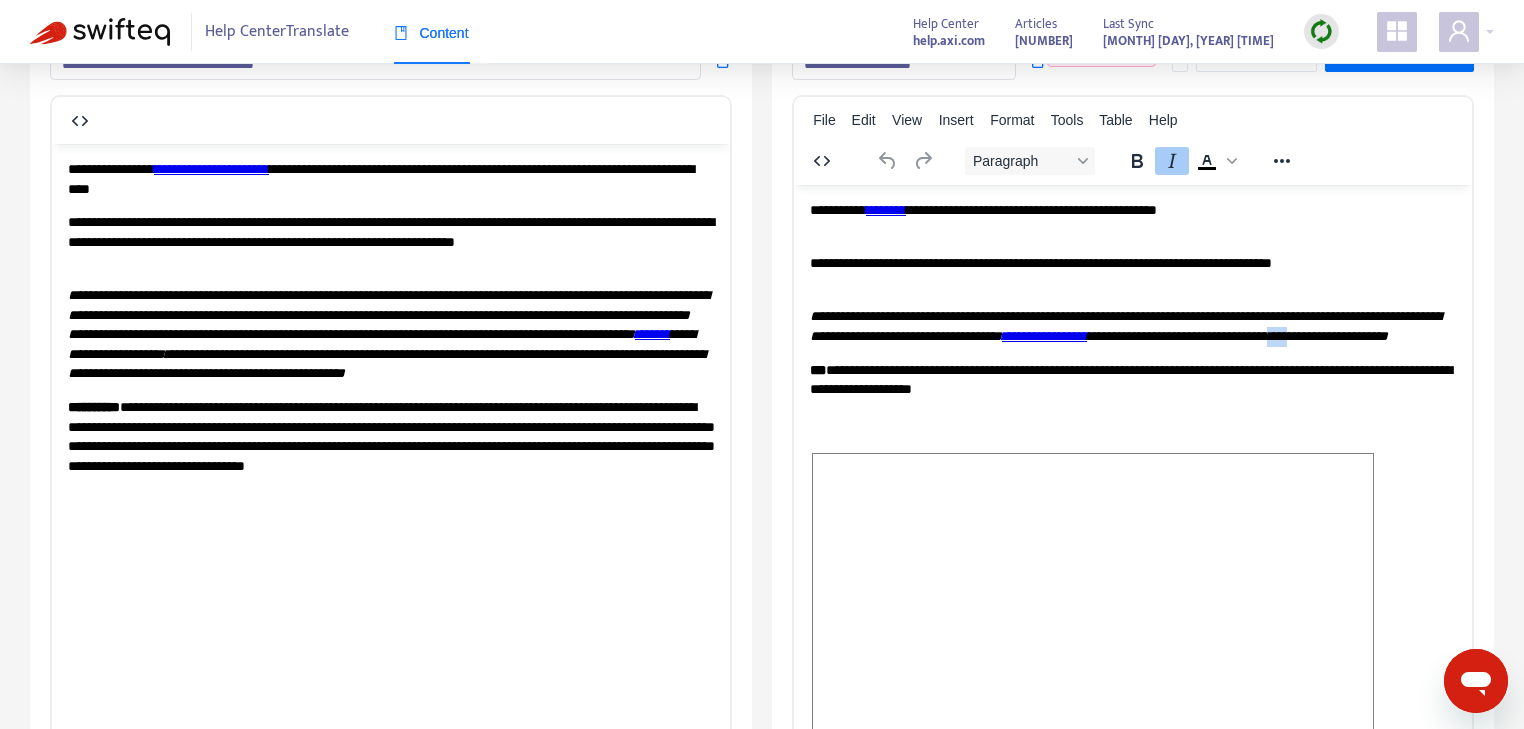drag, startPoint x: 1229, startPoint y: 397, endPoint x: 1282, endPoint y: 392, distance: 53.235325 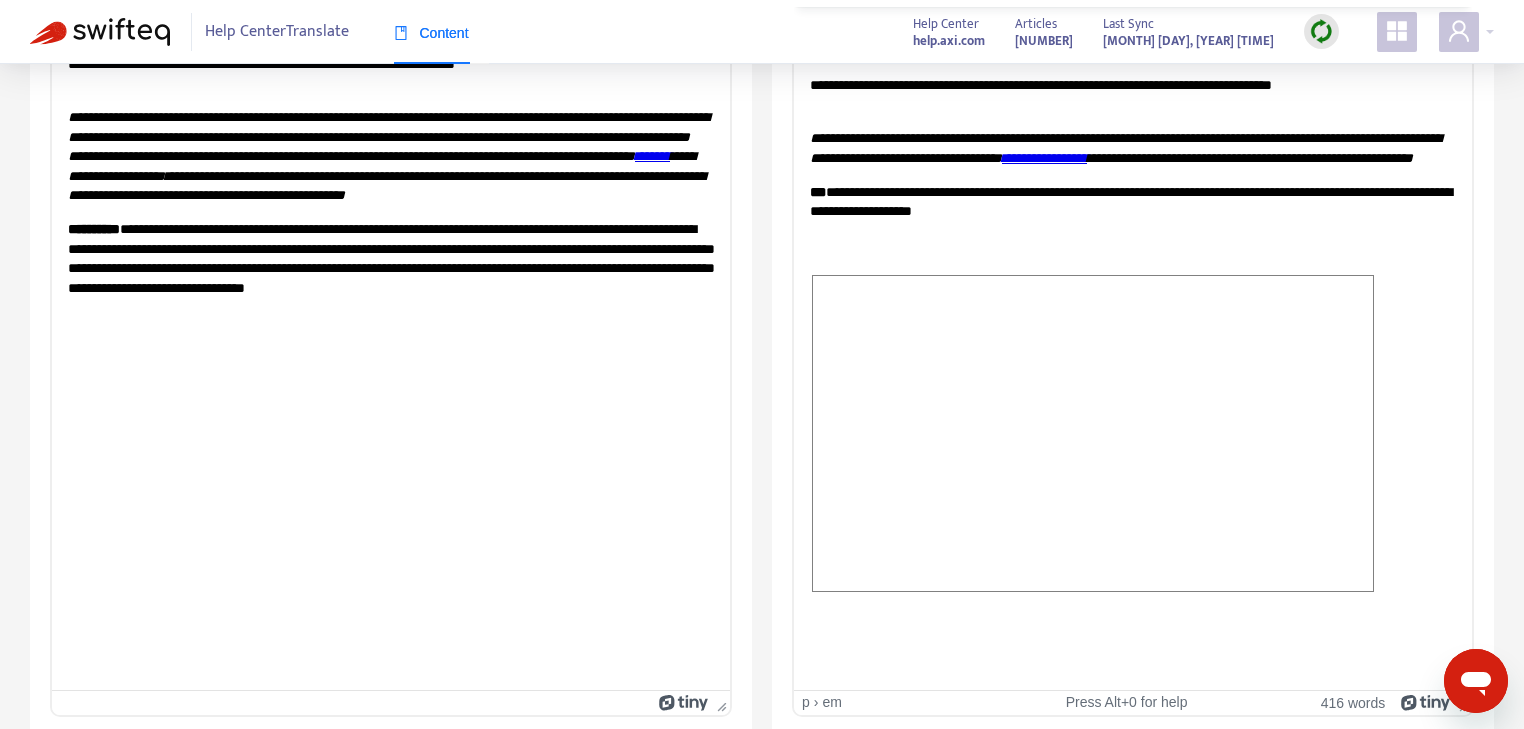 scroll, scrollTop: 345, scrollLeft: 0, axis: vertical 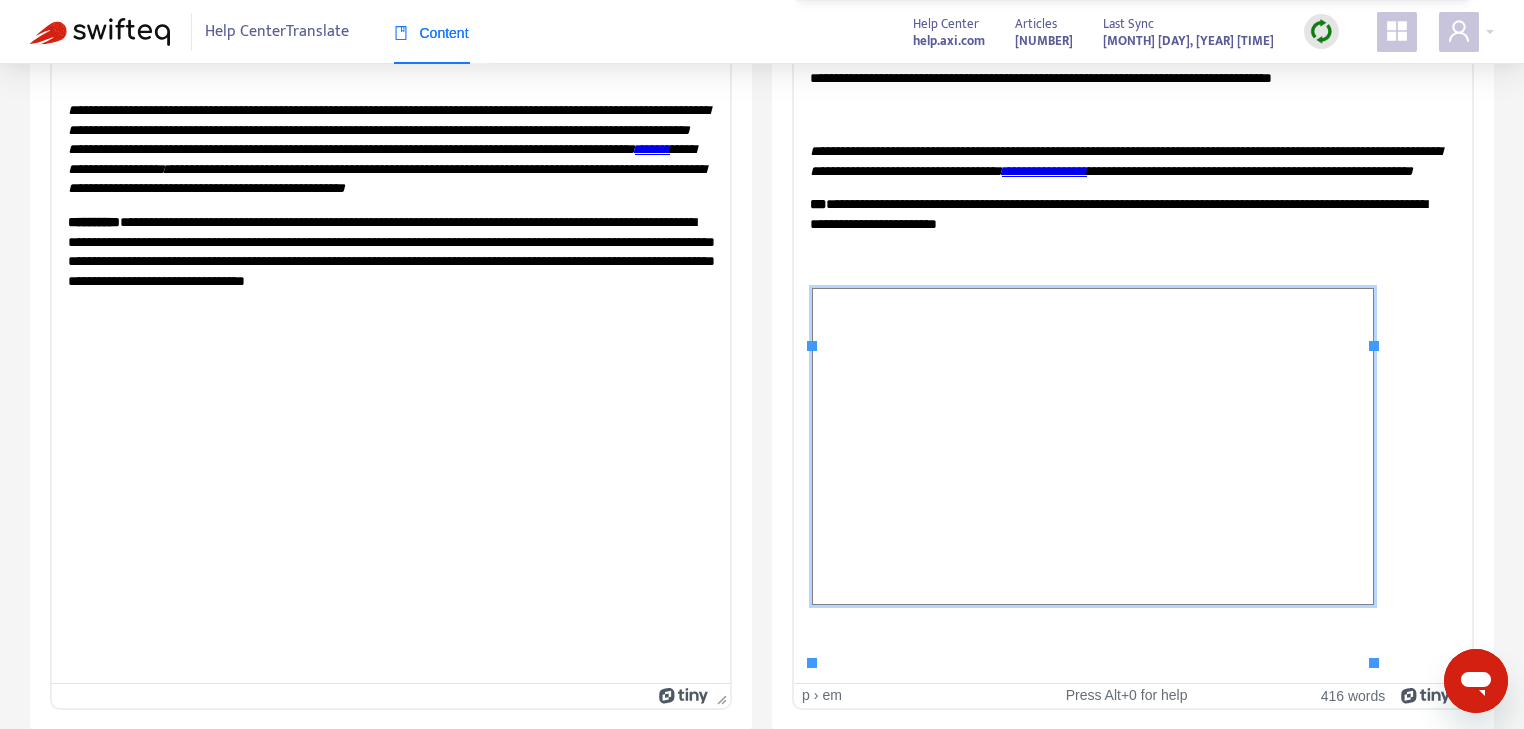 click at bounding box center (1093, 446) 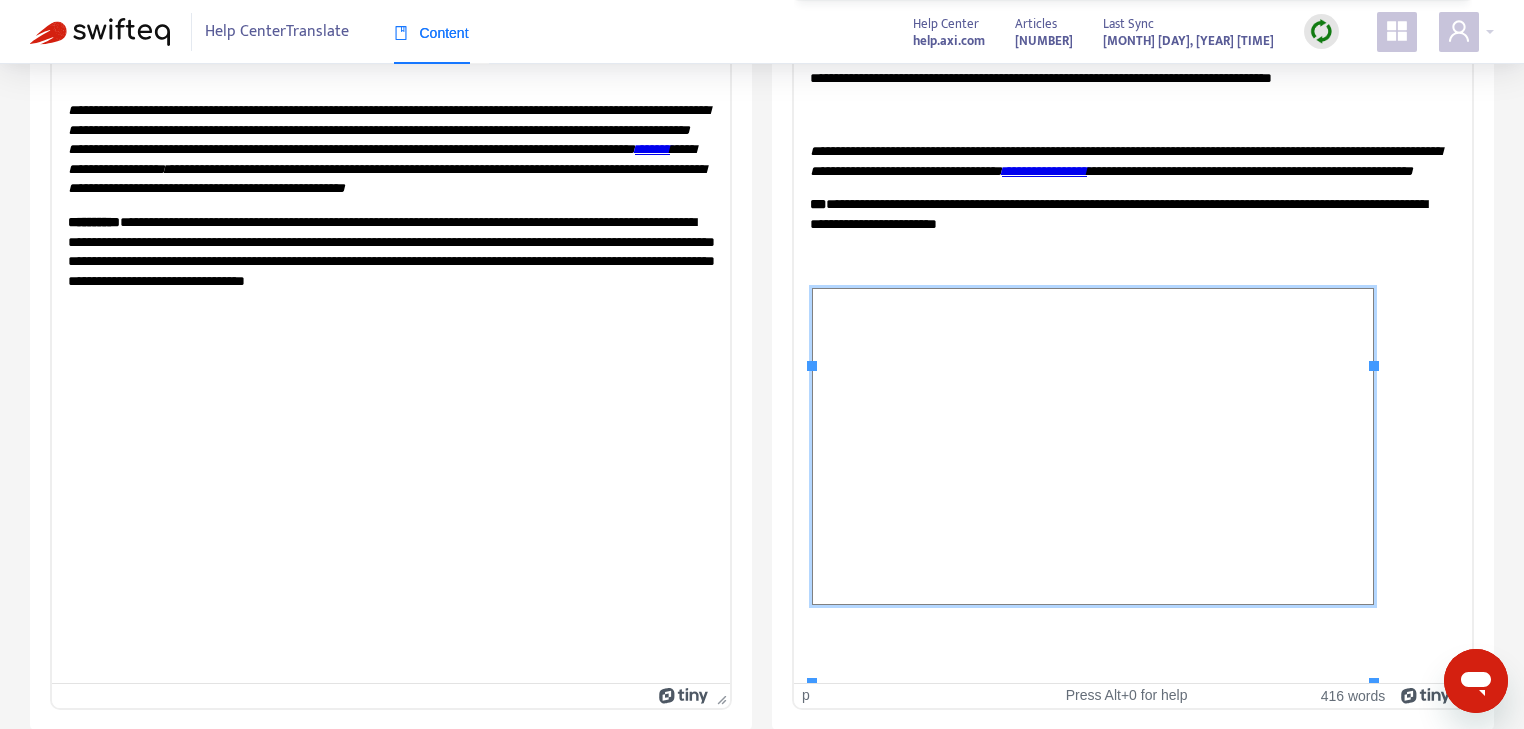 click at bounding box center (1133, 449) 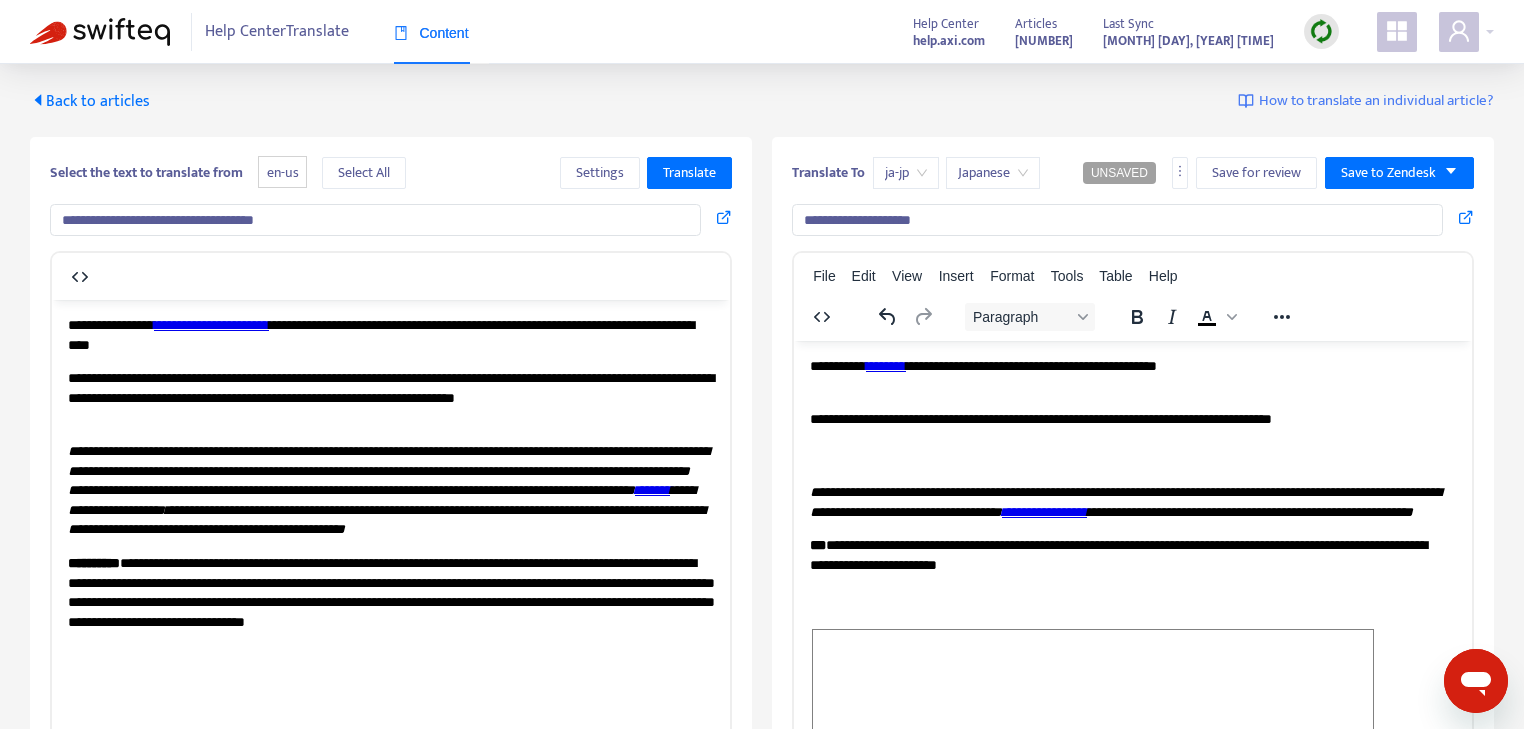 scroll, scrollTop: 0, scrollLeft: 0, axis: both 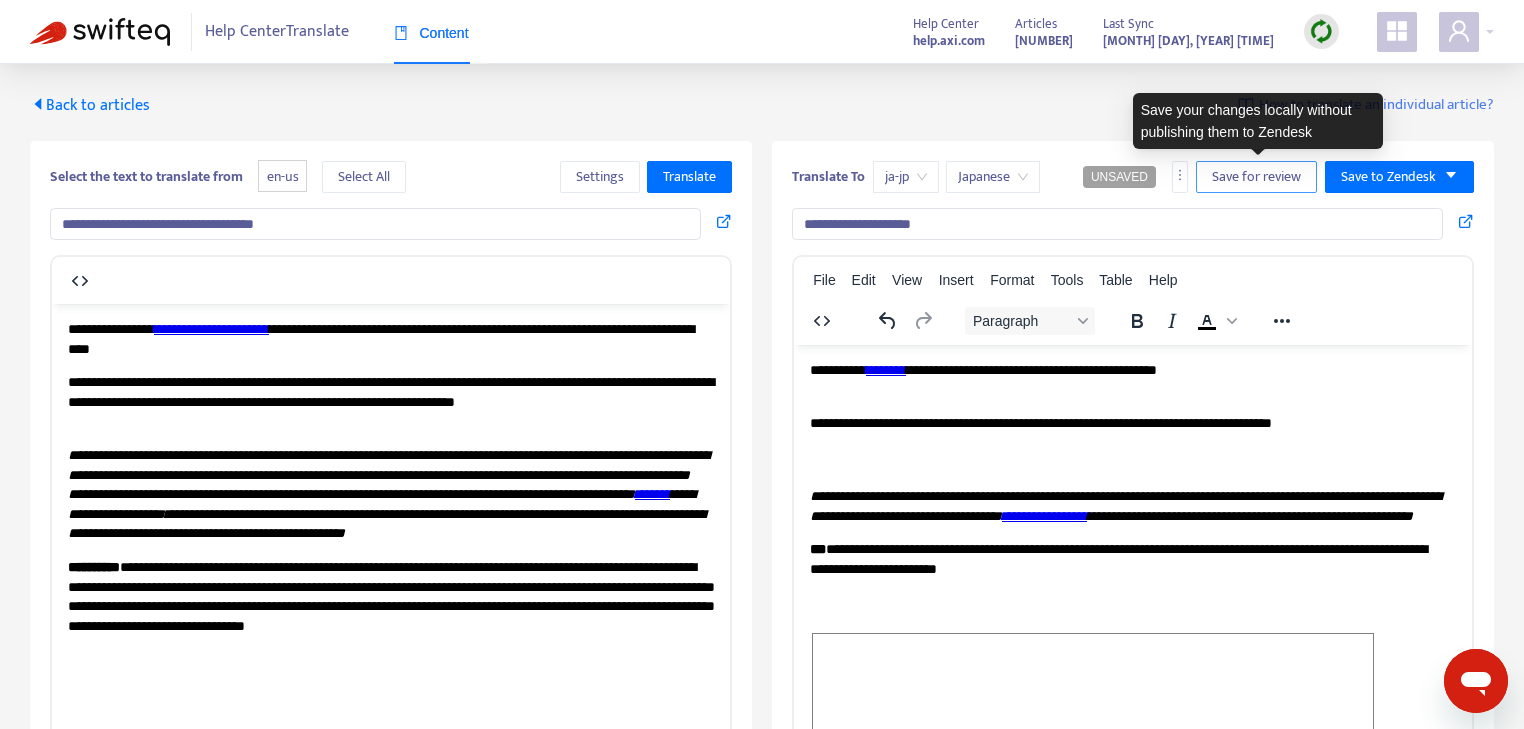 click on "Save for review" at bounding box center [1256, 177] 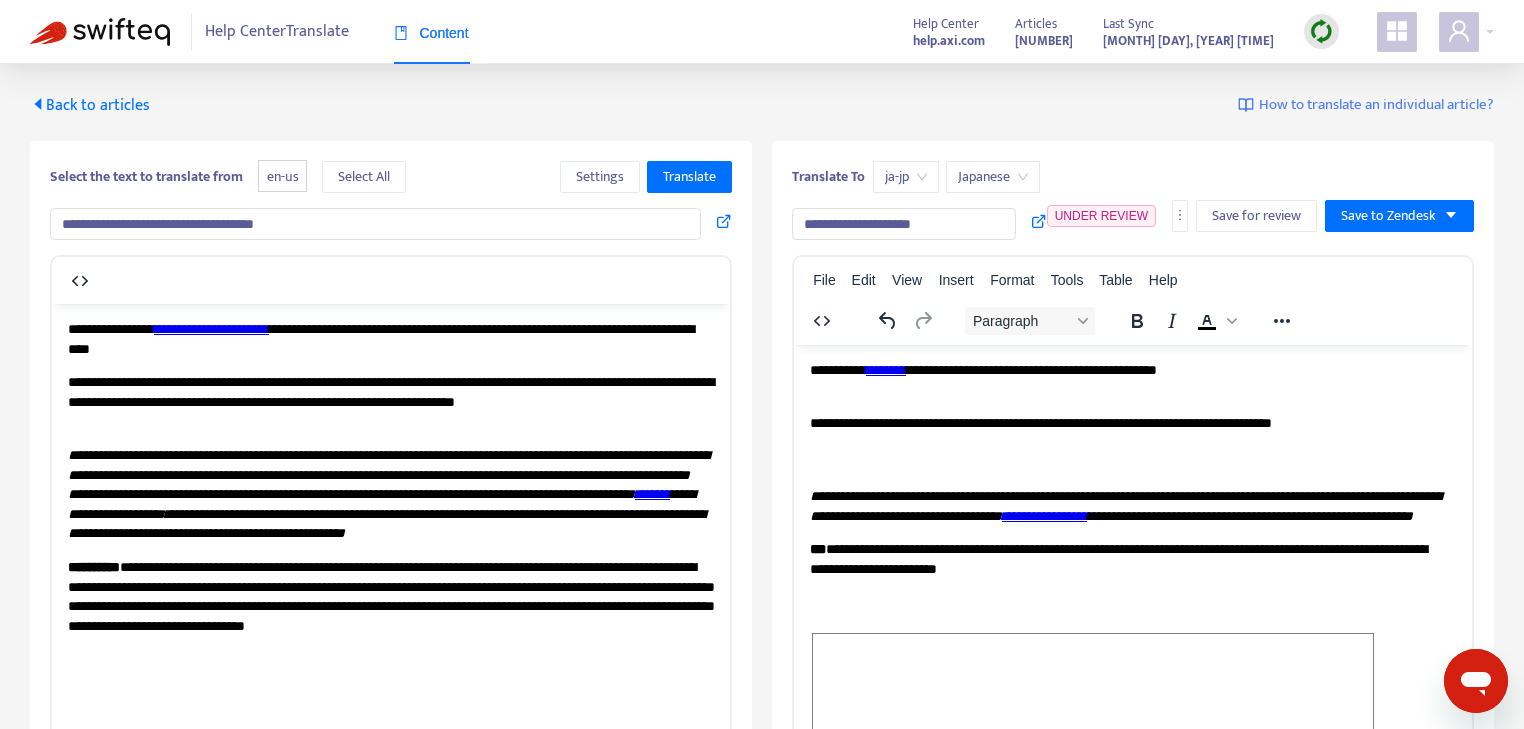 click on "Back to articles" at bounding box center [90, 105] 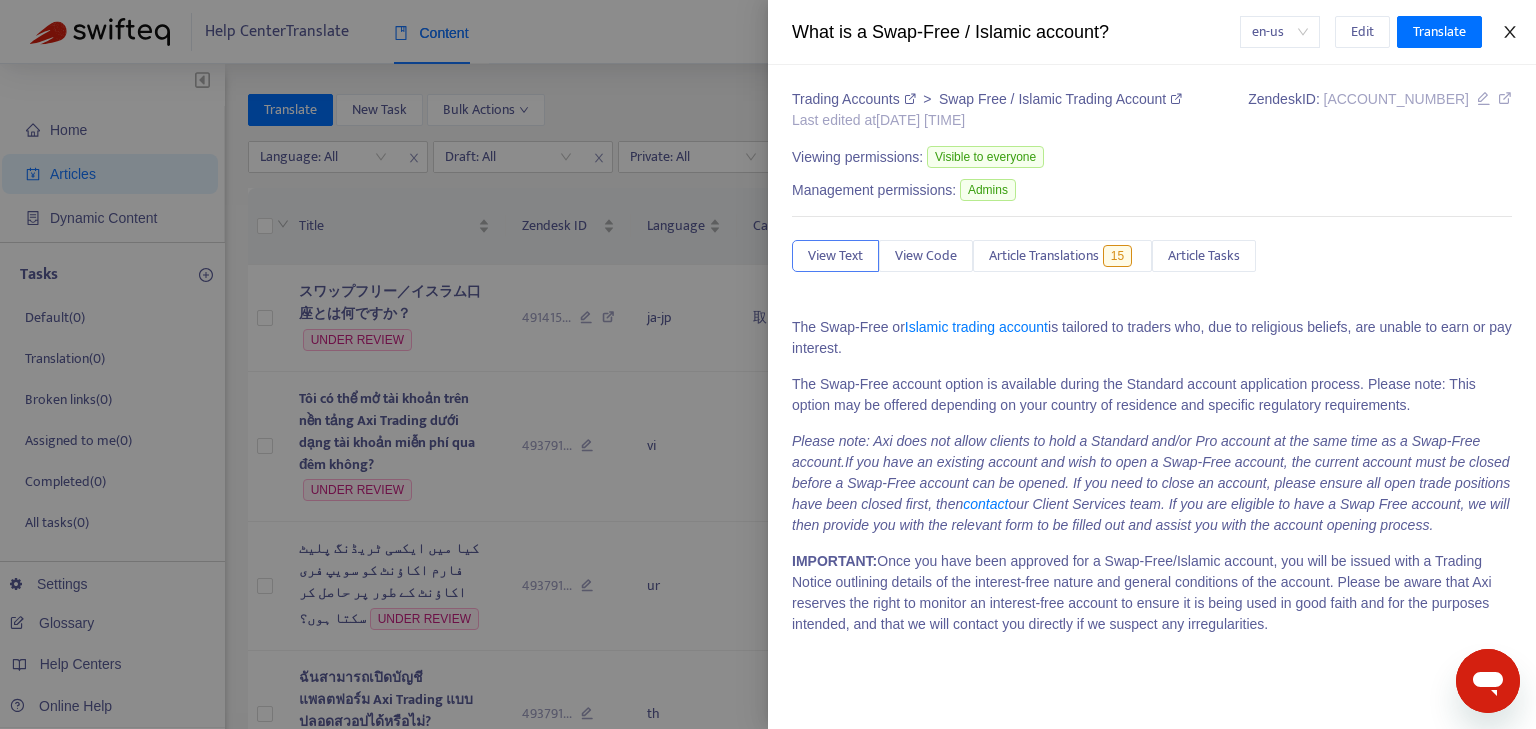 click 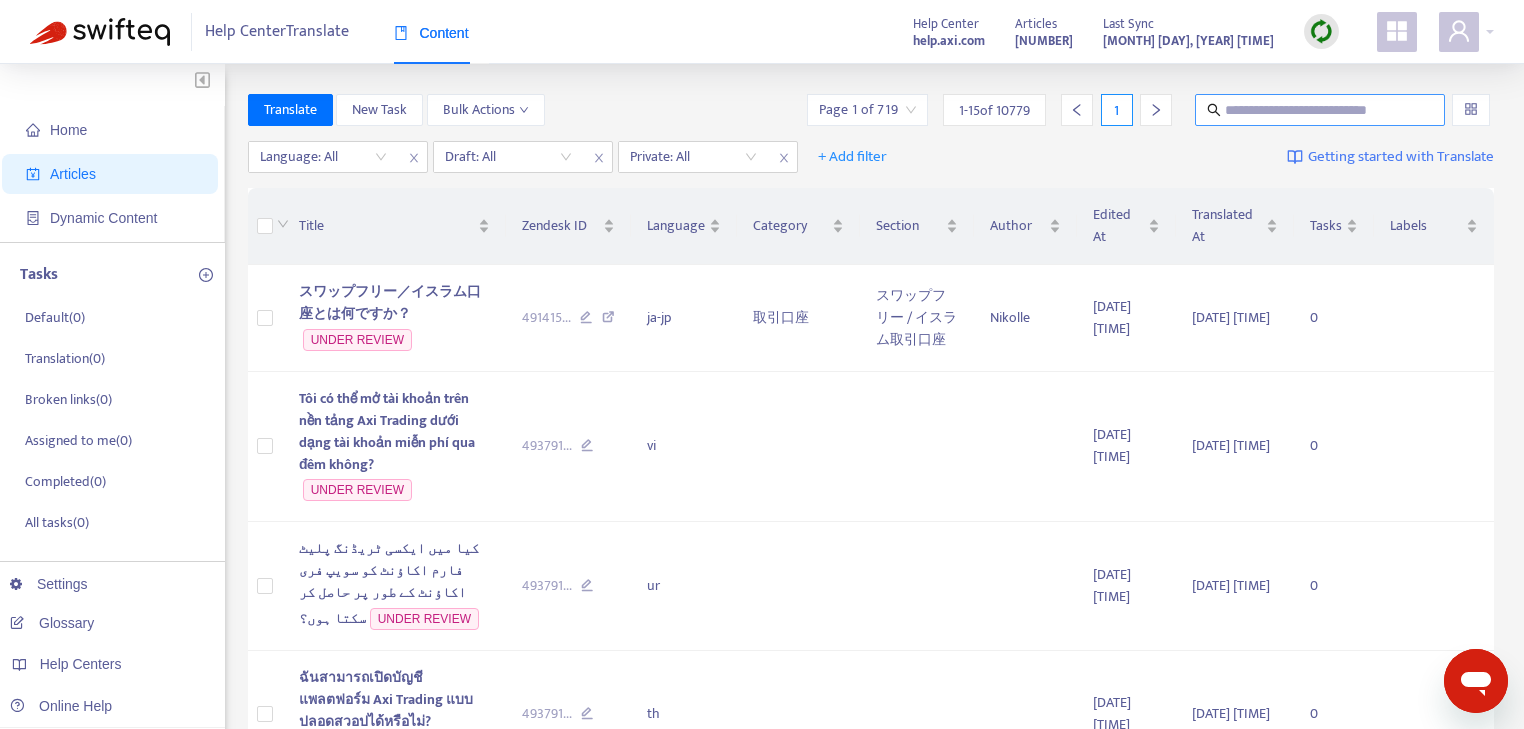 click at bounding box center (1321, 110) 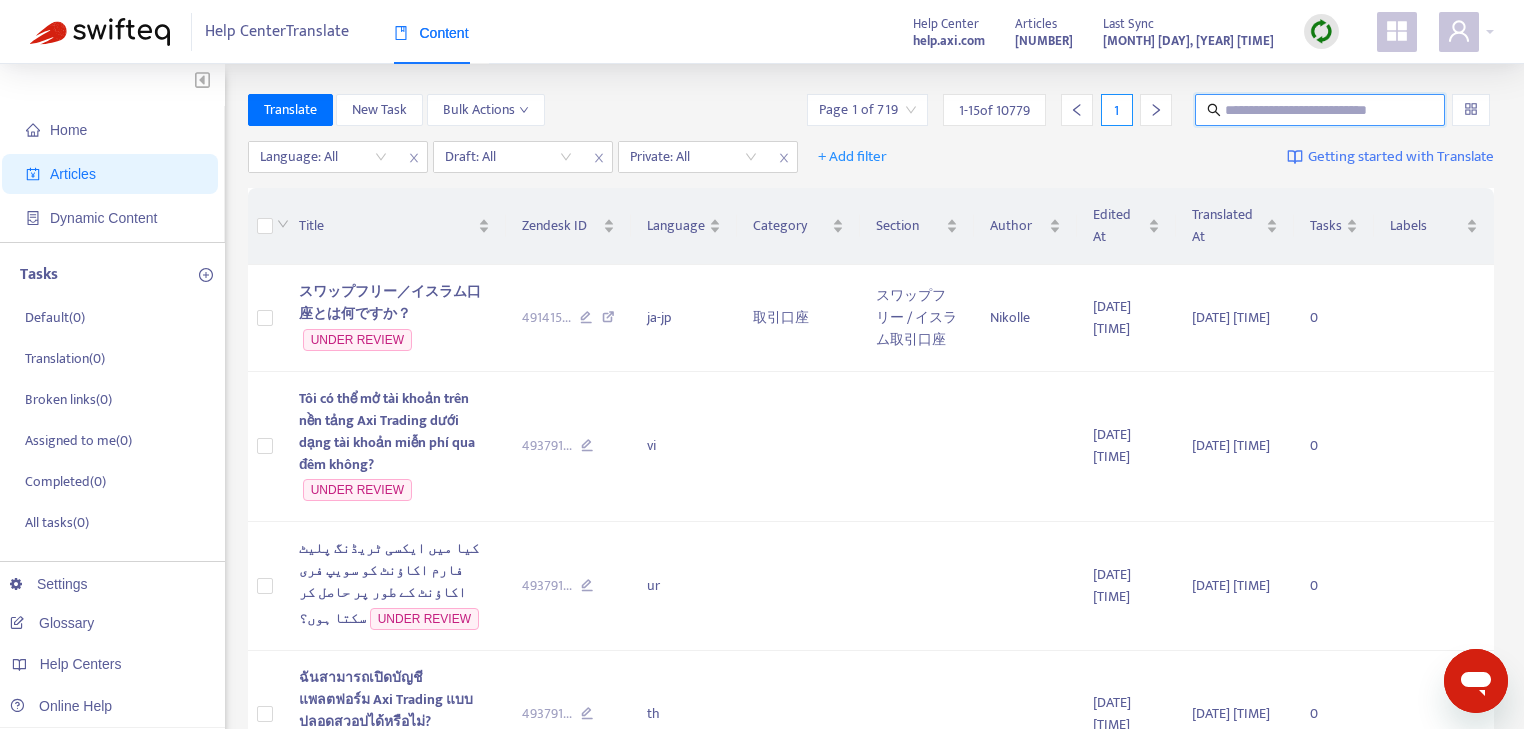 paste on "**********" 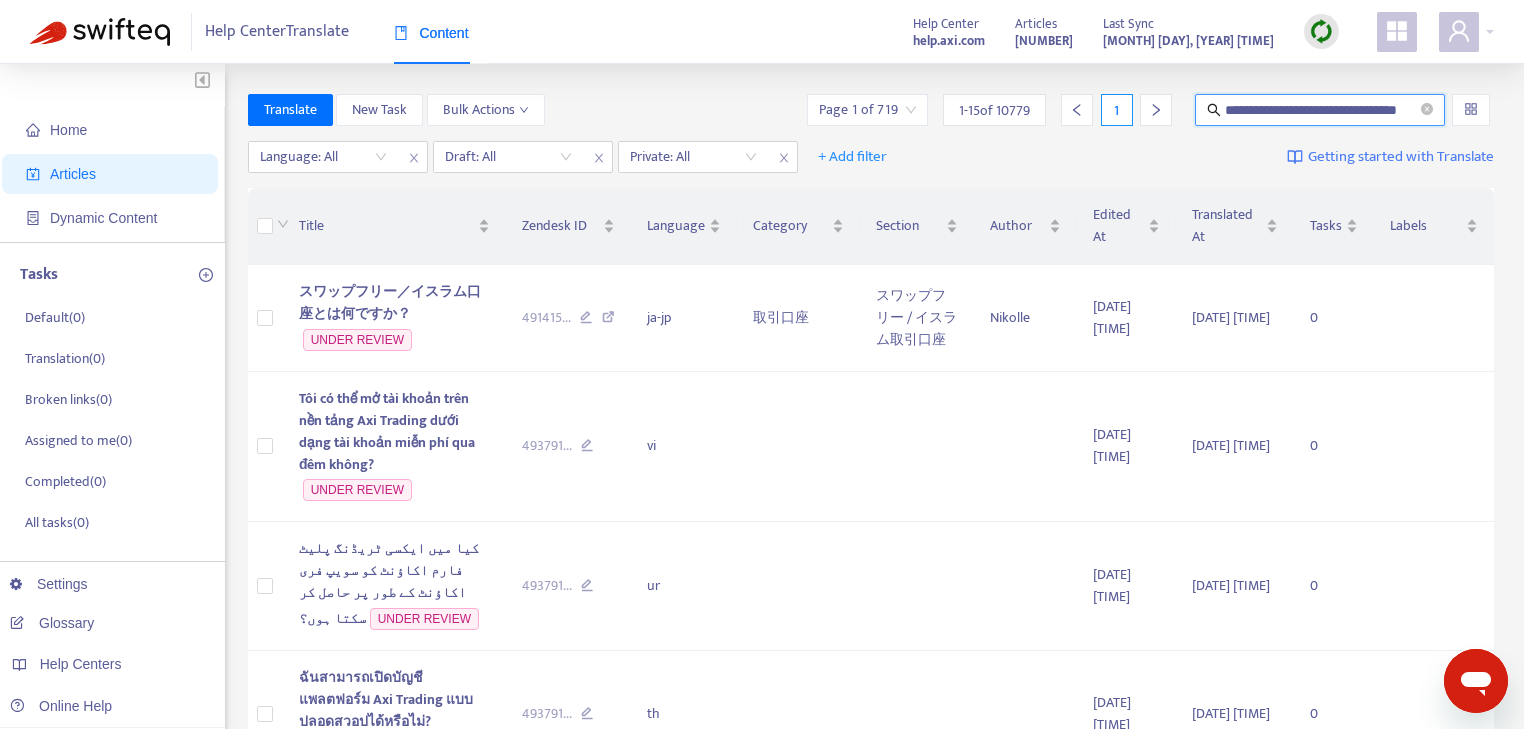 scroll, scrollTop: 0, scrollLeft: 26, axis: horizontal 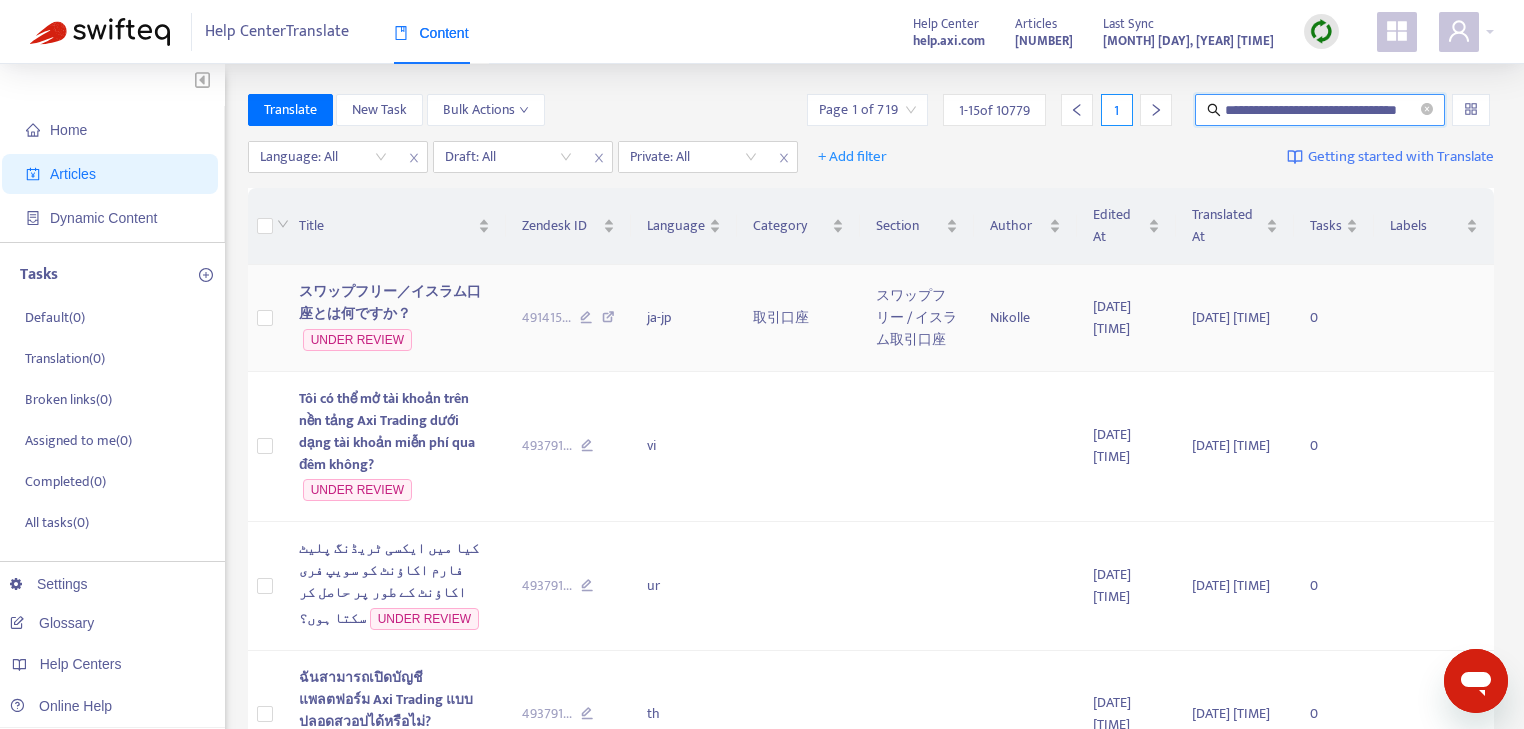 type on "**********" 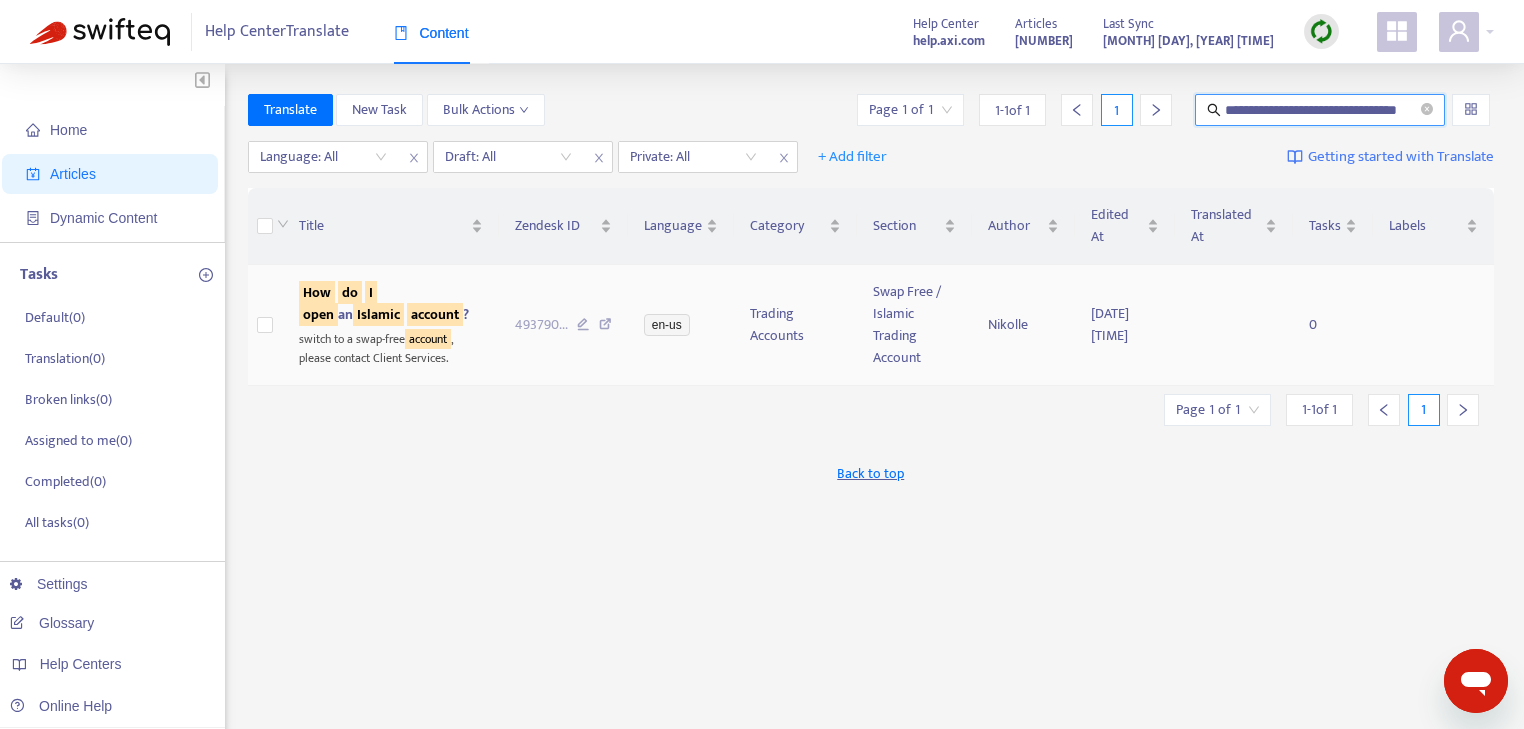 click on "open" at bounding box center [318, 314] 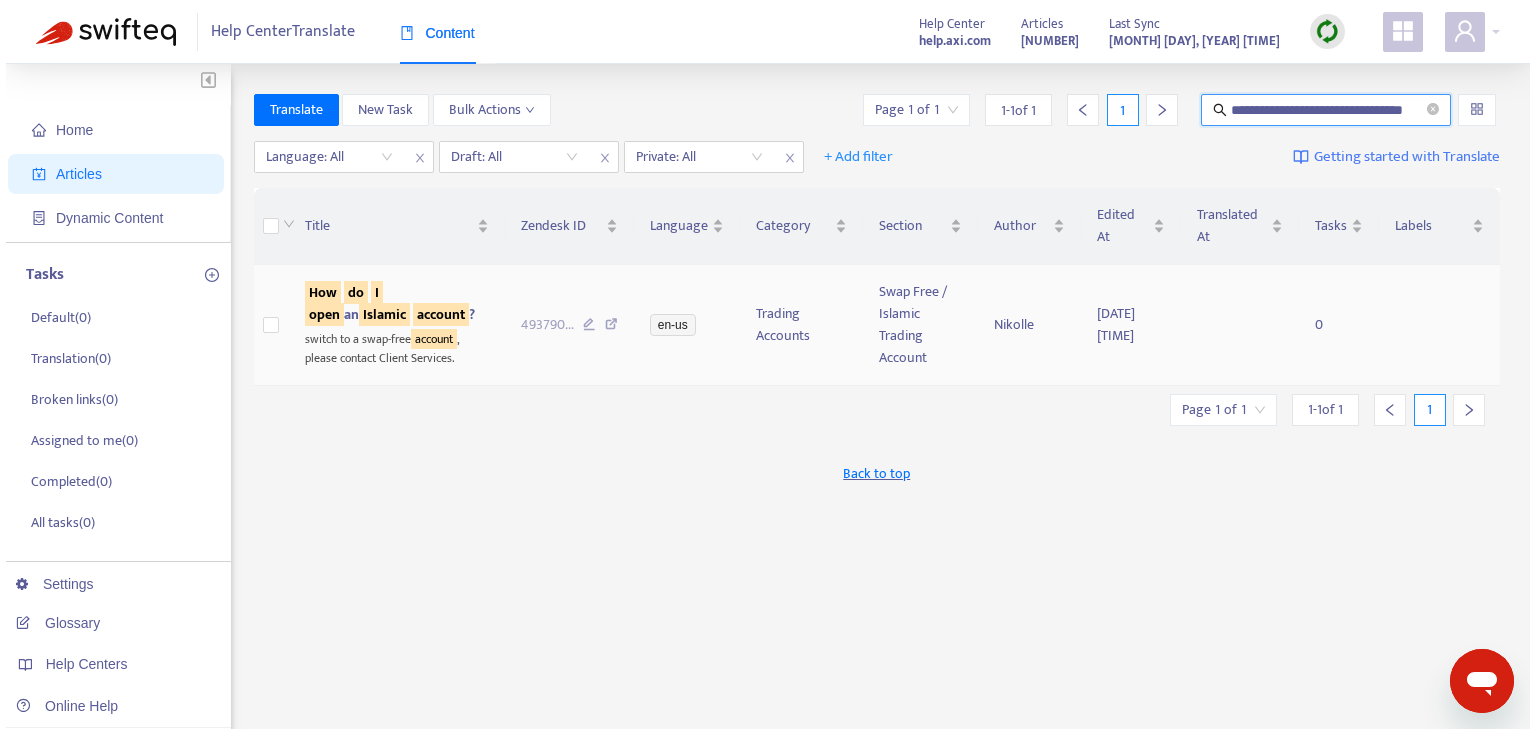 scroll, scrollTop: 0, scrollLeft: 0, axis: both 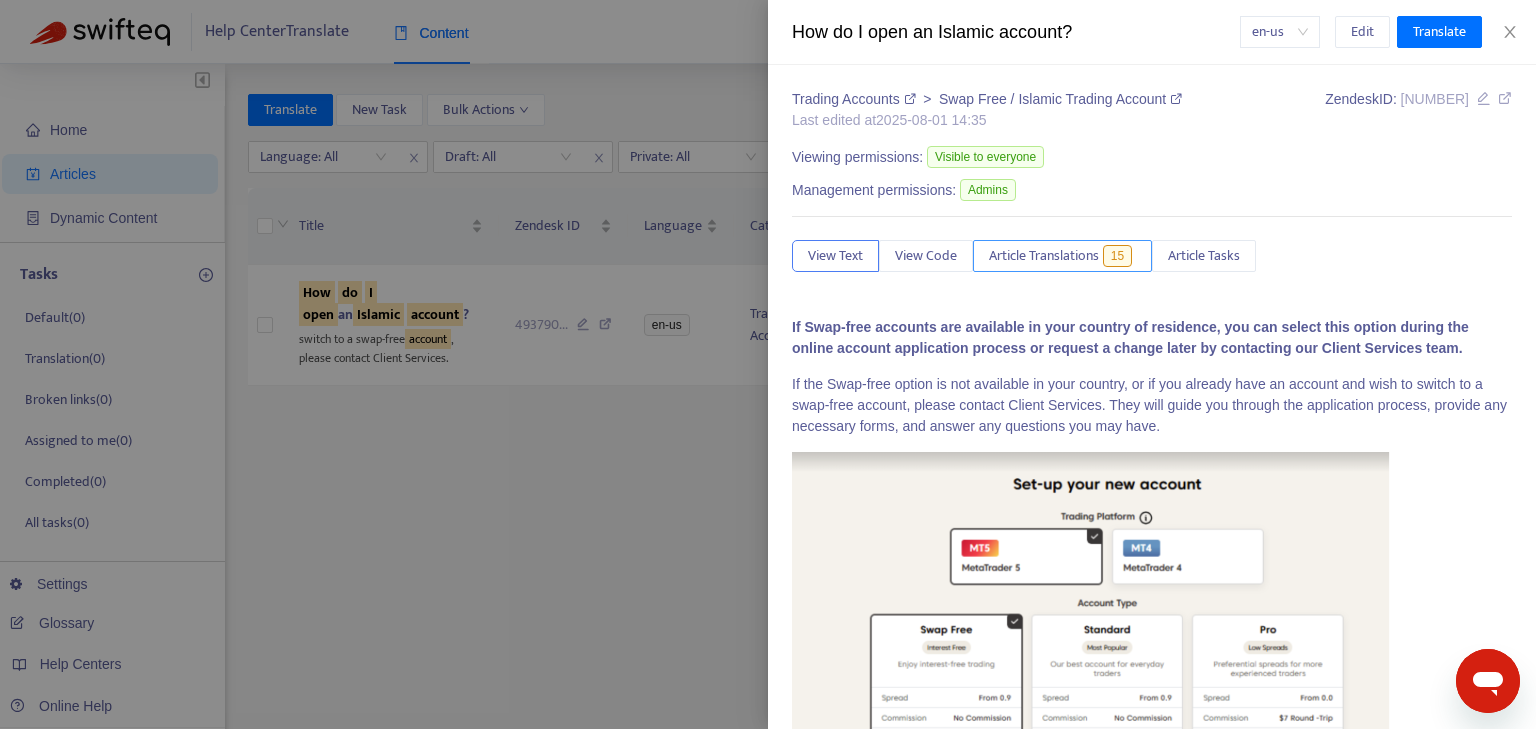 click on "Article Translations" at bounding box center (1044, 256) 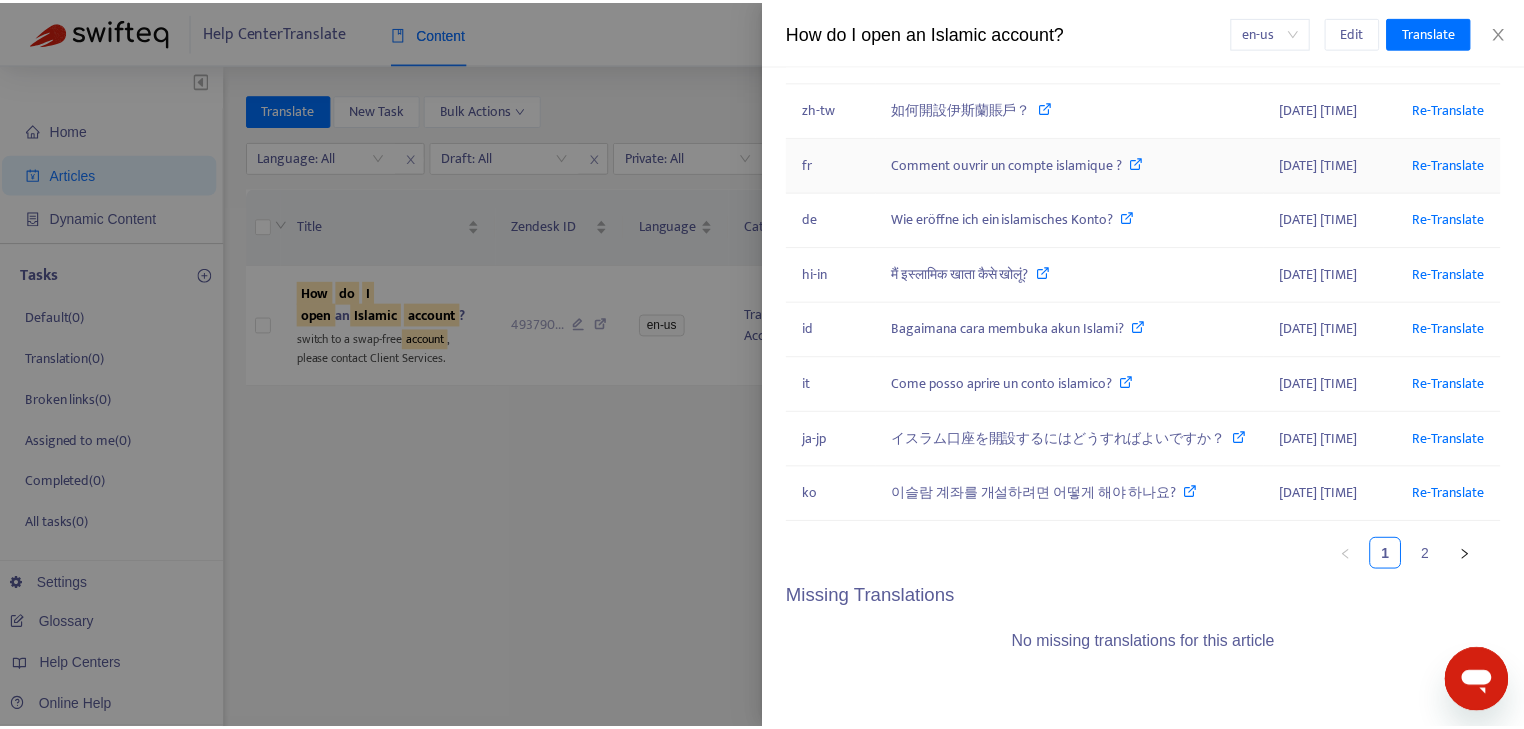 scroll, scrollTop: 560, scrollLeft: 0, axis: vertical 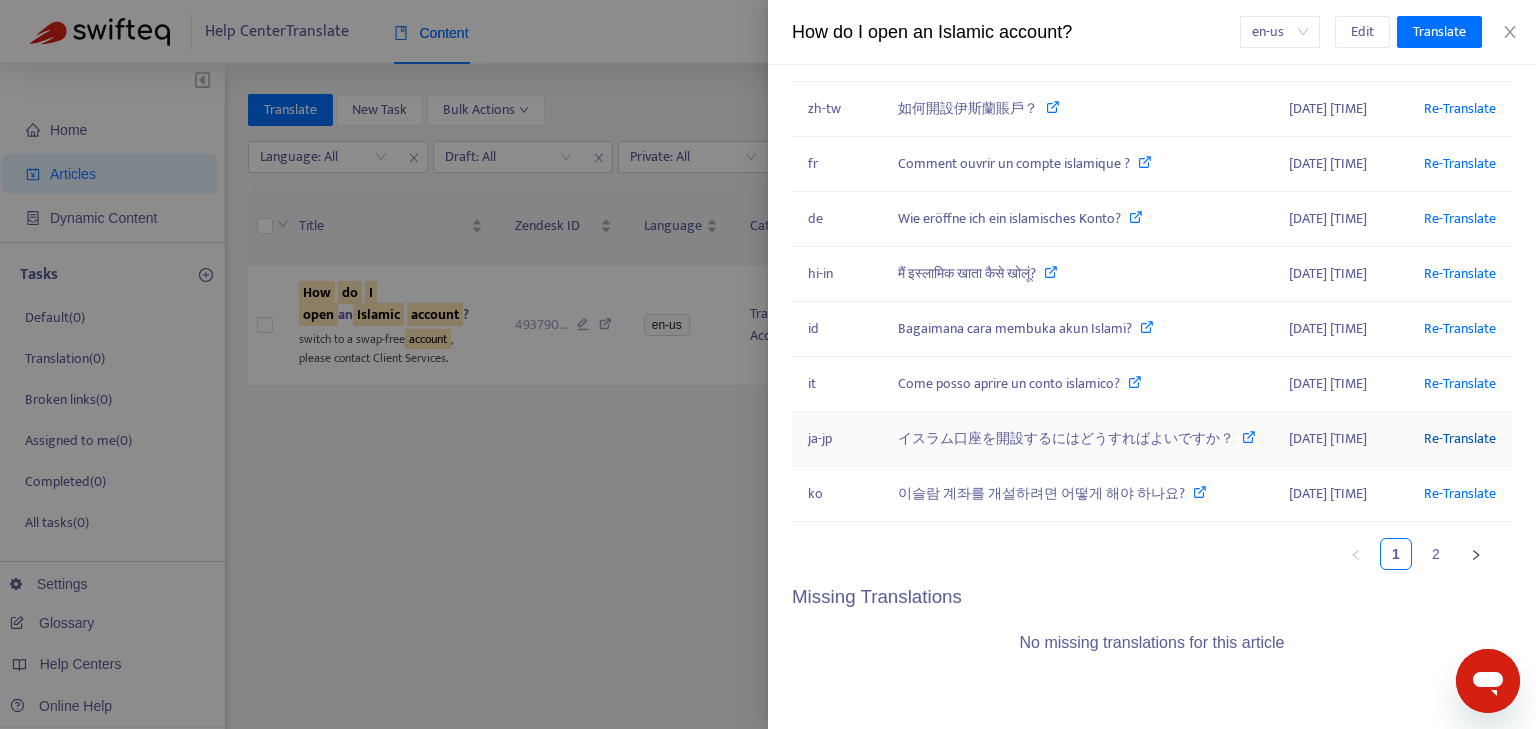 click on "Re-Translate" at bounding box center [1460, 438] 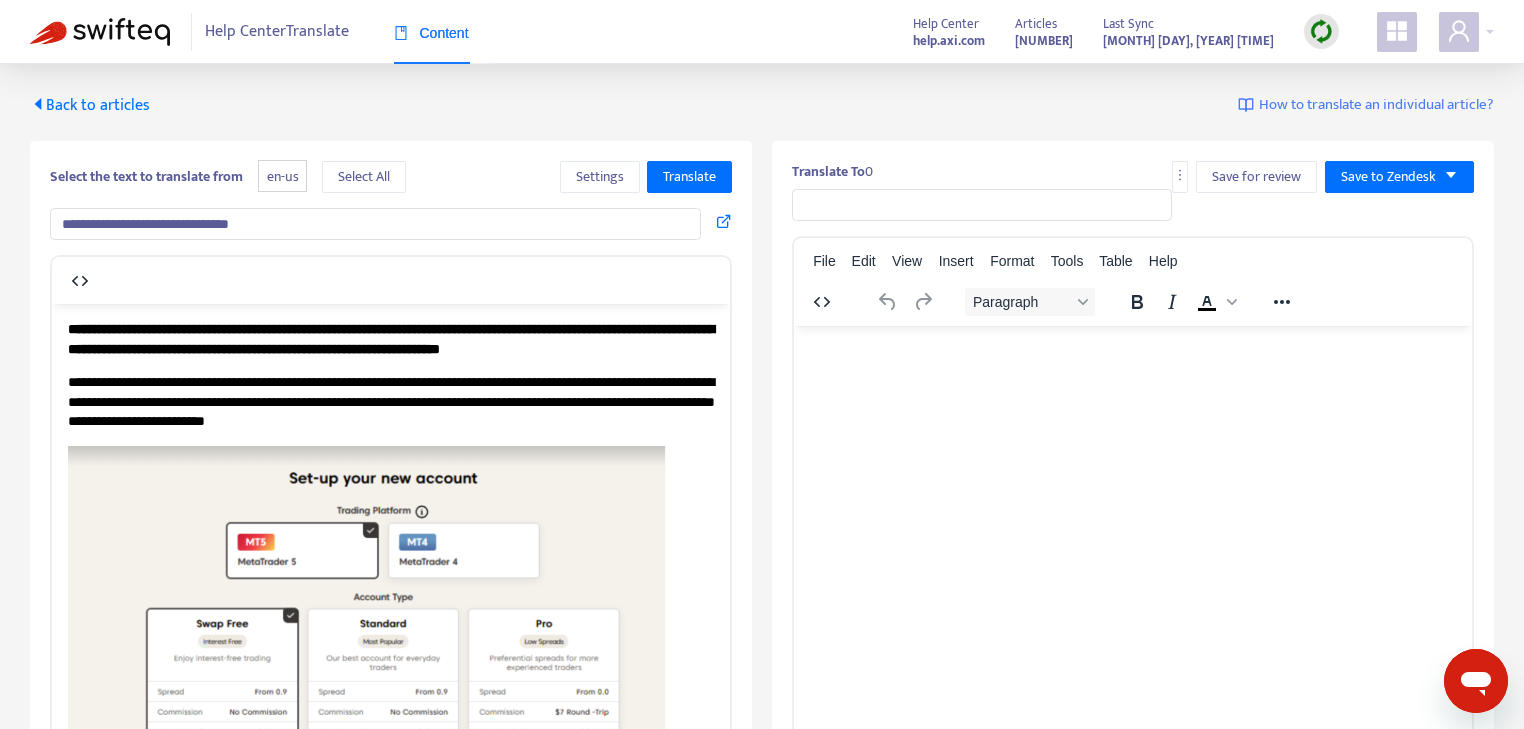 scroll, scrollTop: 0, scrollLeft: 0, axis: both 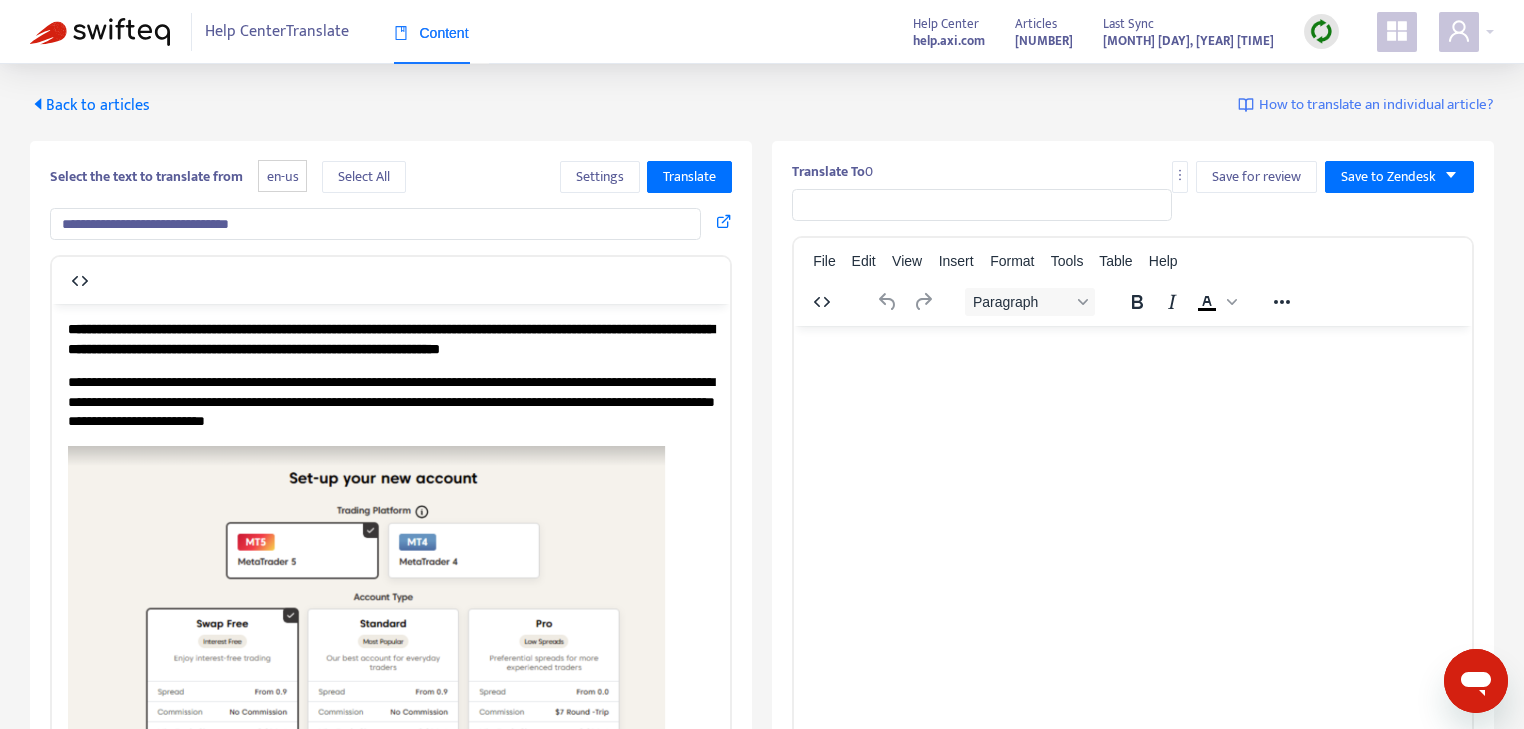 type on "**********" 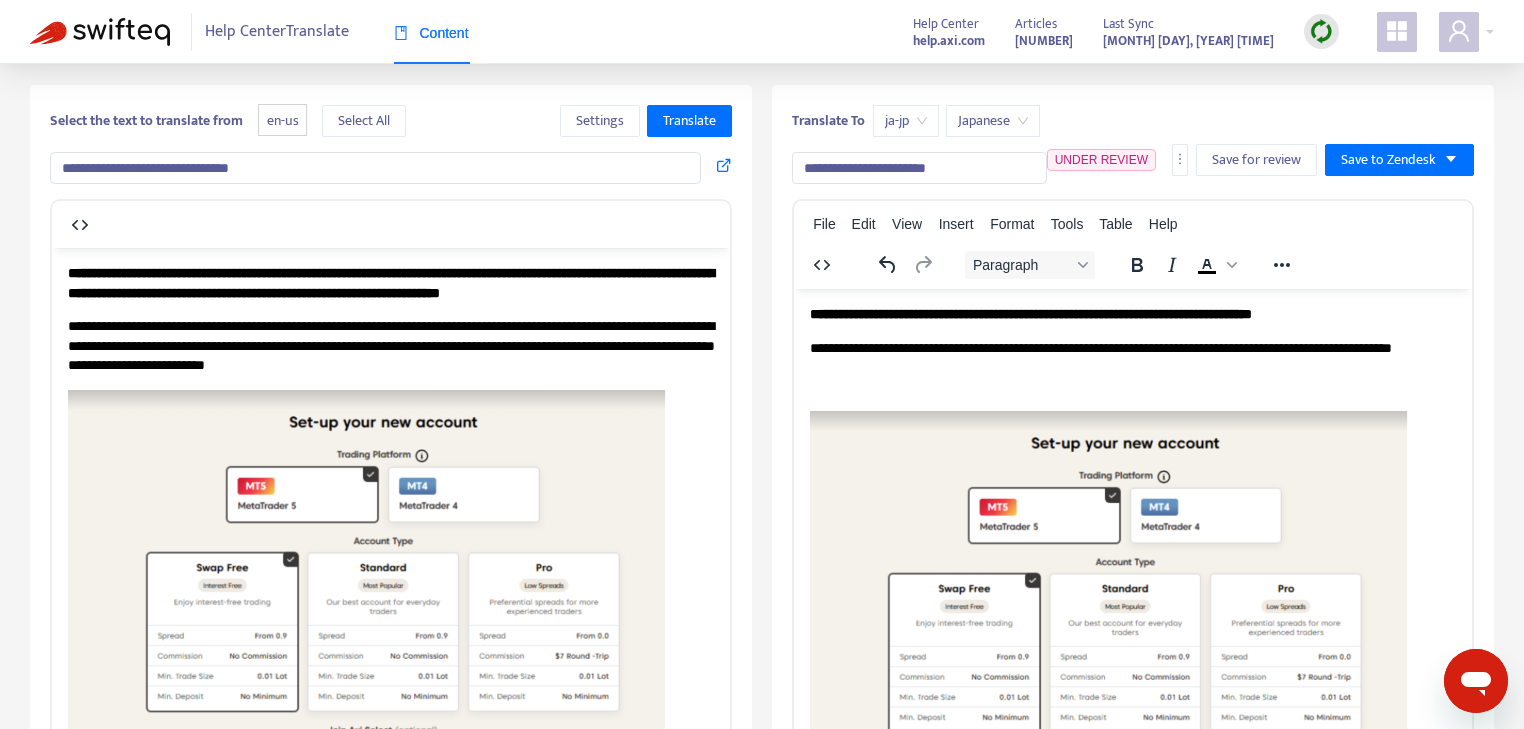 scroll, scrollTop: 80, scrollLeft: 0, axis: vertical 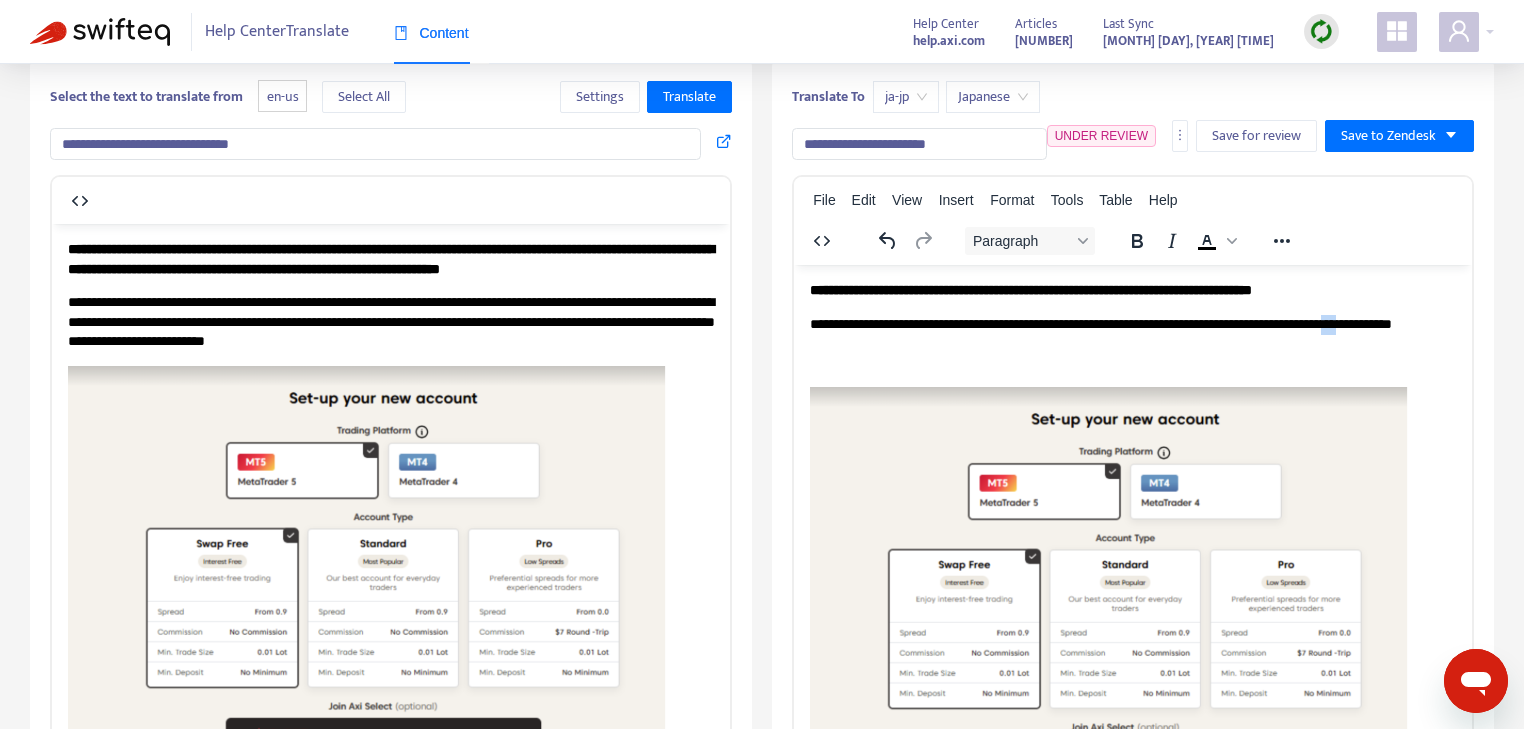 drag, startPoint x: 950, startPoint y: 384, endPoint x: 987, endPoint y: 384, distance: 37 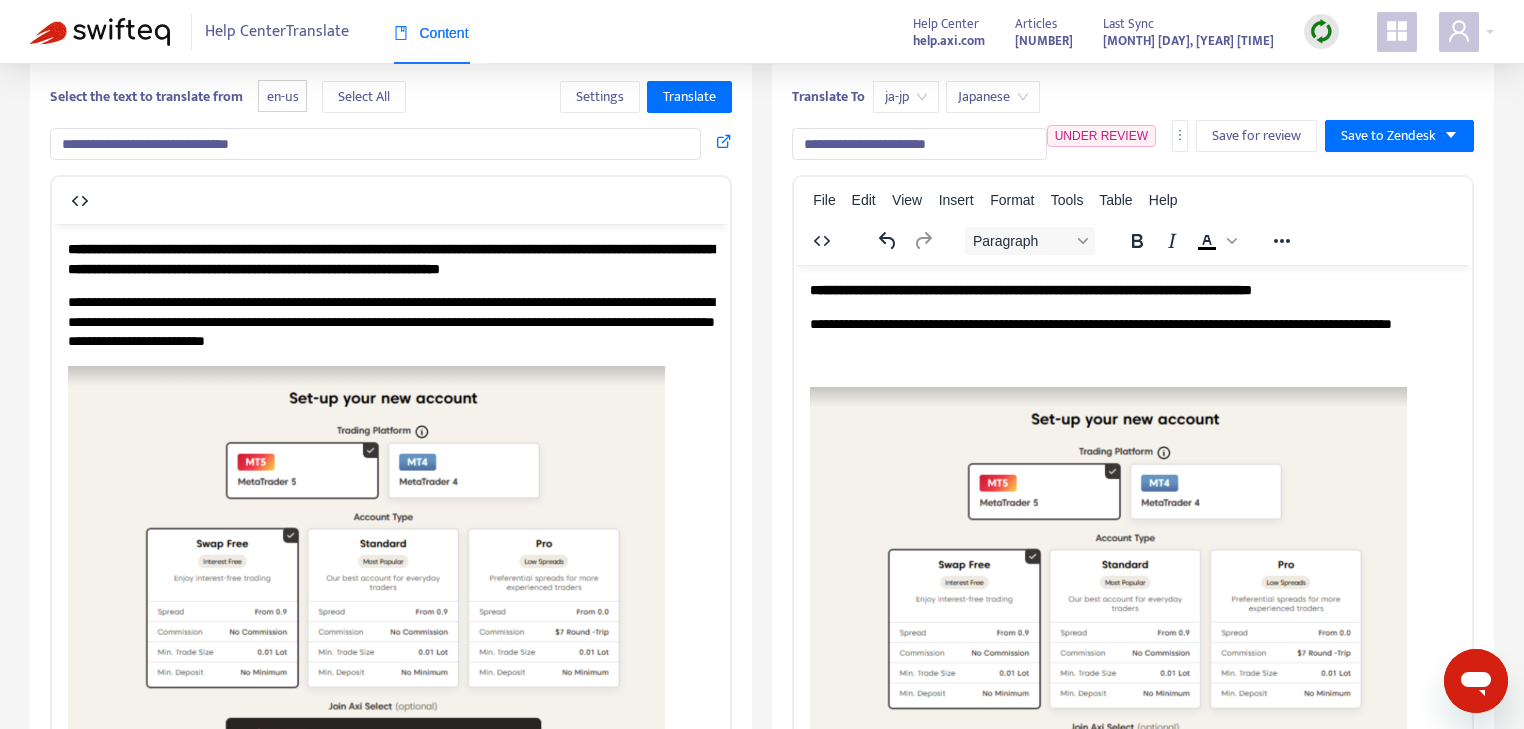 type 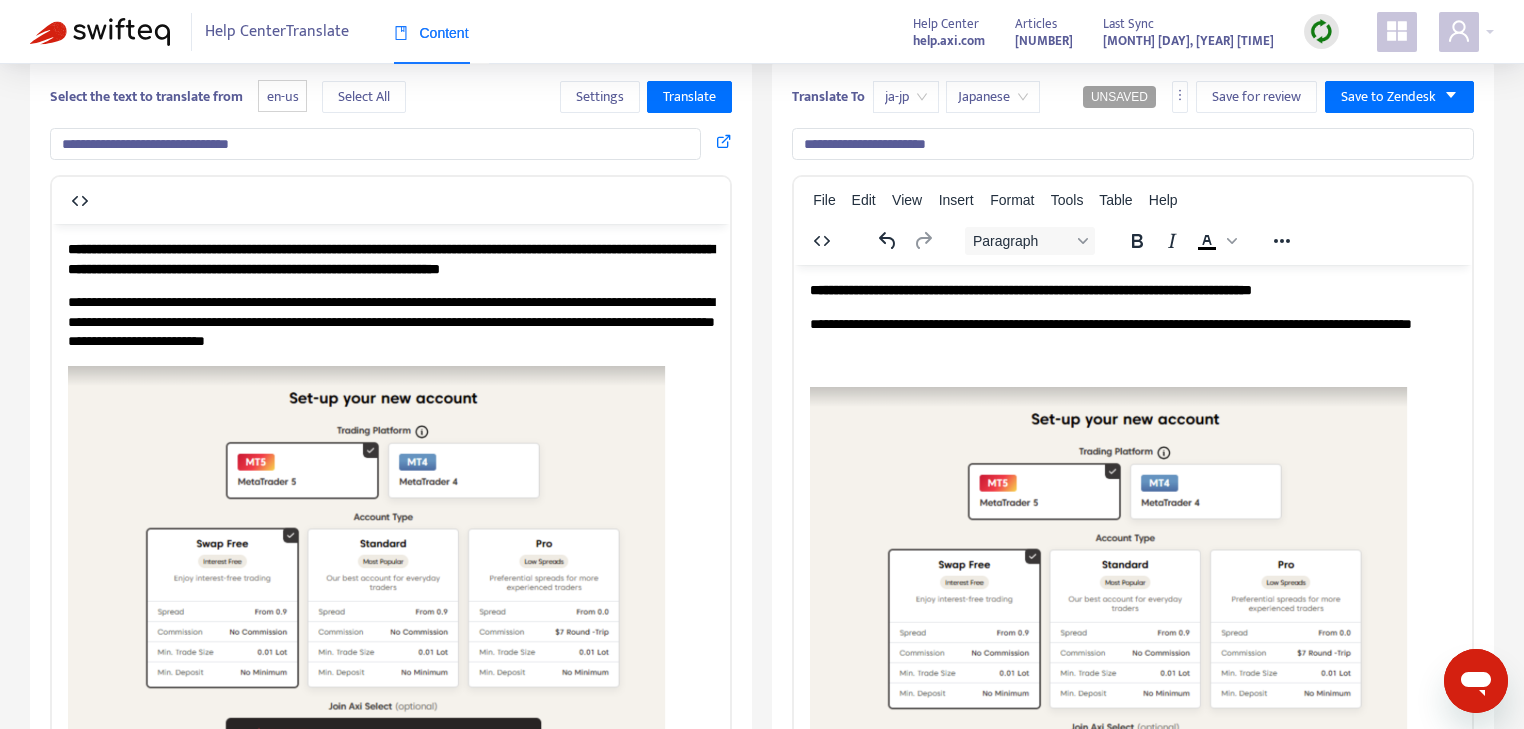 click on "**********" at bounding box center [1133, 343] 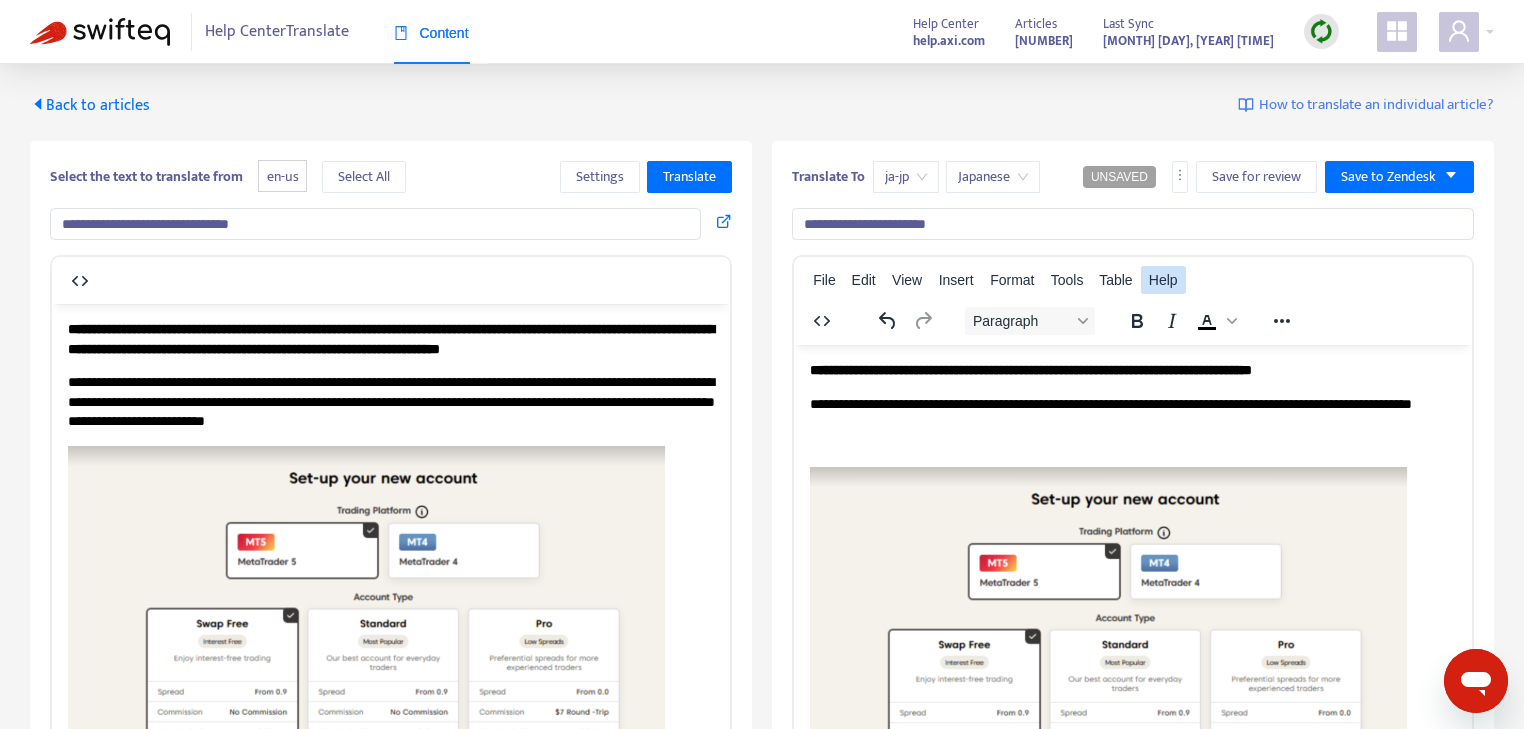 scroll, scrollTop: 0, scrollLeft: 0, axis: both 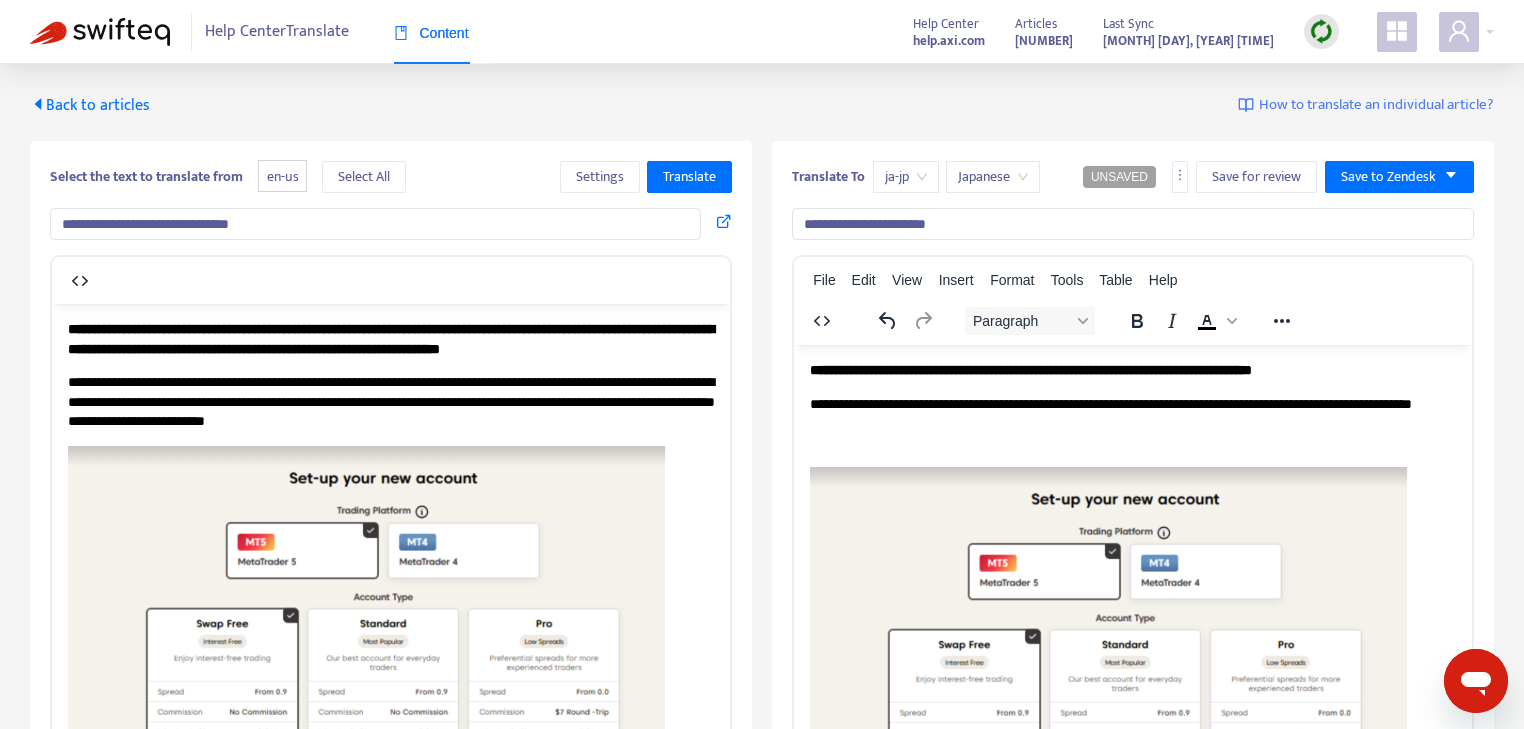 click on "**********" at bounding box center (1133, 423) 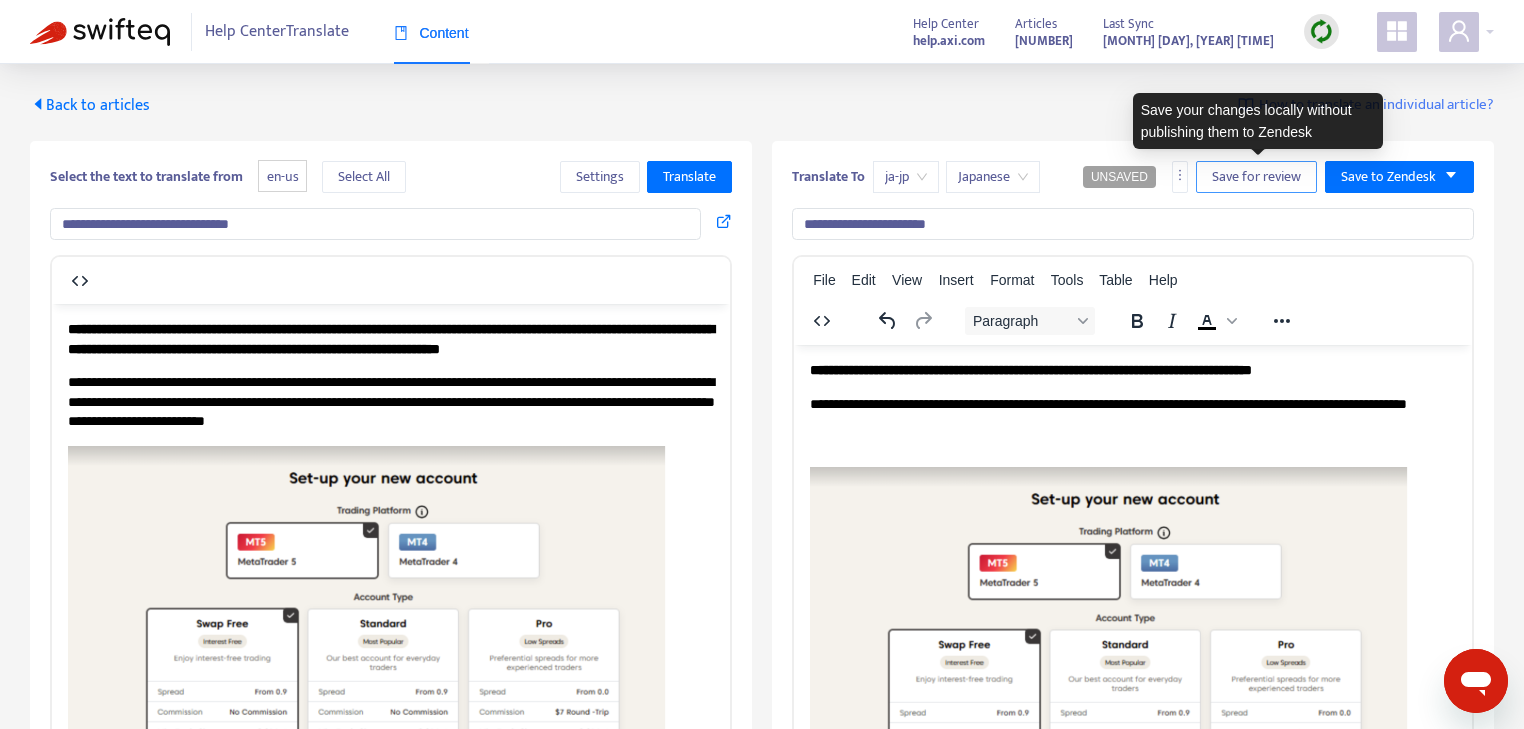 click on "Save for review" at bounding box center [1256, 177] 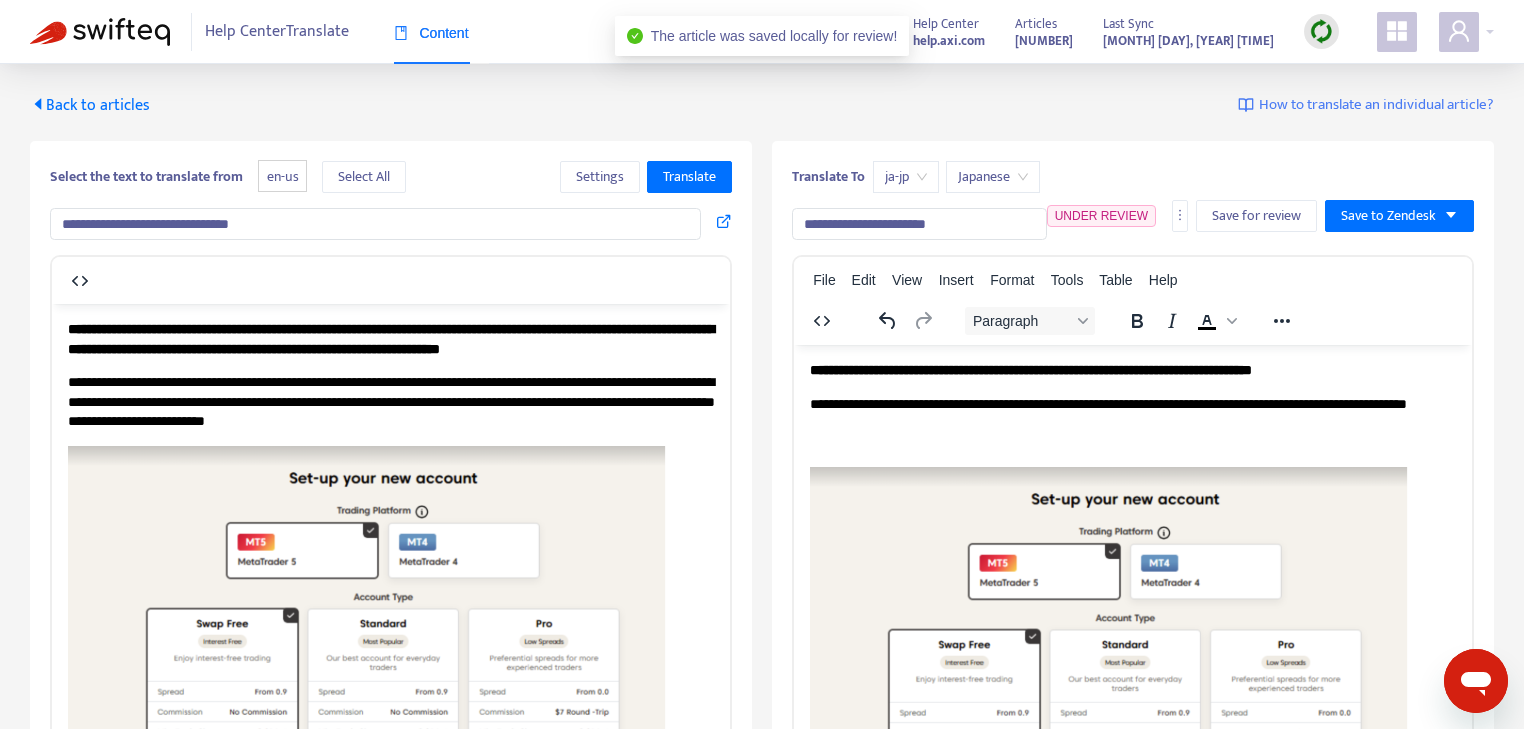 click at bounding box center [100, 32] 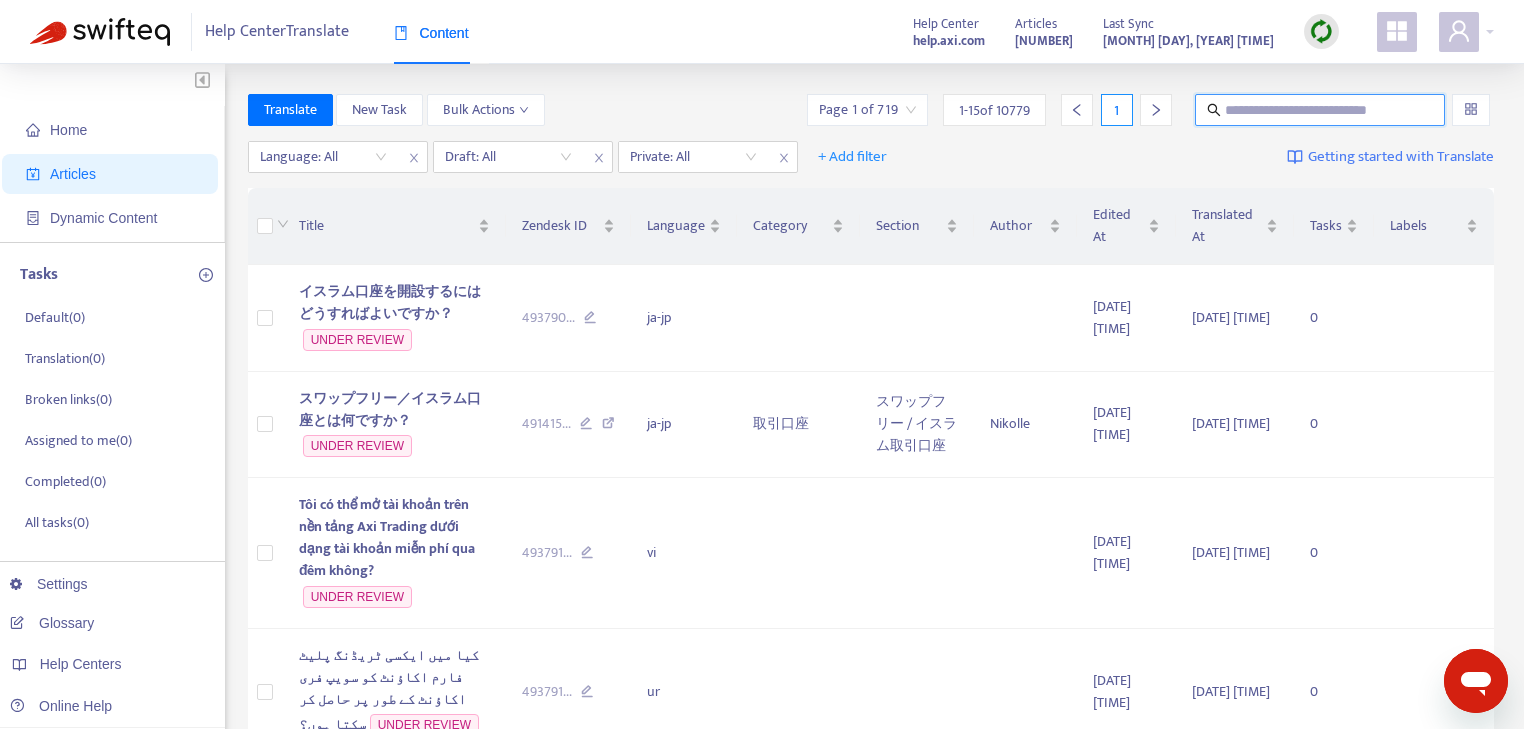 click at bounding box center (1321, 110) 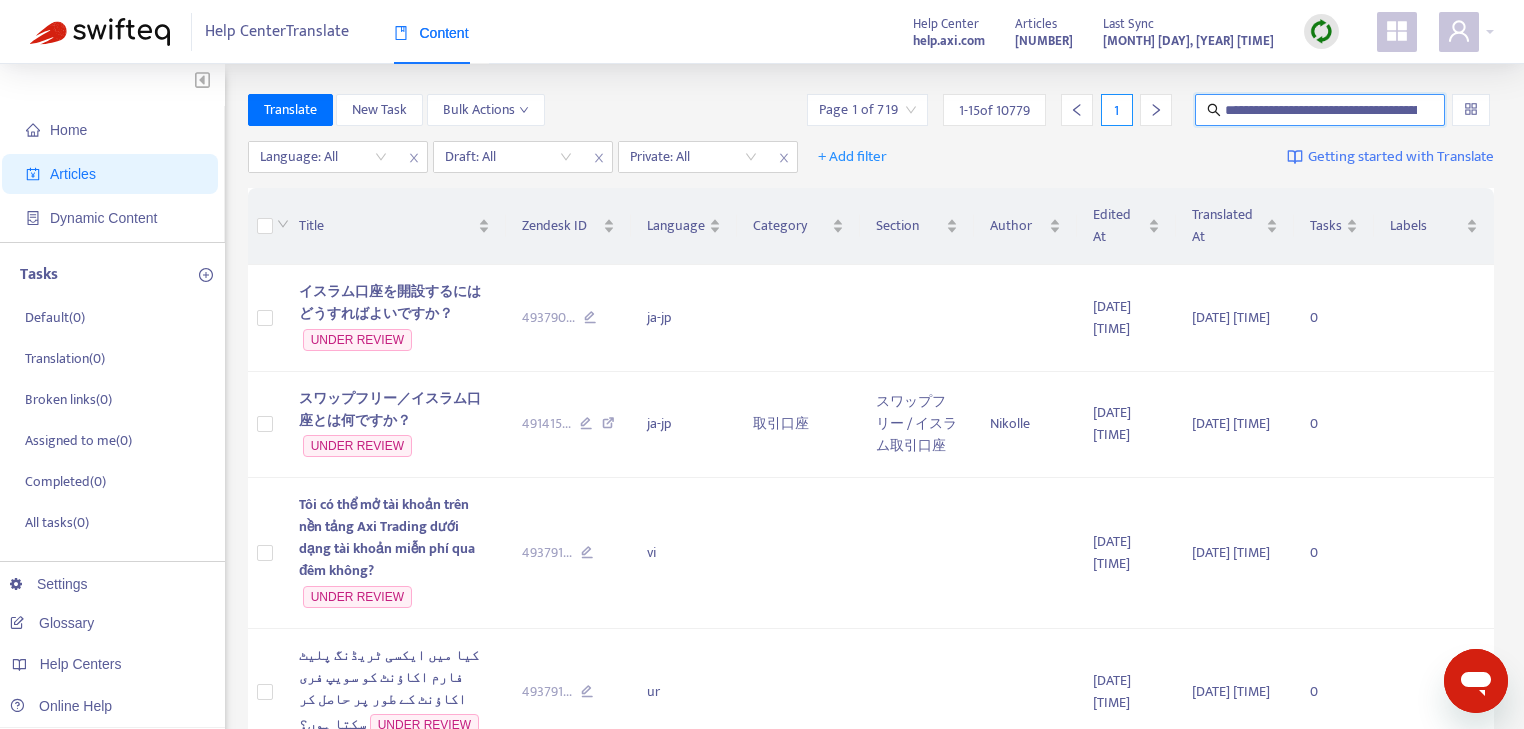 scroll, scrollTop: 0, scrollLeft: 191, axis: horizontal 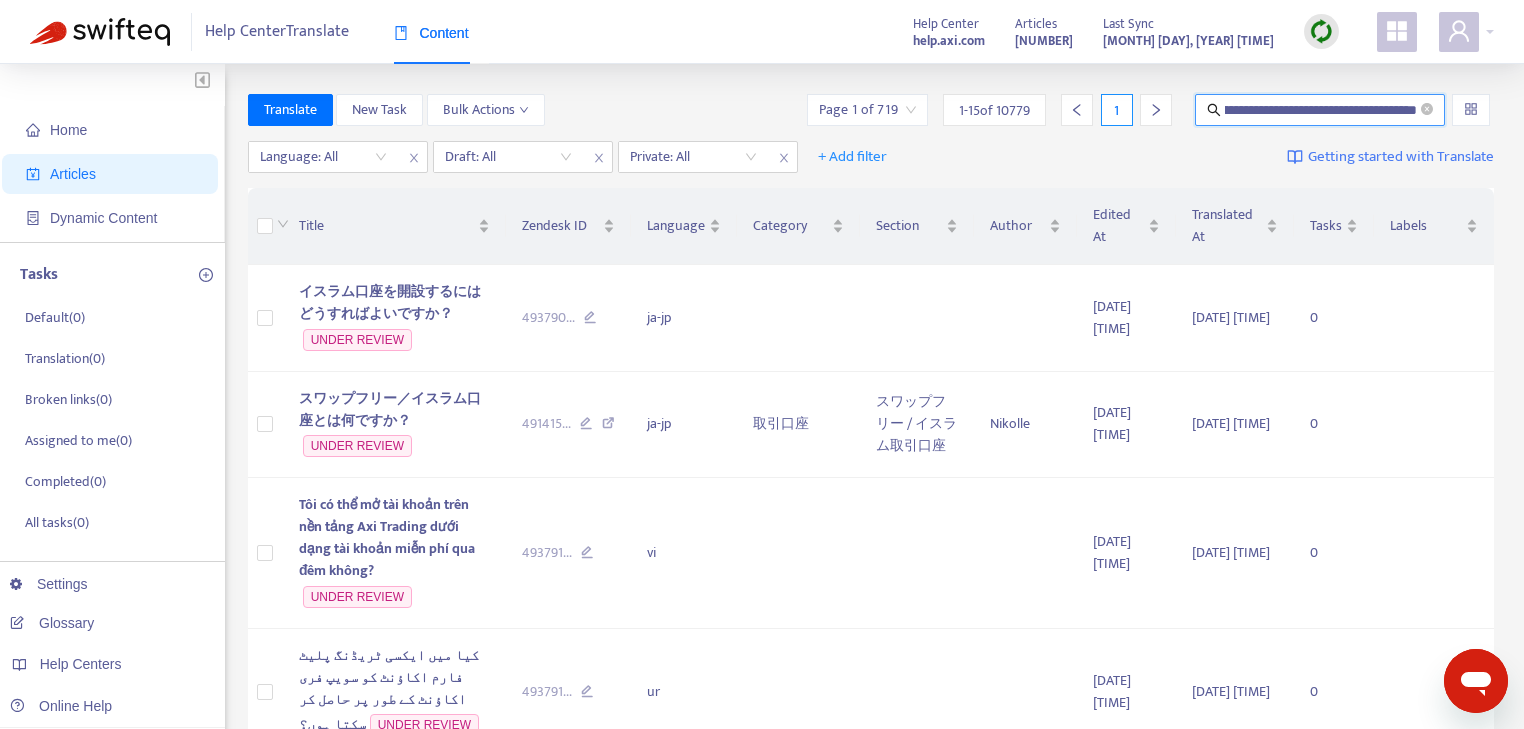 type on "**********" 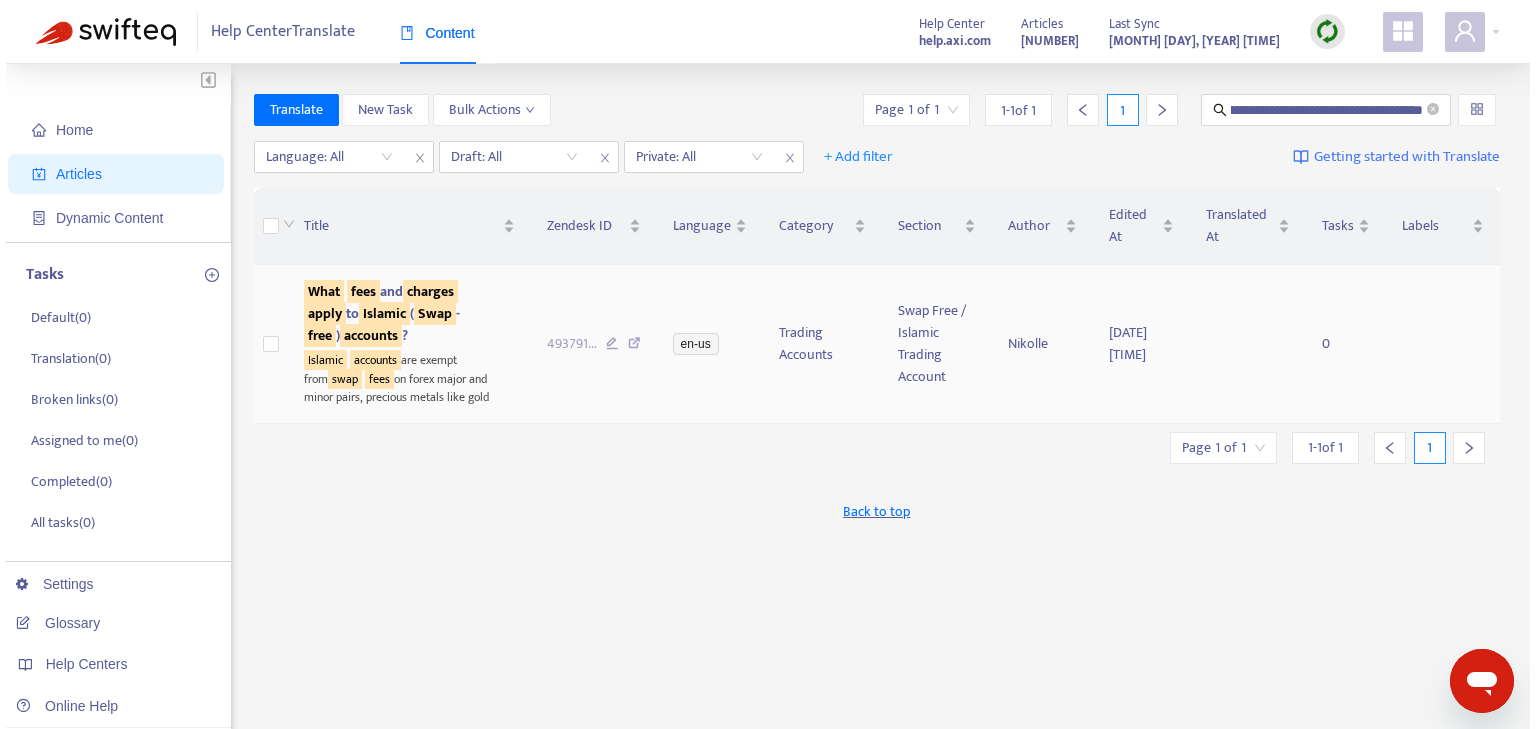 scroll, scrollTop: 0, scrollLeft: 0, axis: both 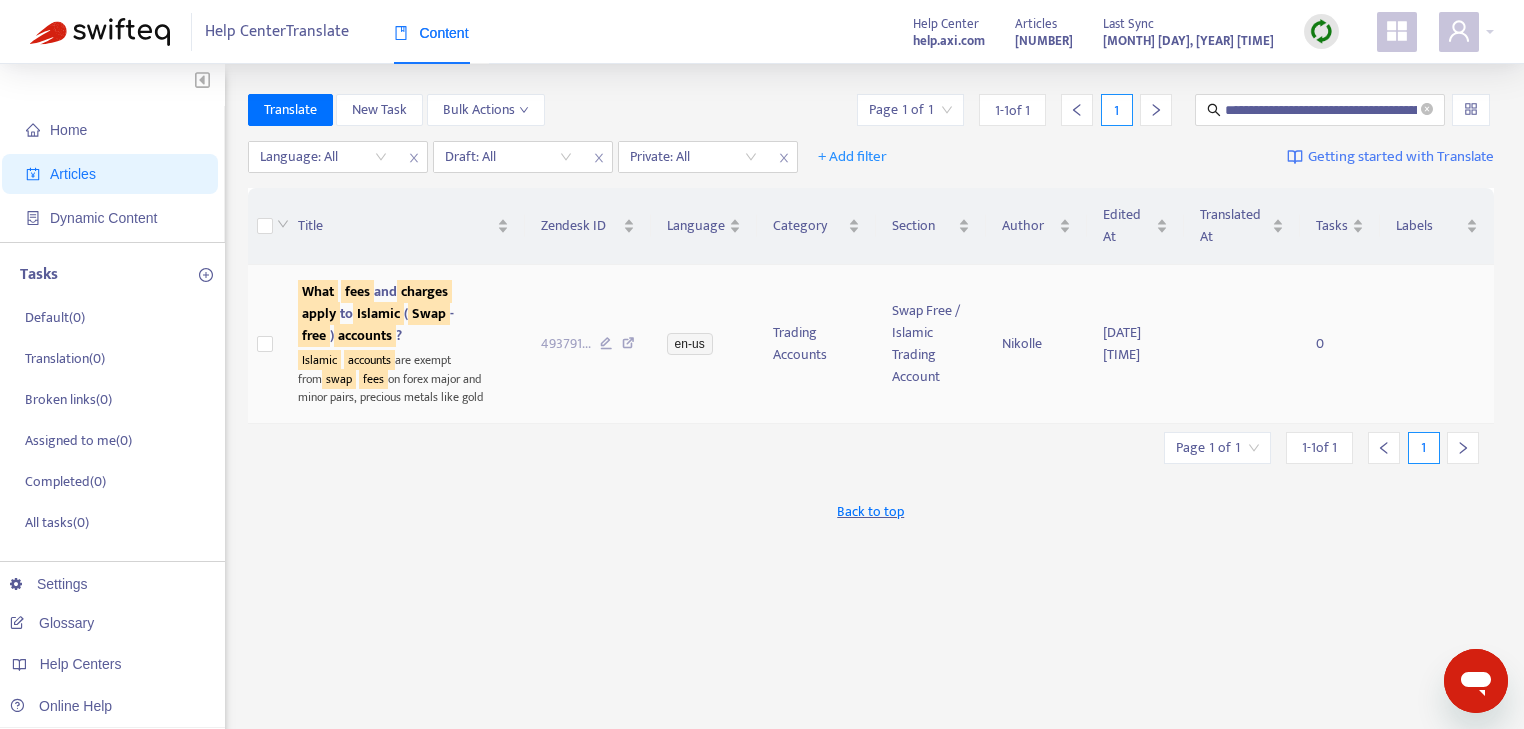 click on "What   fees  and  charges   apply  to  Islamic  ( Swap - free )  accounts ?" at bounding box center (403, 314) 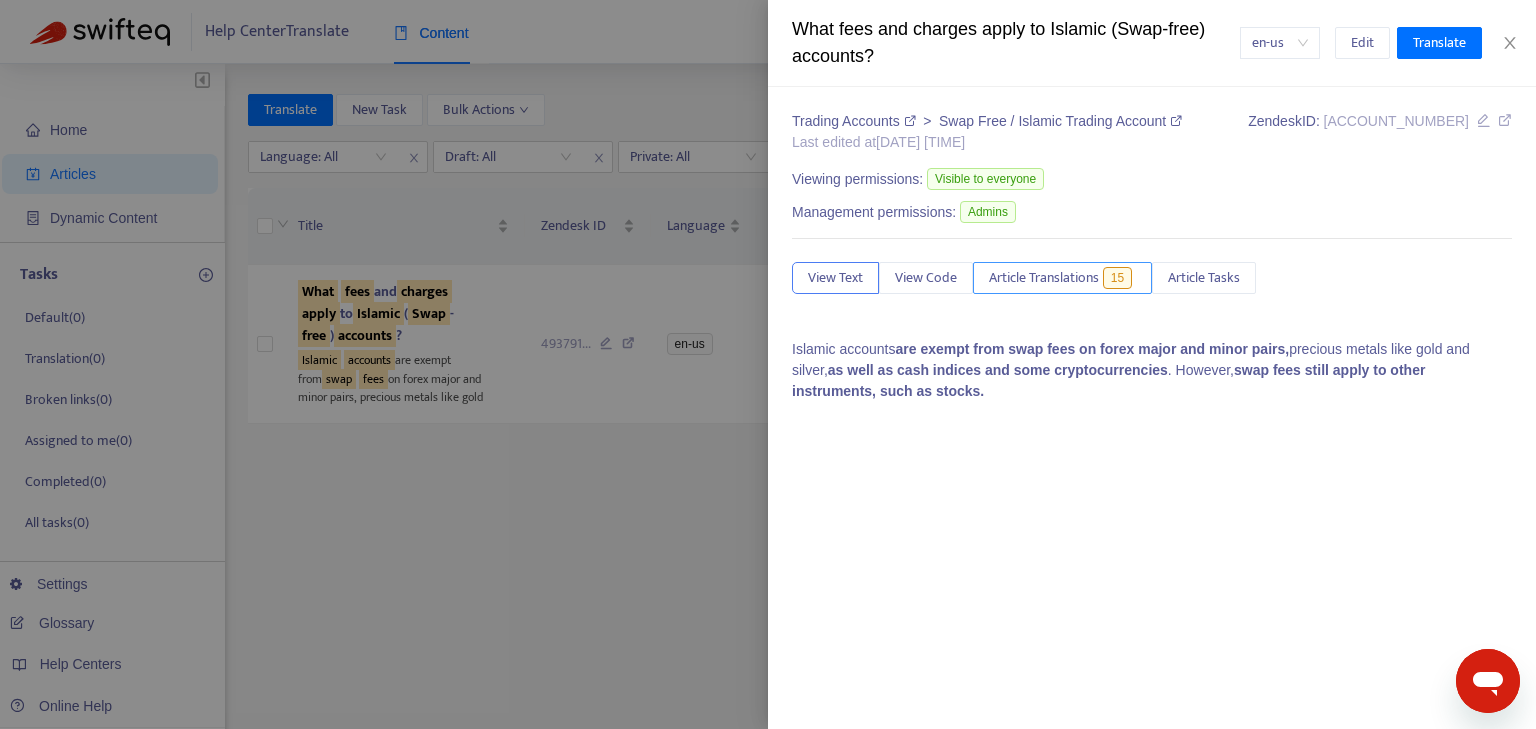 click on "Article Translations" at bounding box center (1044, 278) 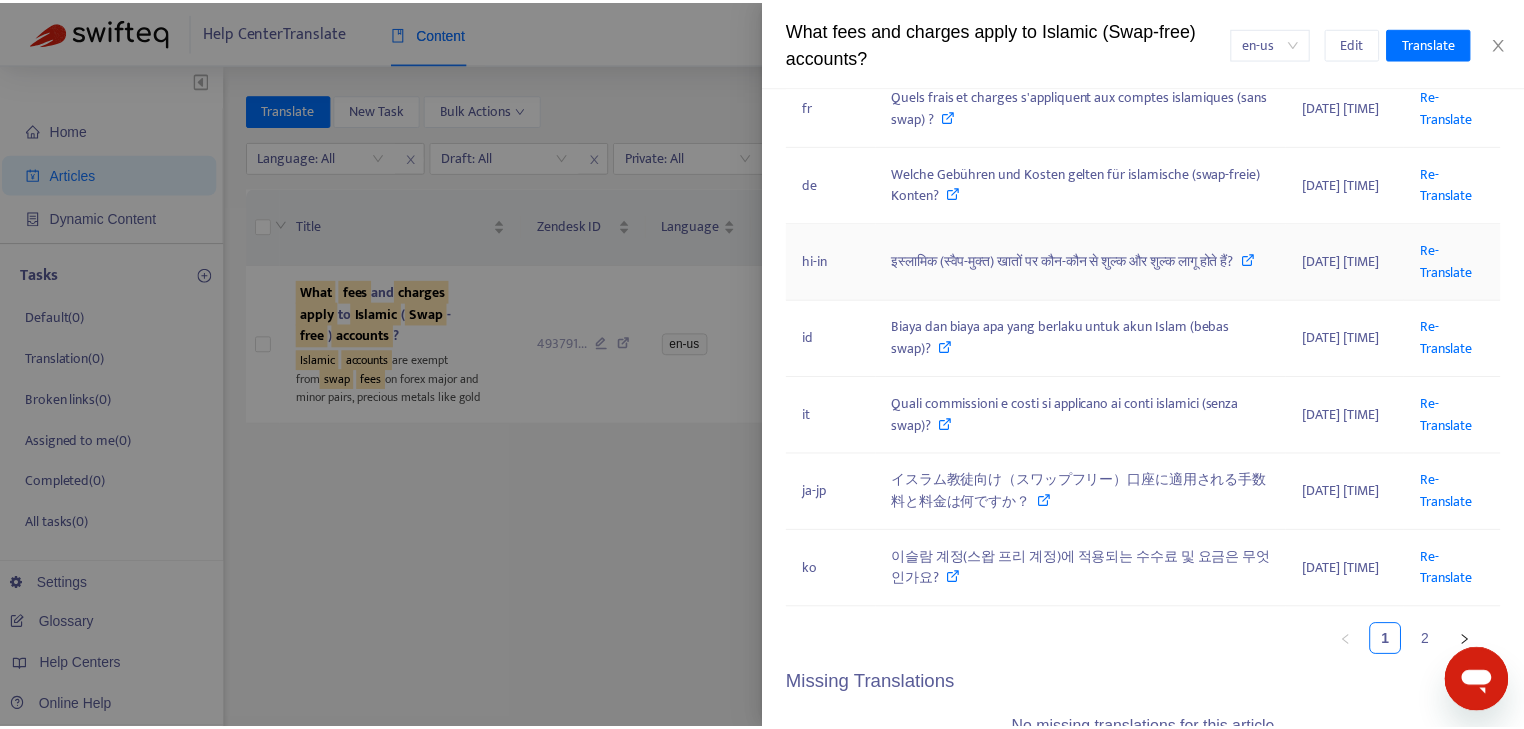 scroll, scrollTop: 640, scrollLeft: 0, axis: vertical 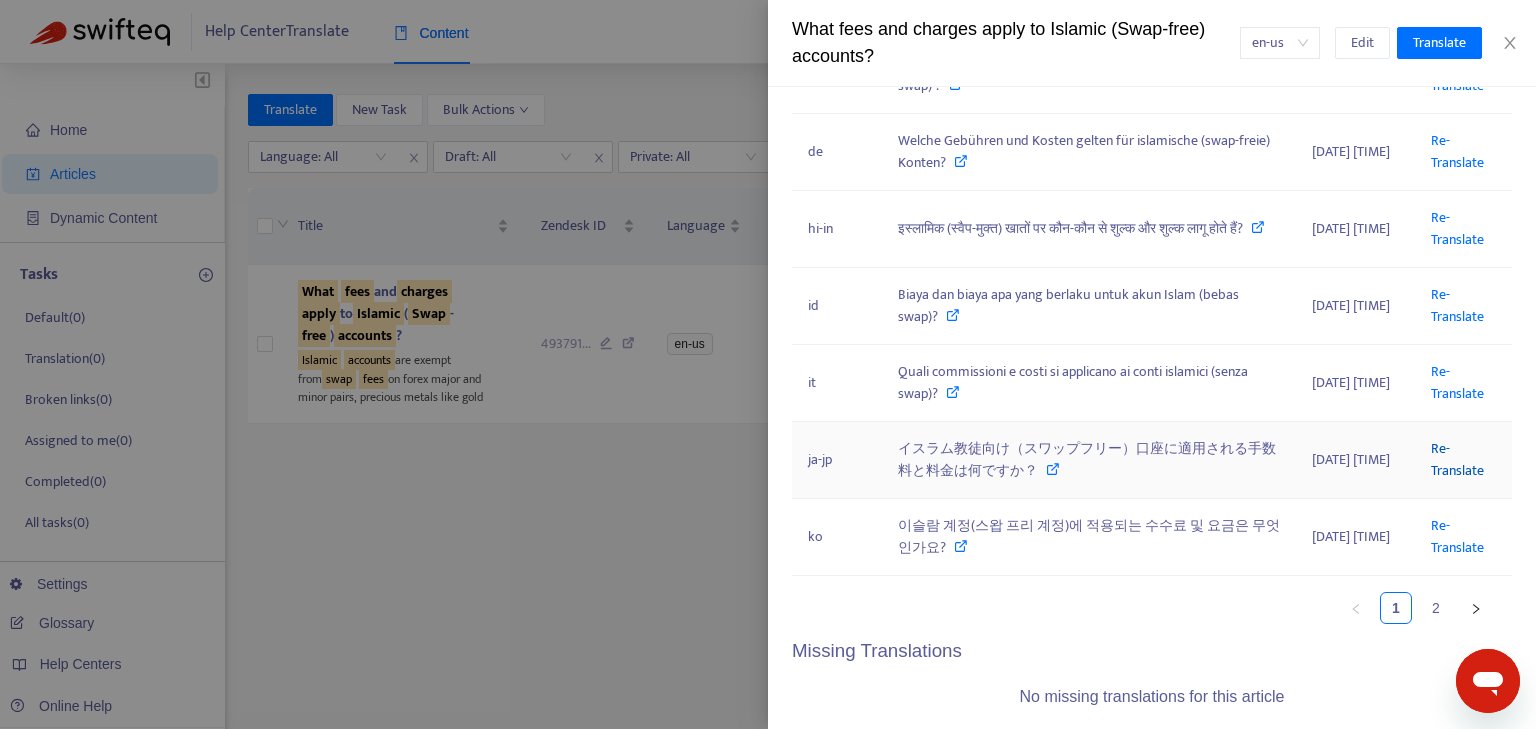 click on "Re-Translate" at bounding box center (1457, 459) 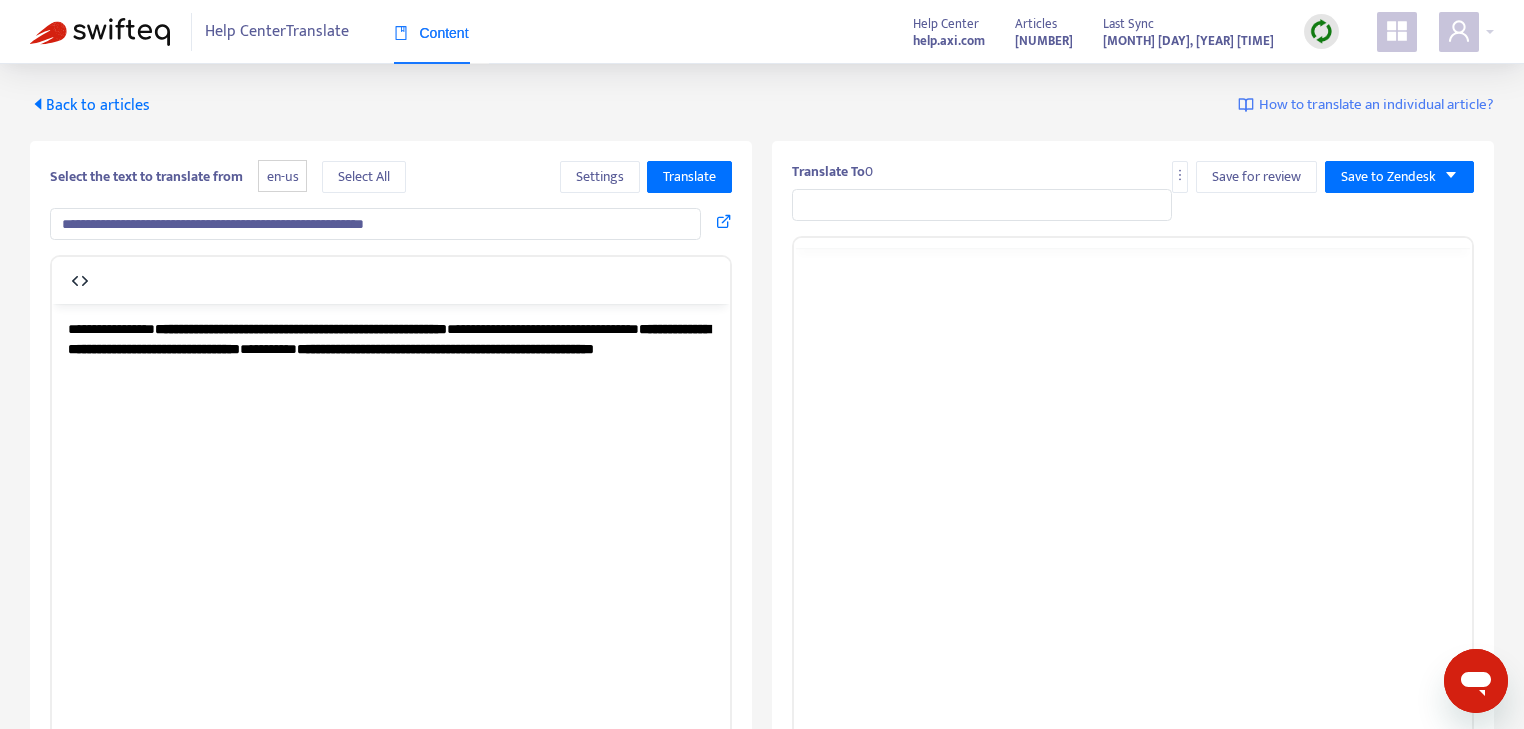 scroll, scrollTop: 0, scrollLeft: 0, axis: both 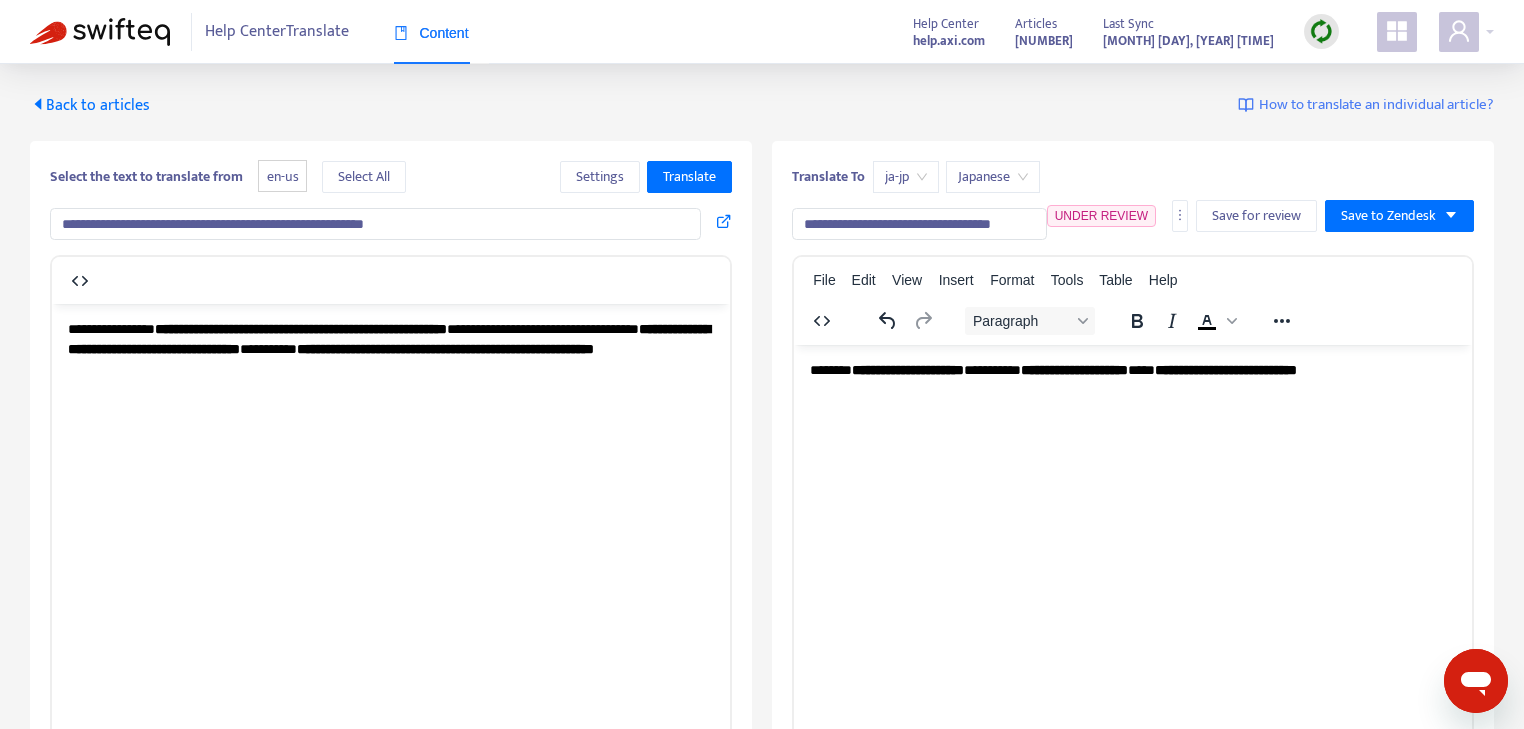 click on "**********" at bounding box center (919, 224) 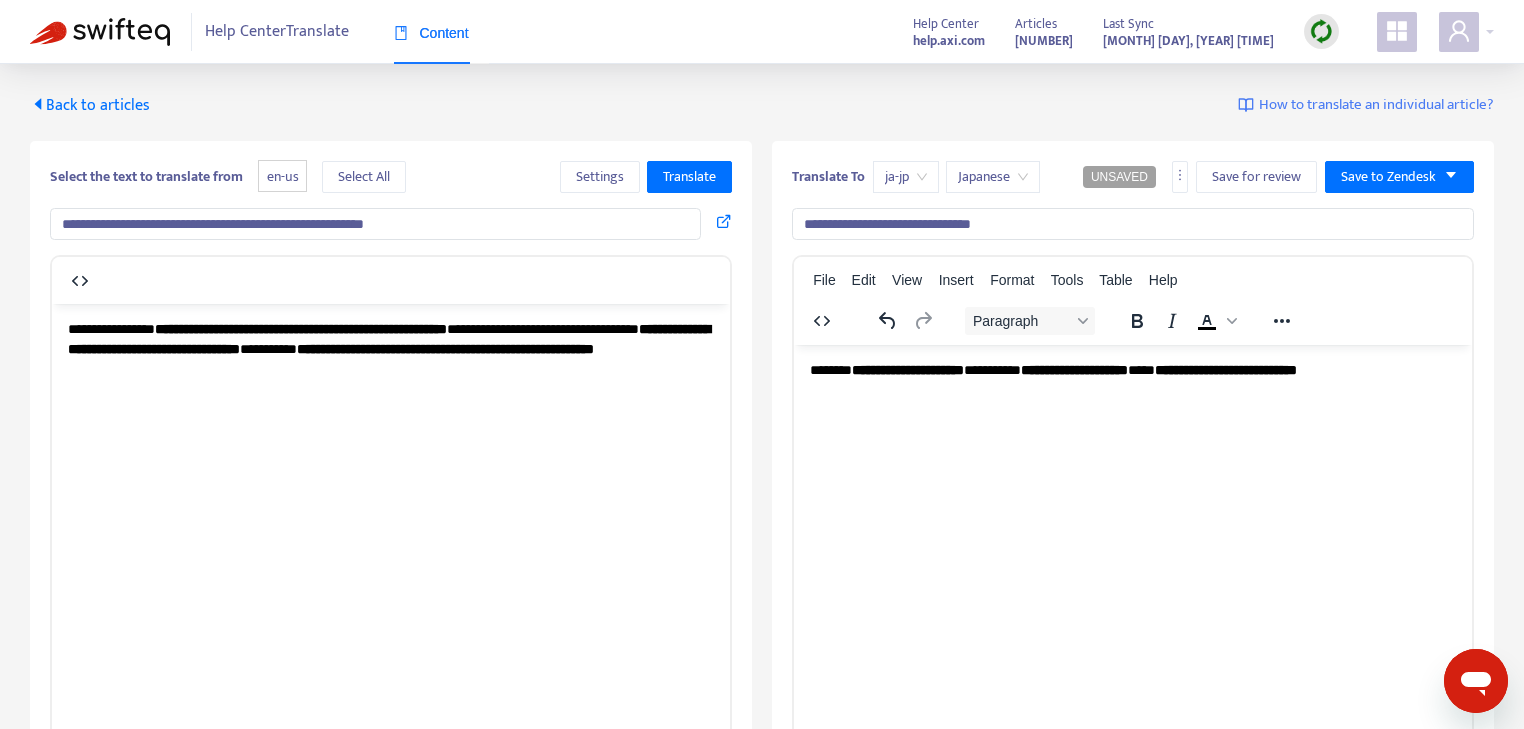 type on "**********" 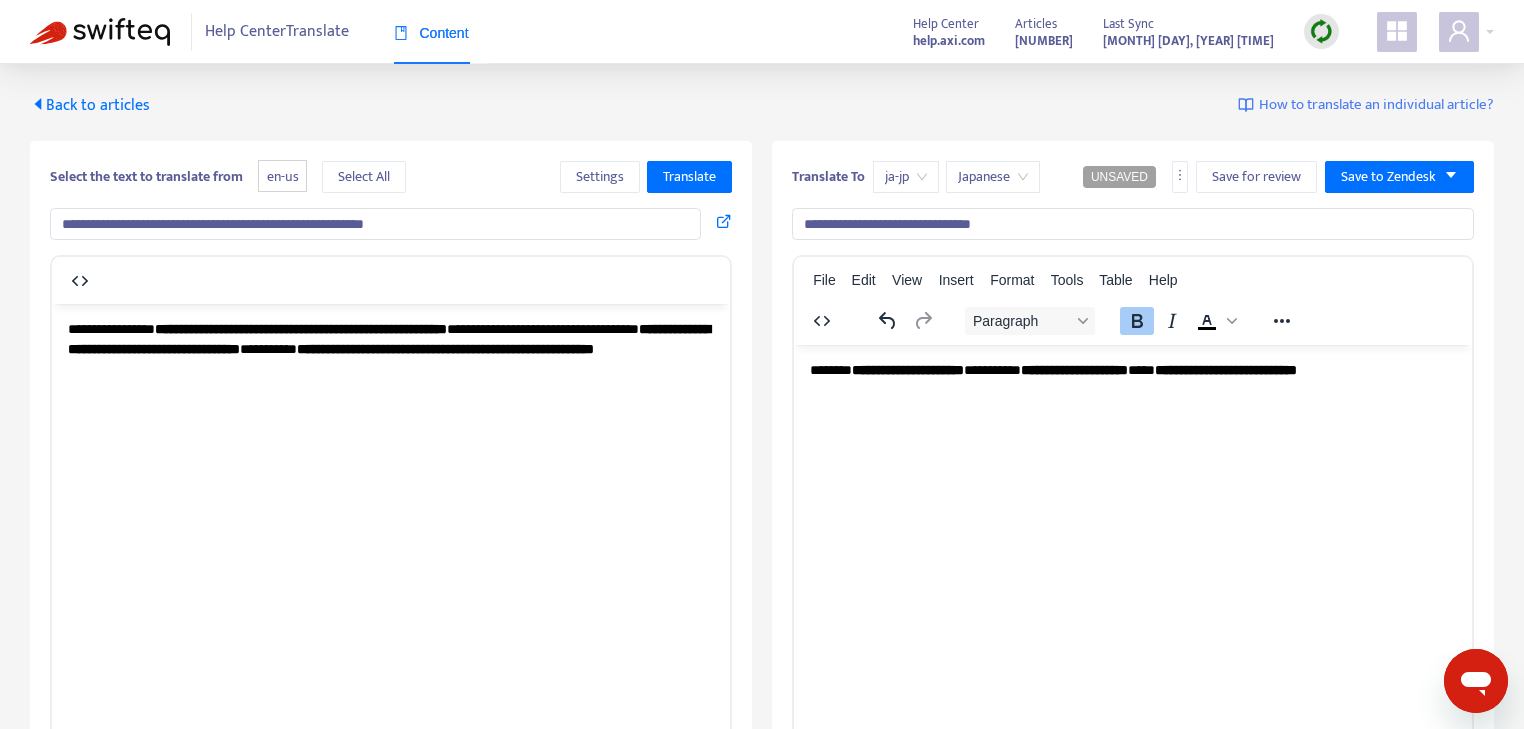 type 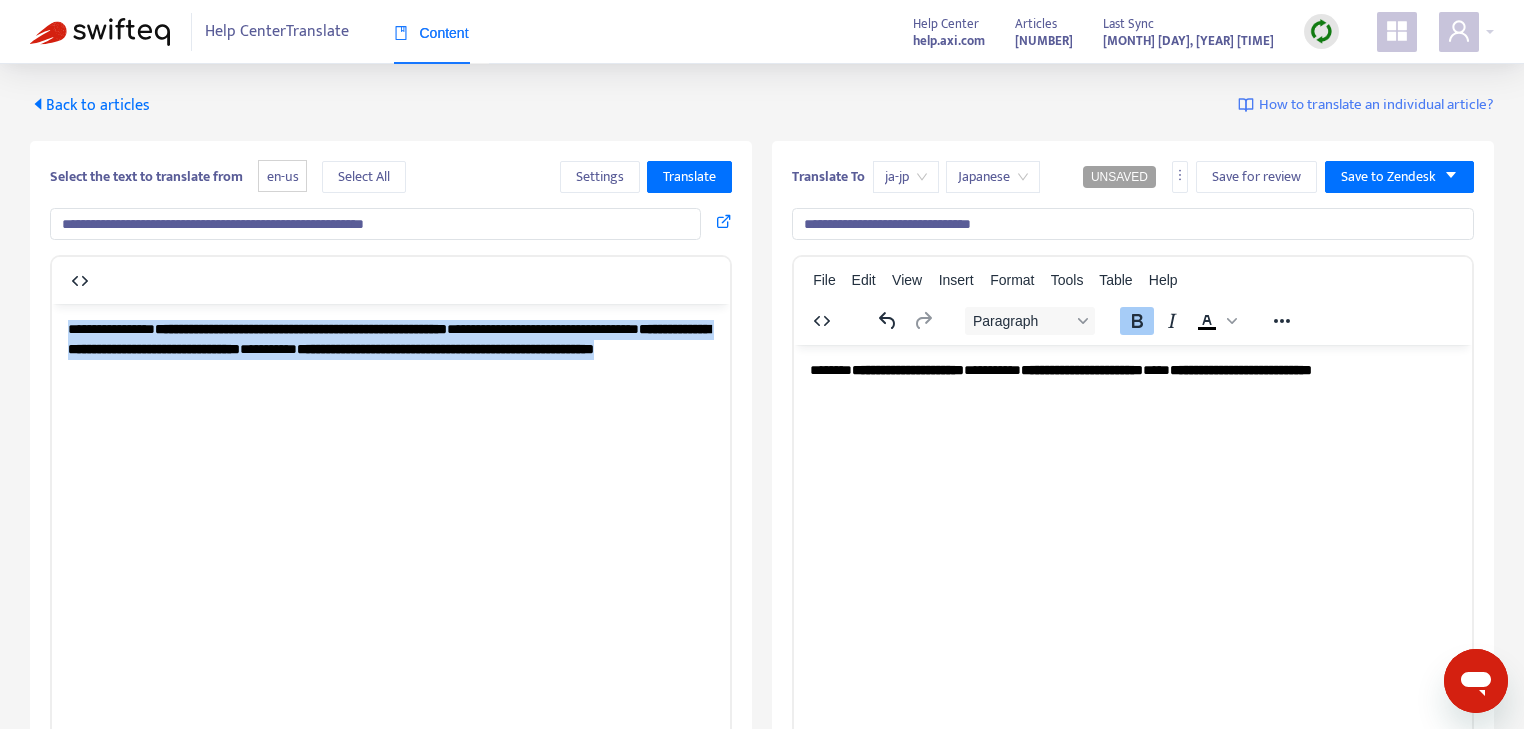drag, startPoint x: 353, startPoint y: 373, endPoint x: 61, endPoint y: 311, distance: 298.50964 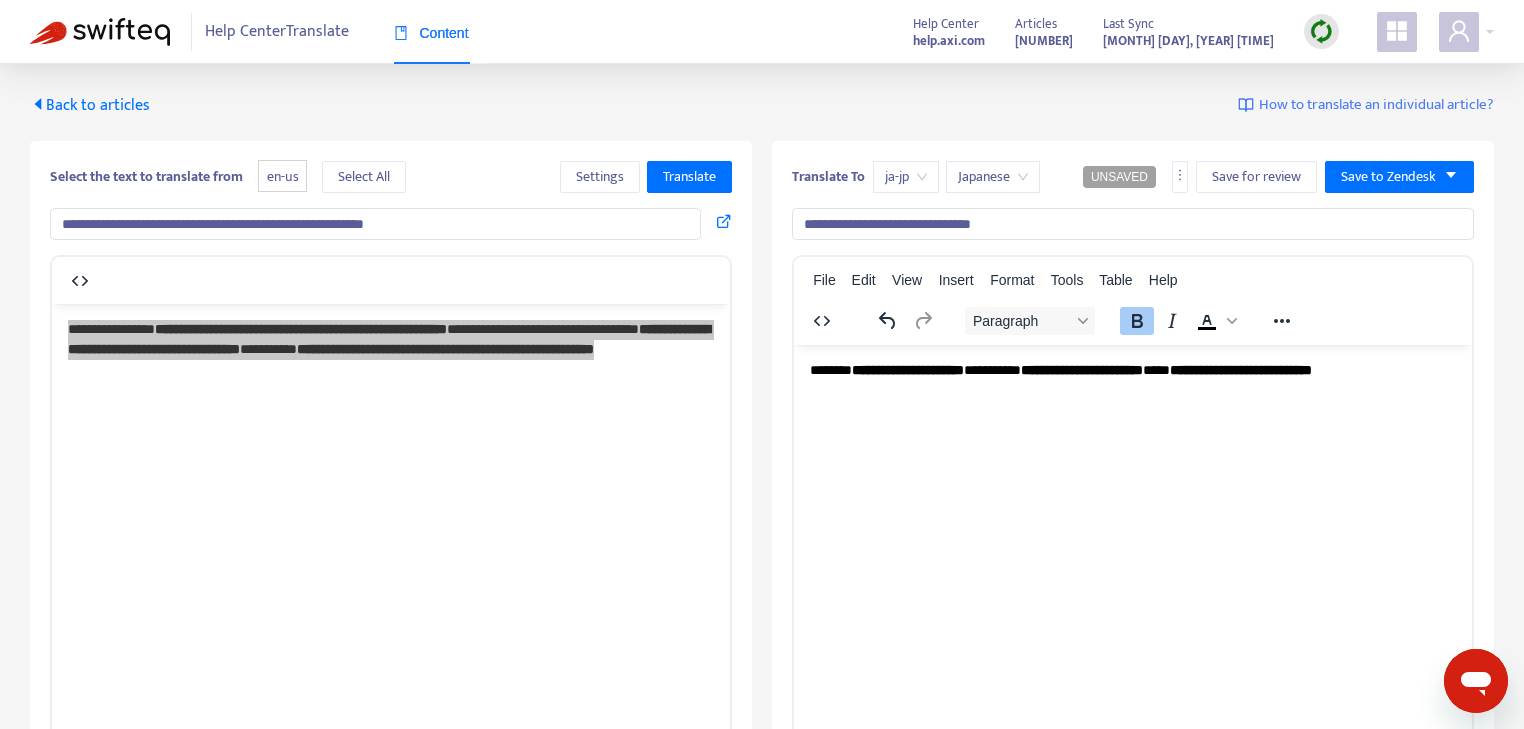 click on "**********" at bounding box center (1241, 369) 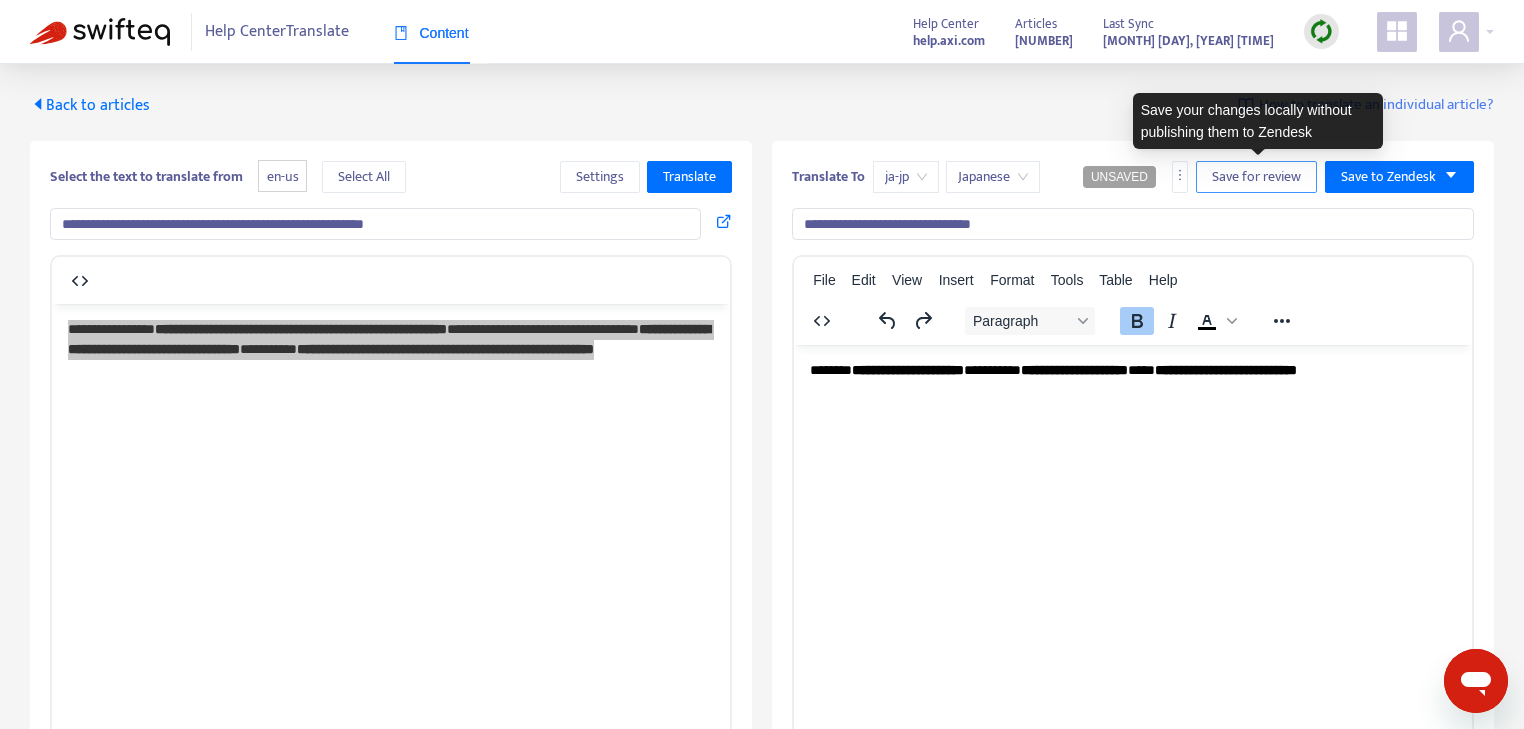 click on "Save for review" at bounding box center [1256, 177] 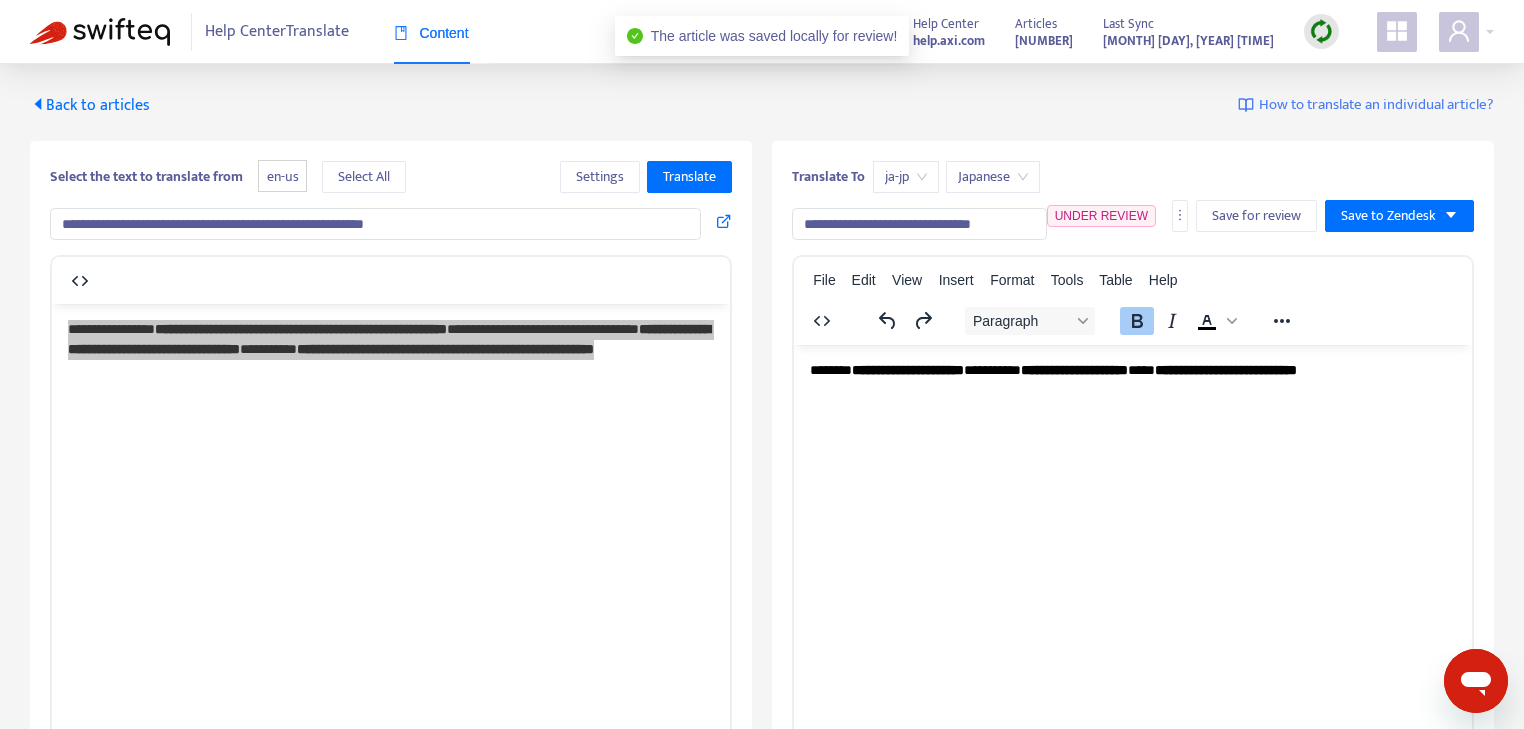 click at bounding box center [100, 32] 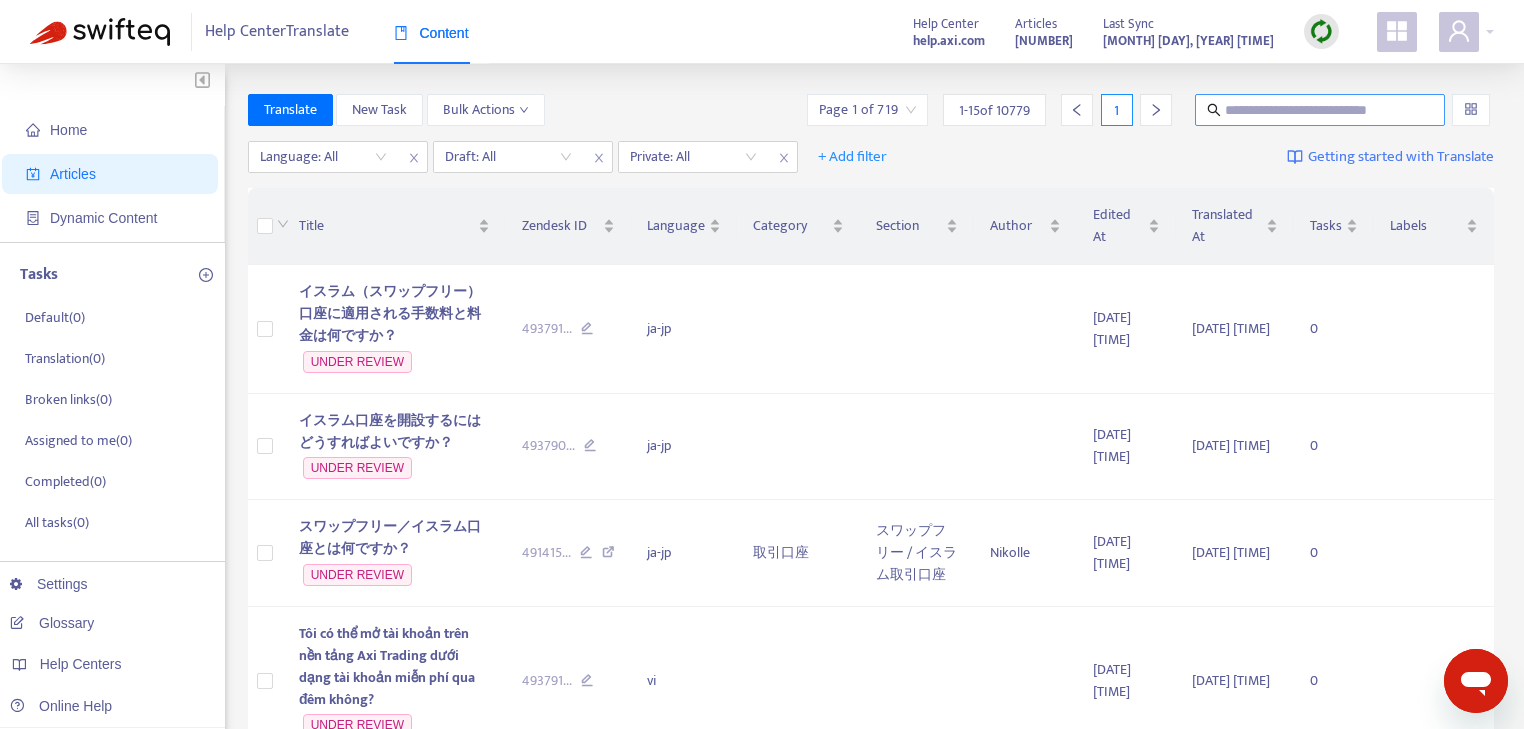 click at bounding box center (1321, 110) 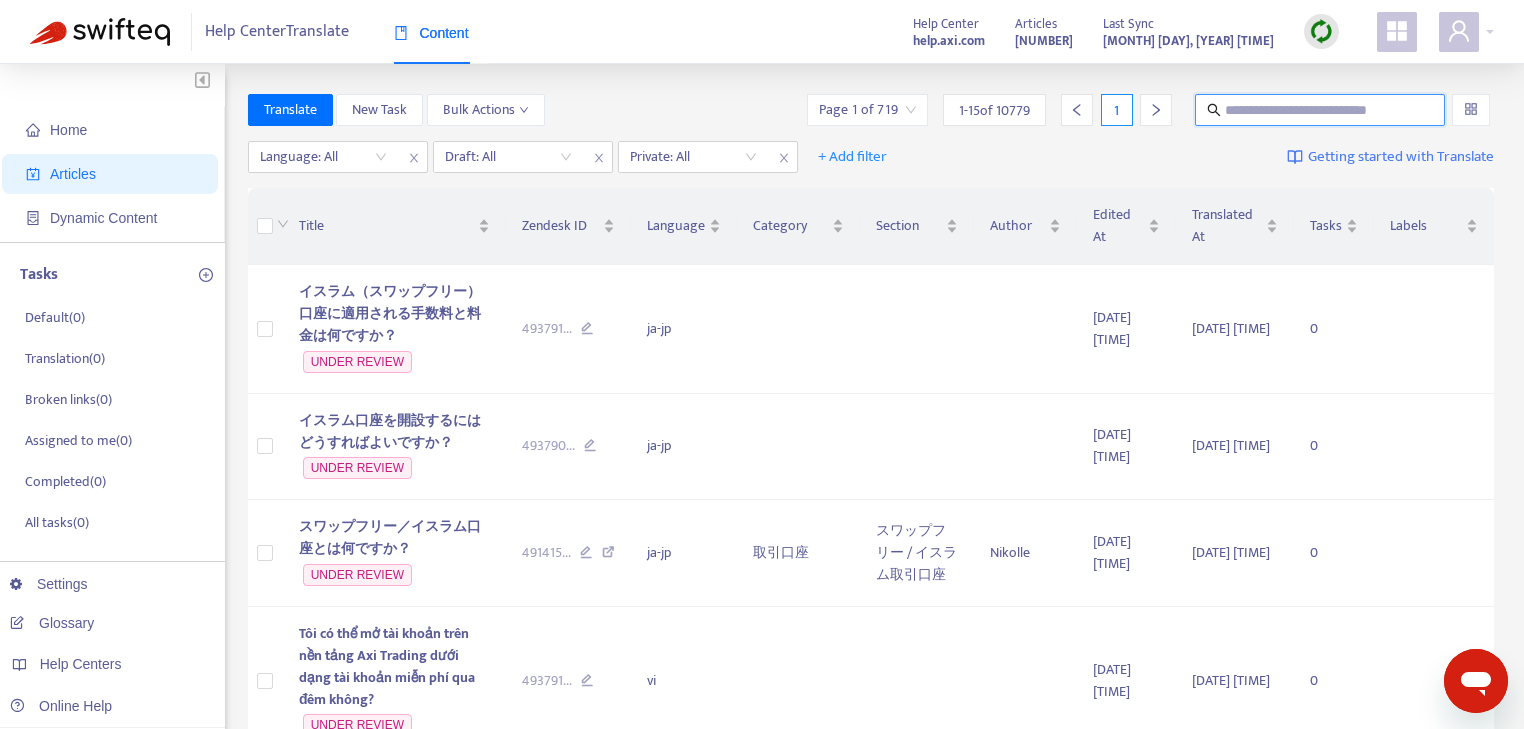 paste on "**********" 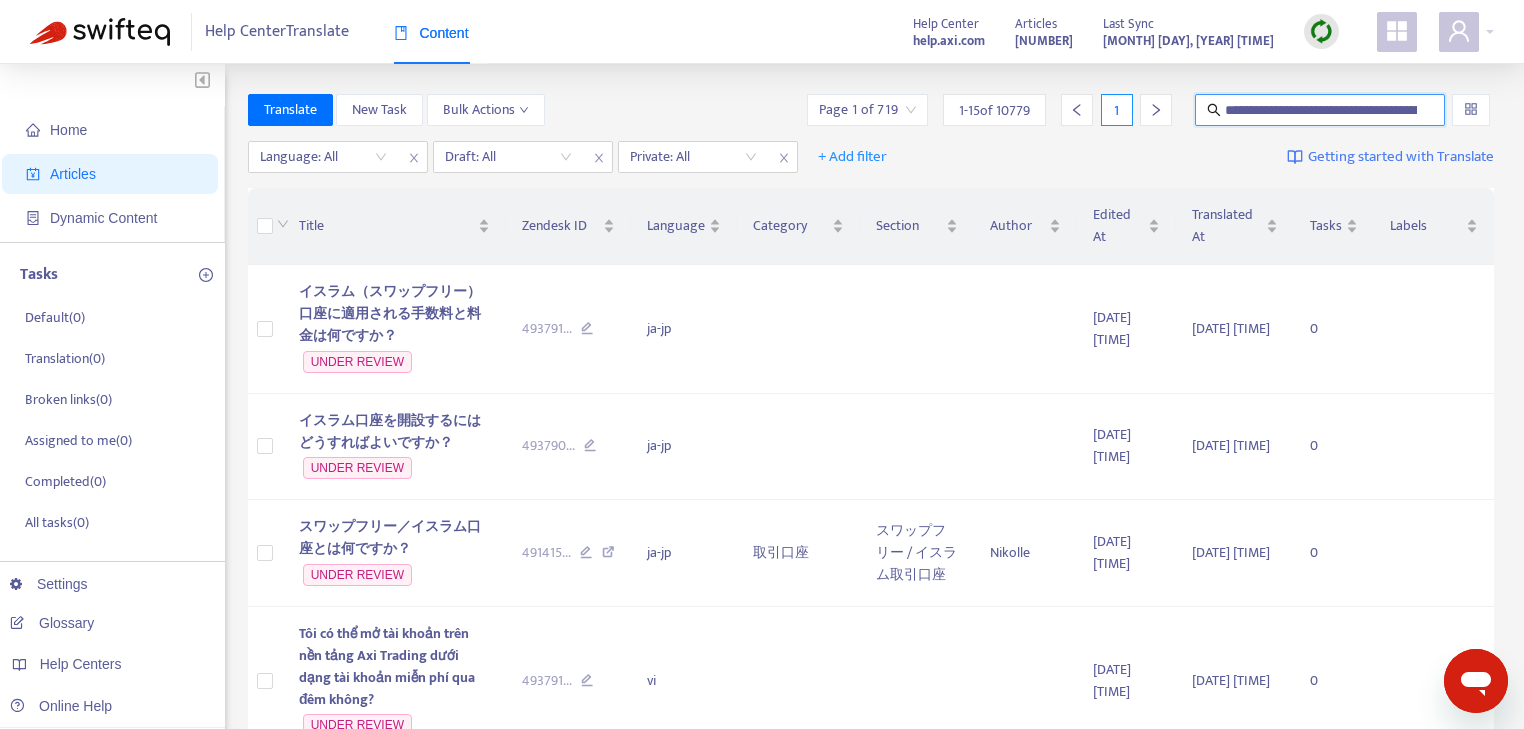 scroll, scrollTop: 0, scrollLeft: 182, axis: horizontal 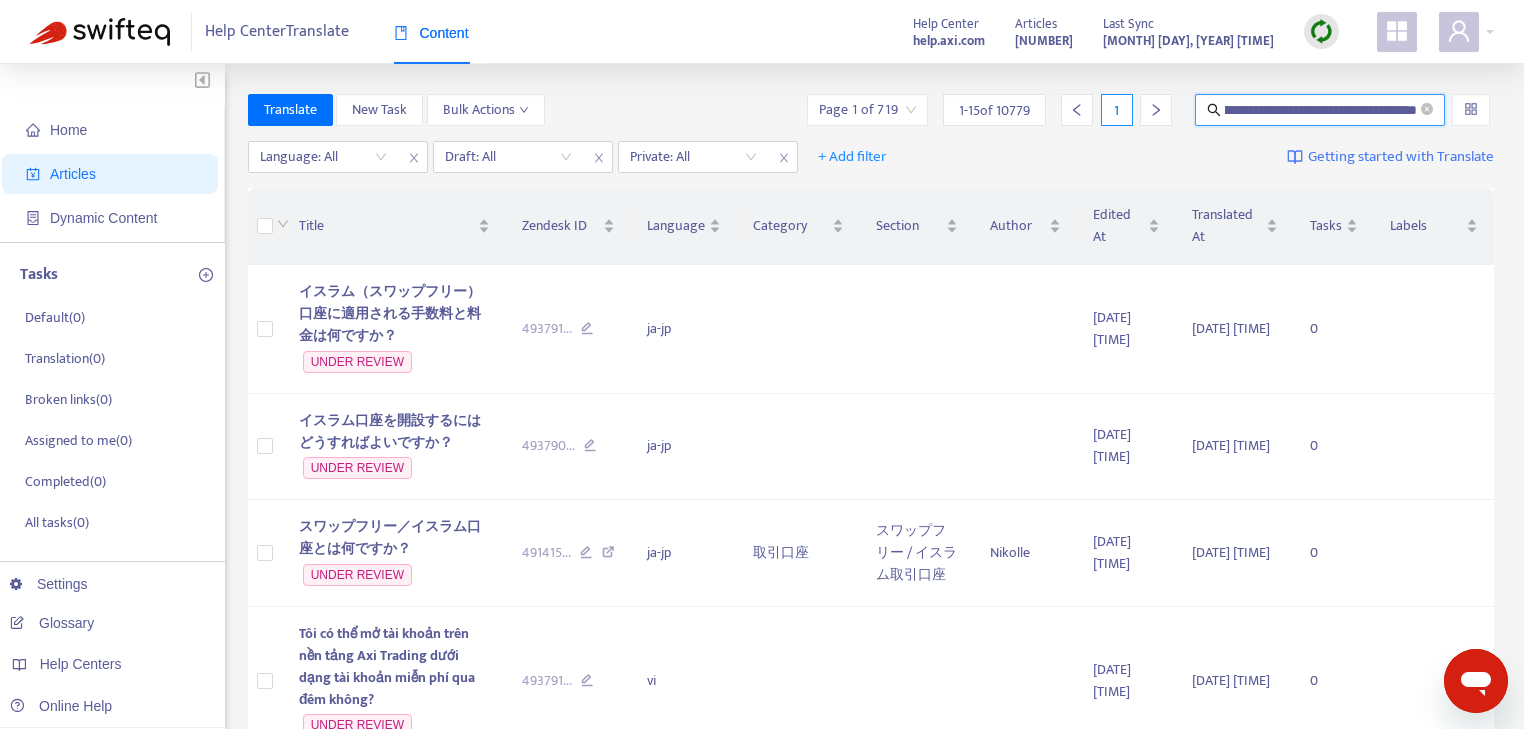 type on "**********" 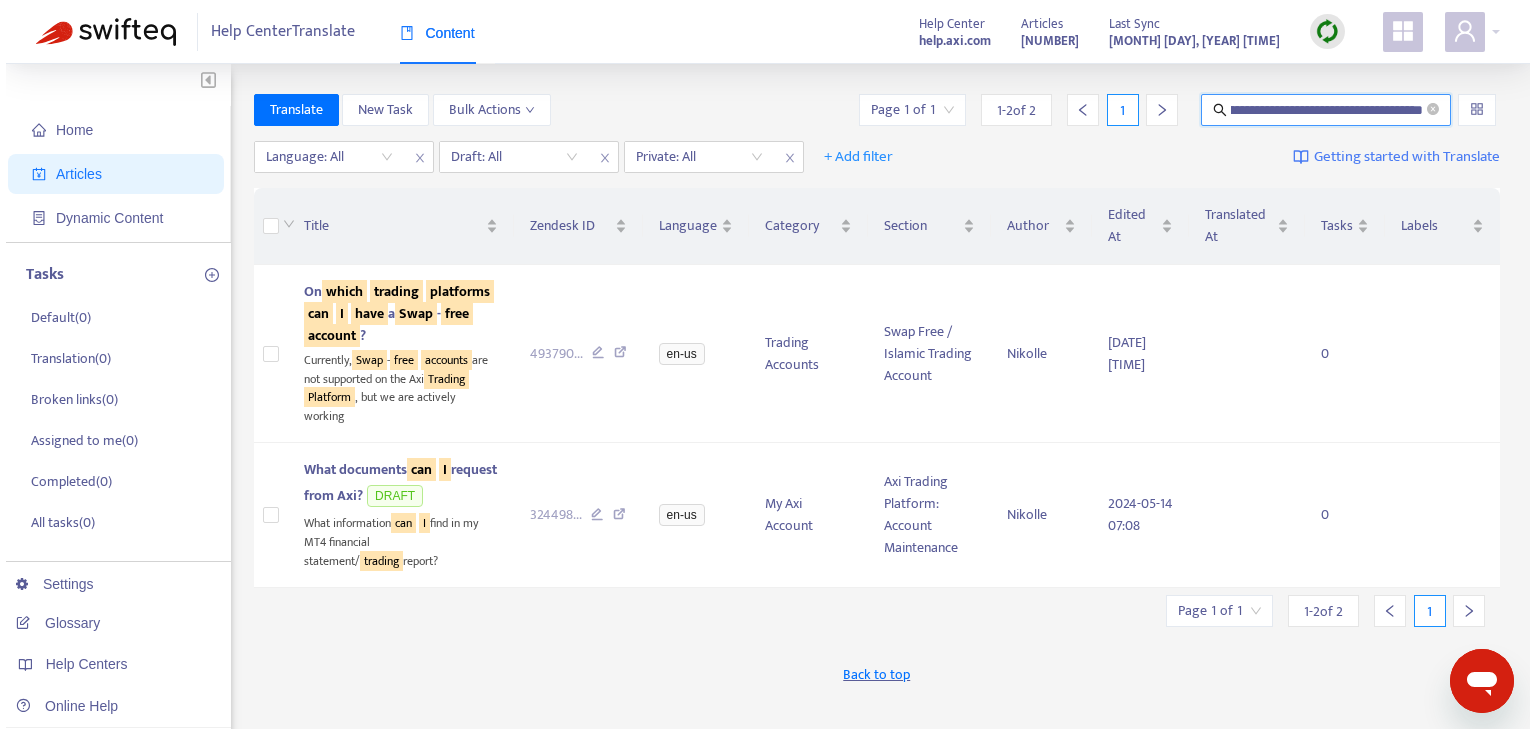 scroll, scrollTop: 0, scrollLeft: 0, axis: both 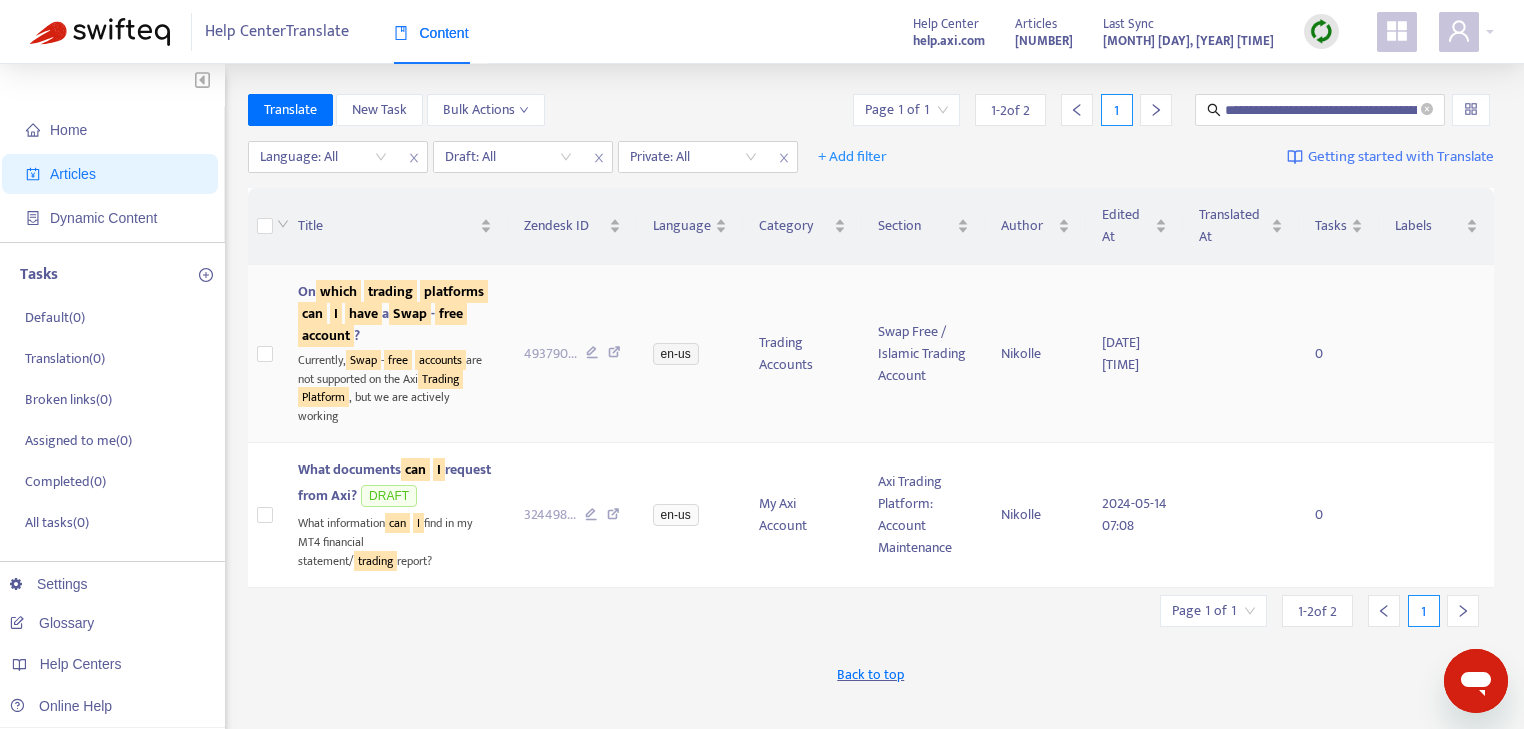 click on "Swap" at bounding box center [363, 360] 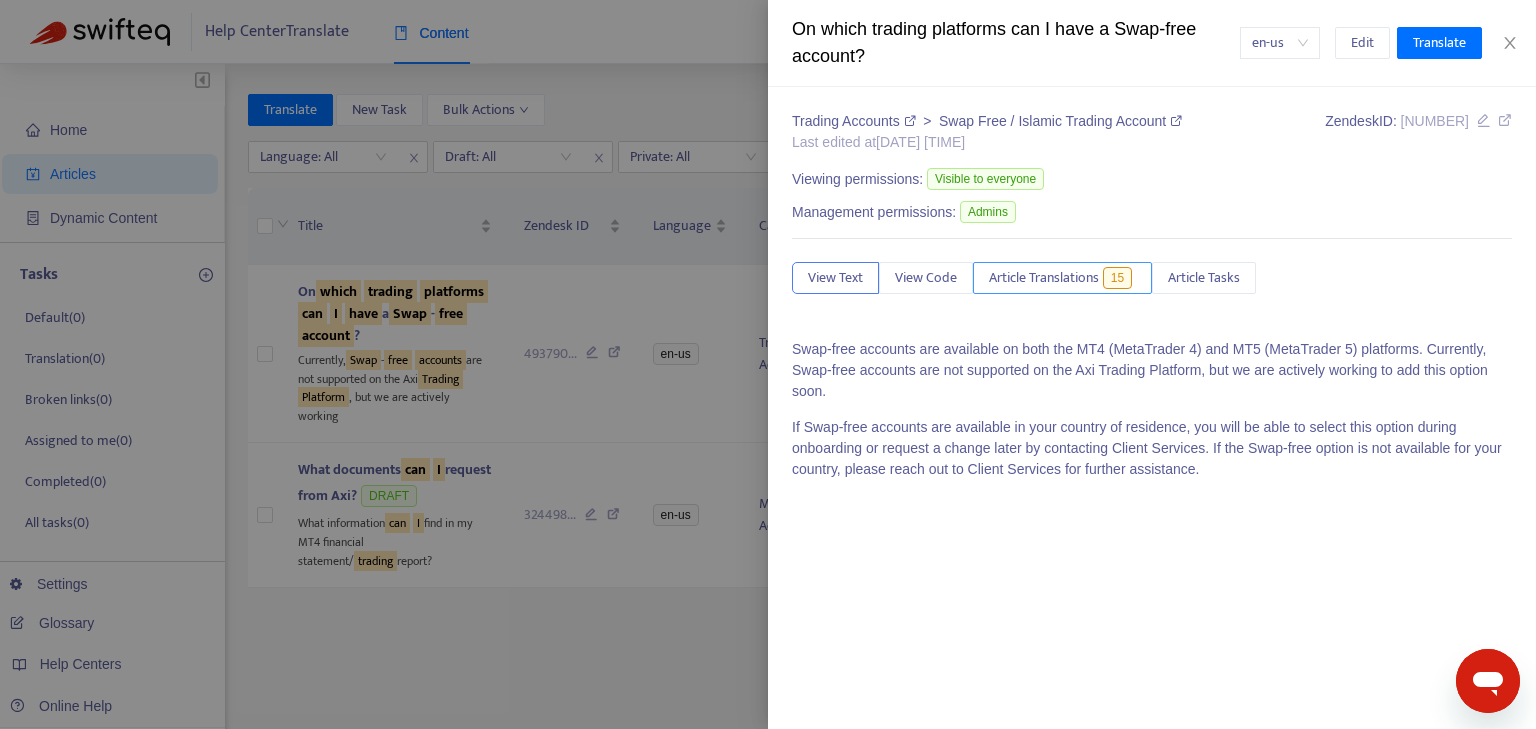 click on "Article Translations" at bounding box center [1044, 278] 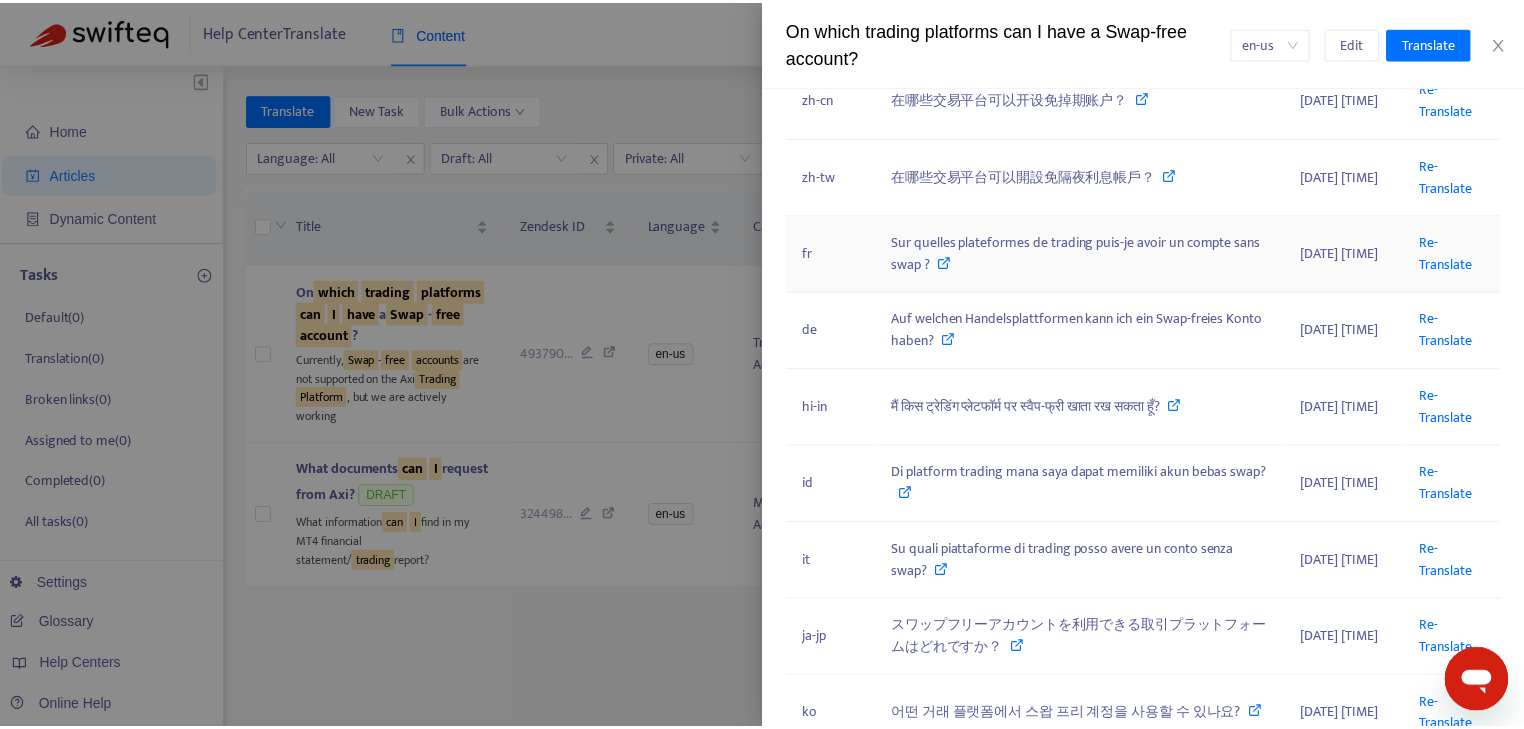 scroll, scrollTop: 560, scrollLeft: 0, axis: vertical 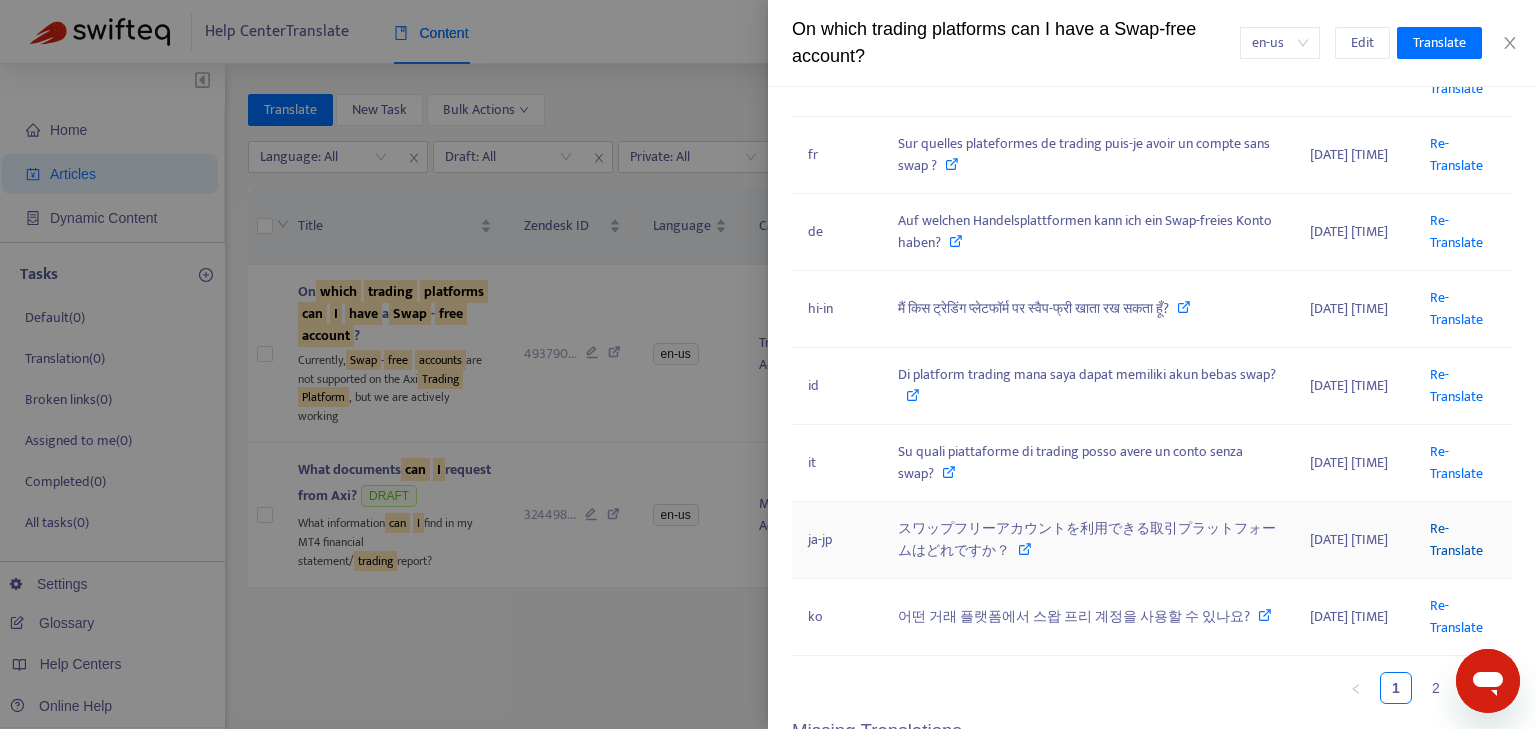 click on "Re-Translate" at bounding box center (1456, 539) 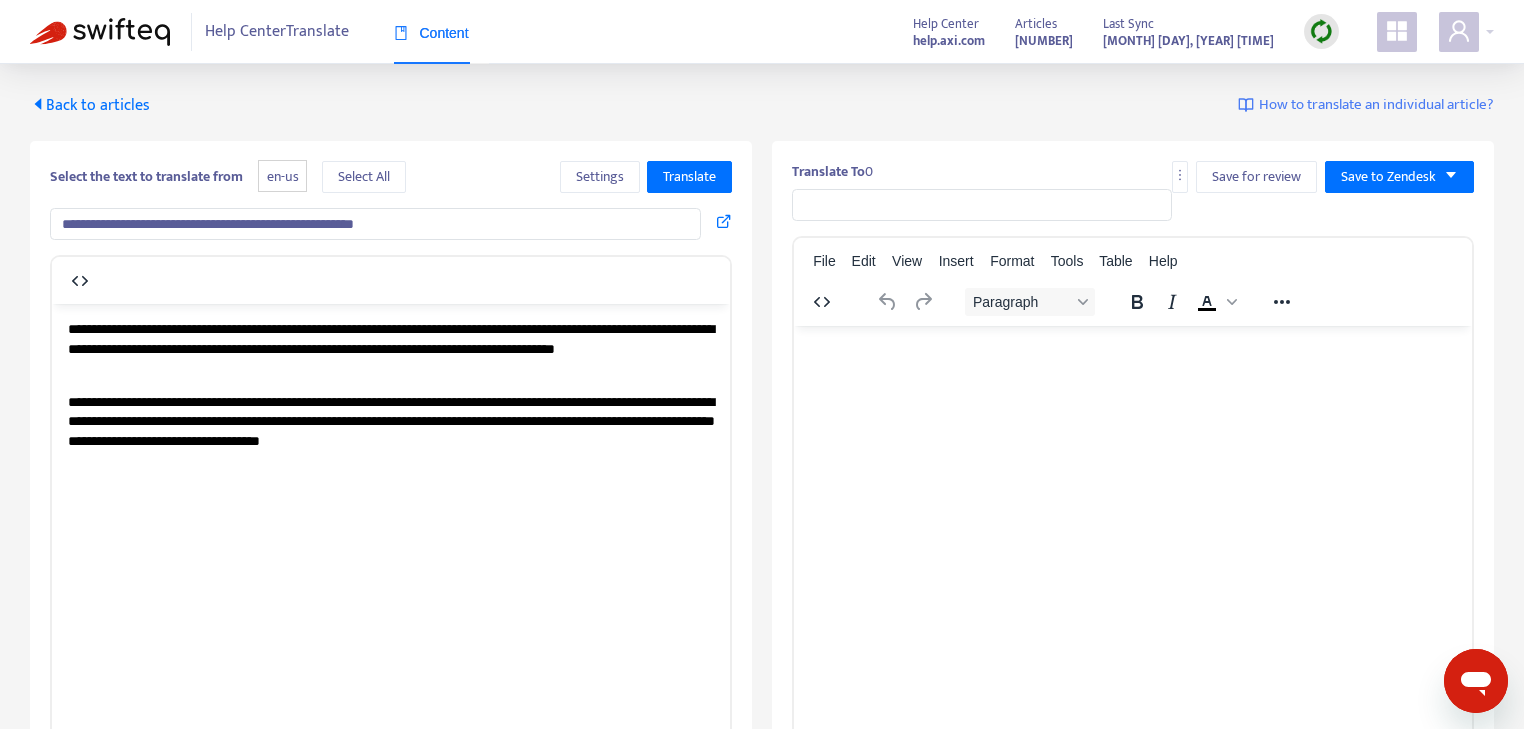 scroll, scrollTop: 0, scrollLeft: 0, axis: both 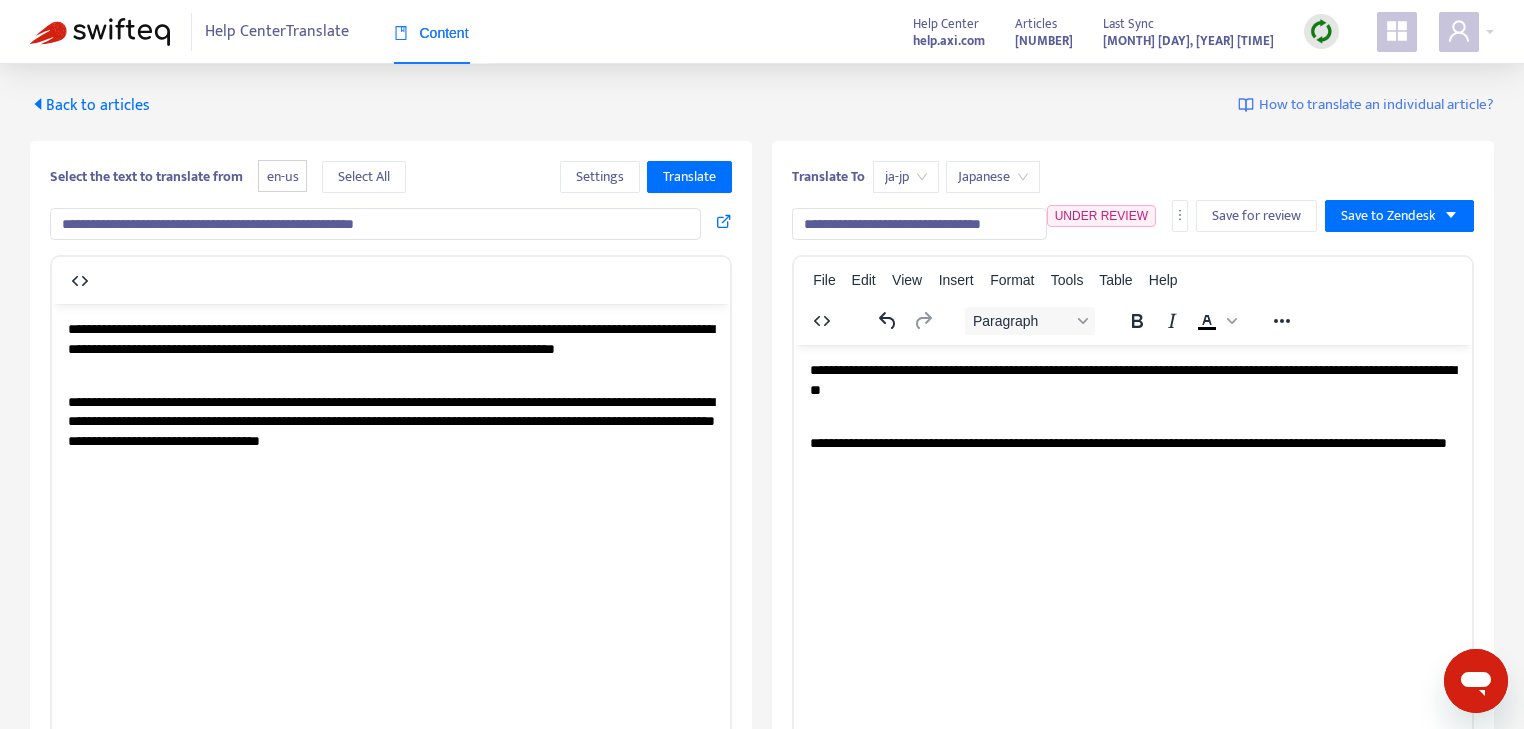 click on "**********" at bounding box center [919, 224] 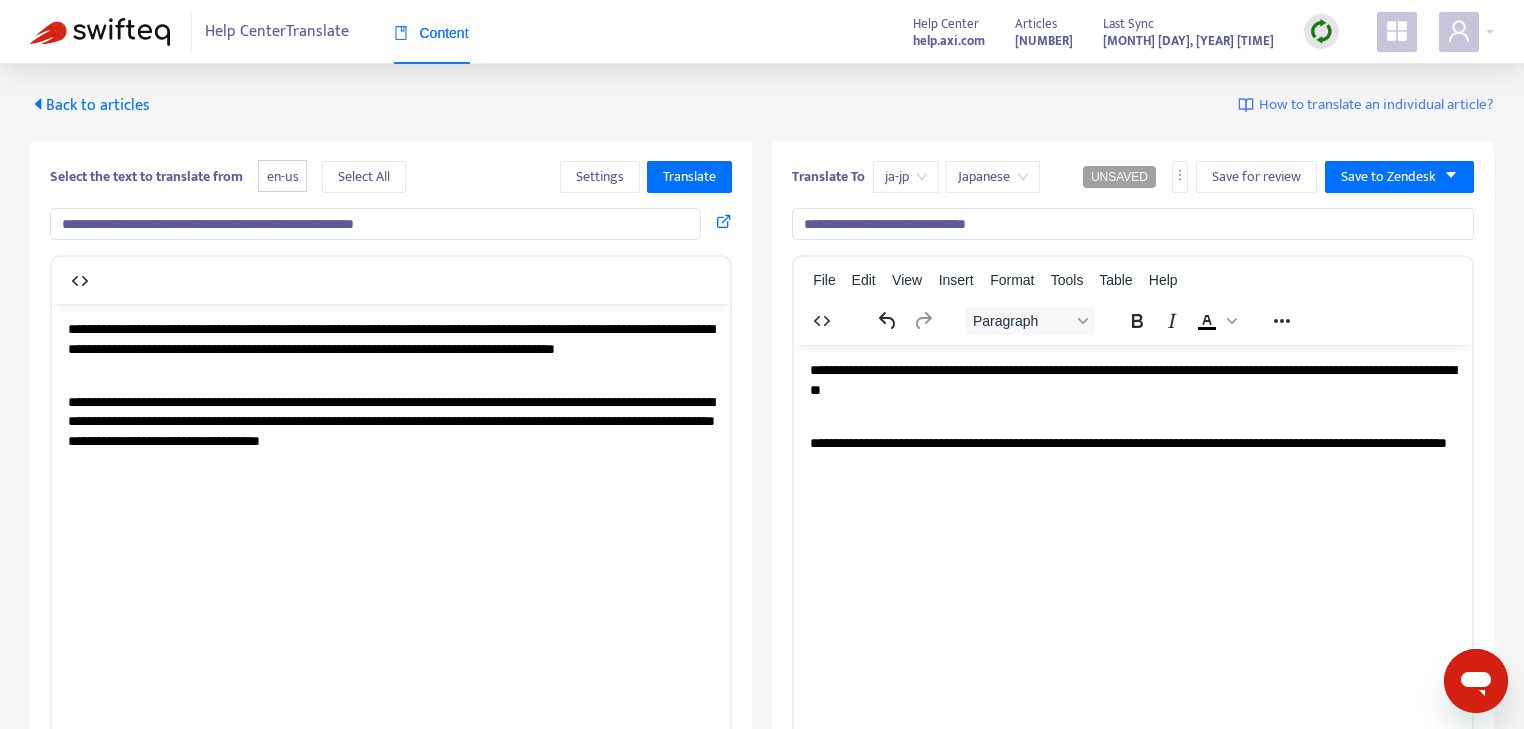type on "**********" 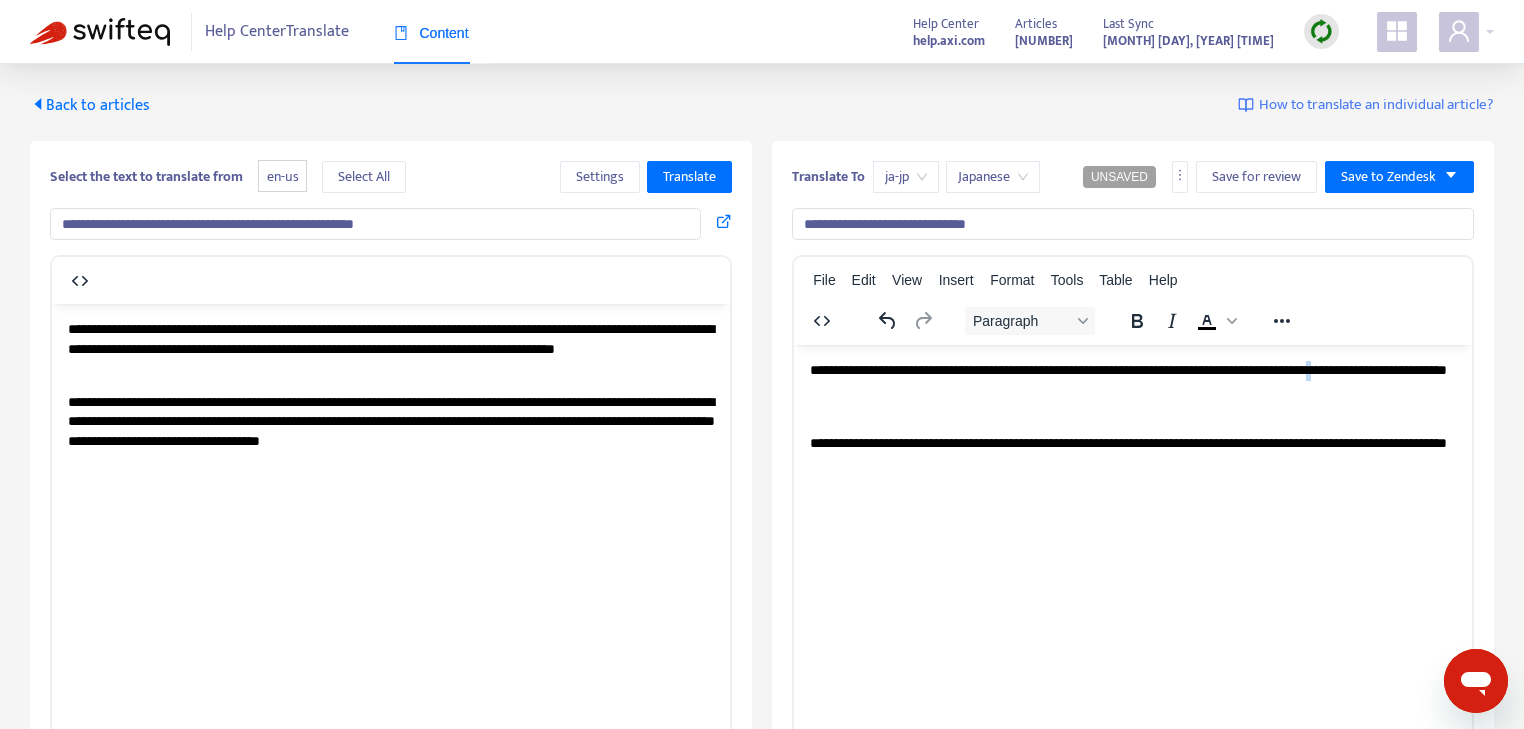 click on "**********" at bounding box center (1133, 389) 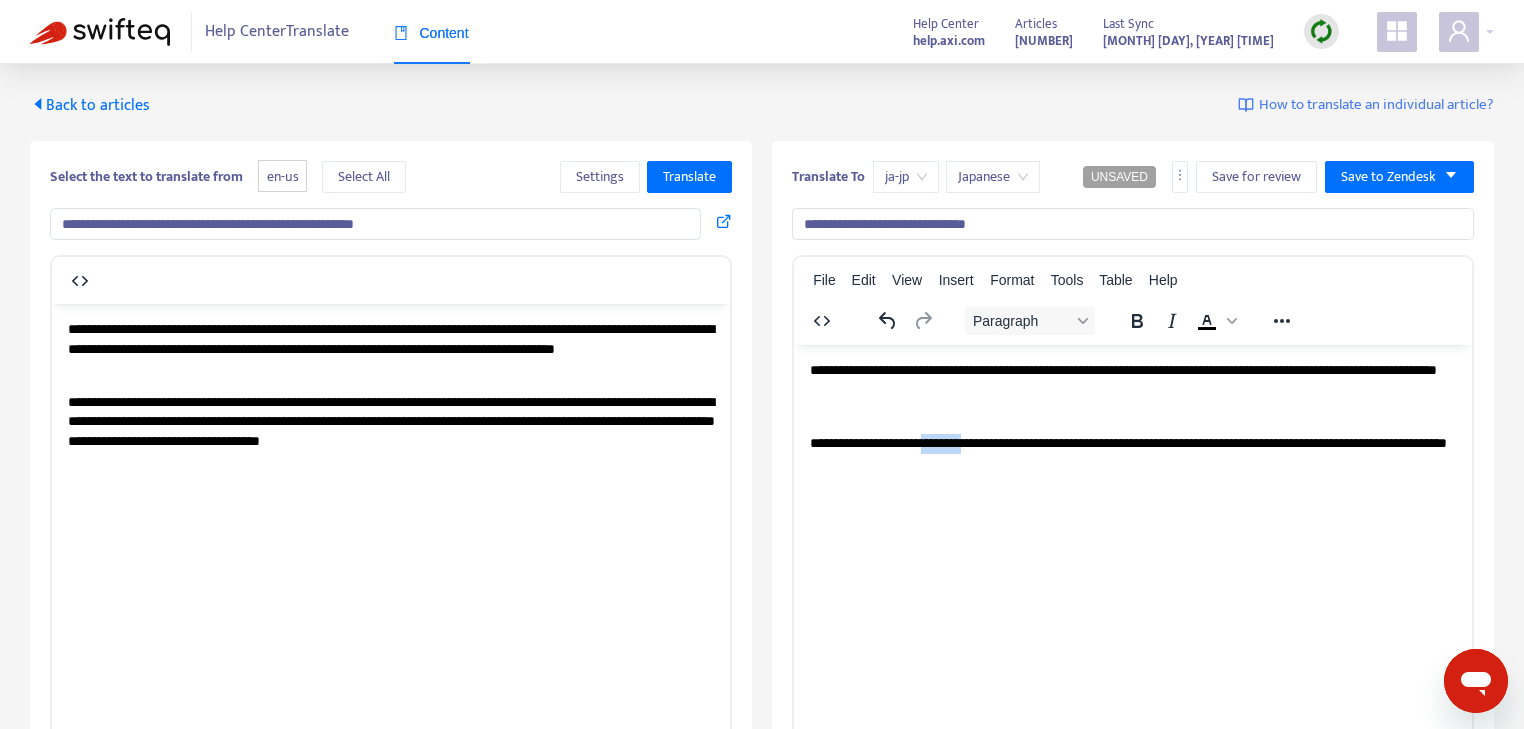 drag, startPoint x: 1121, startPoint y: 444, endPoint x: 1229, endPoint y: 443, distance: 108.00463 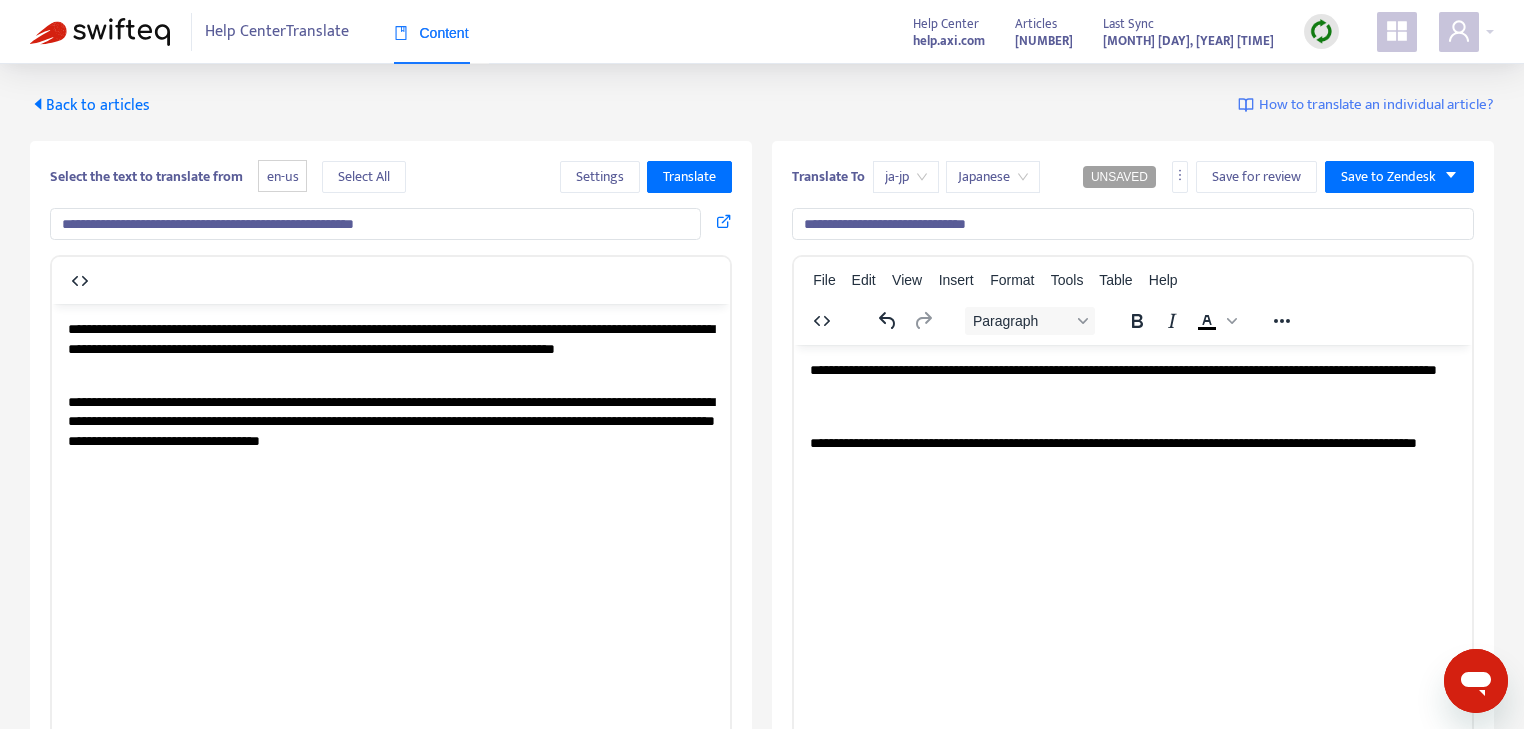 click on "**********" at bounding box center [1133, 462] 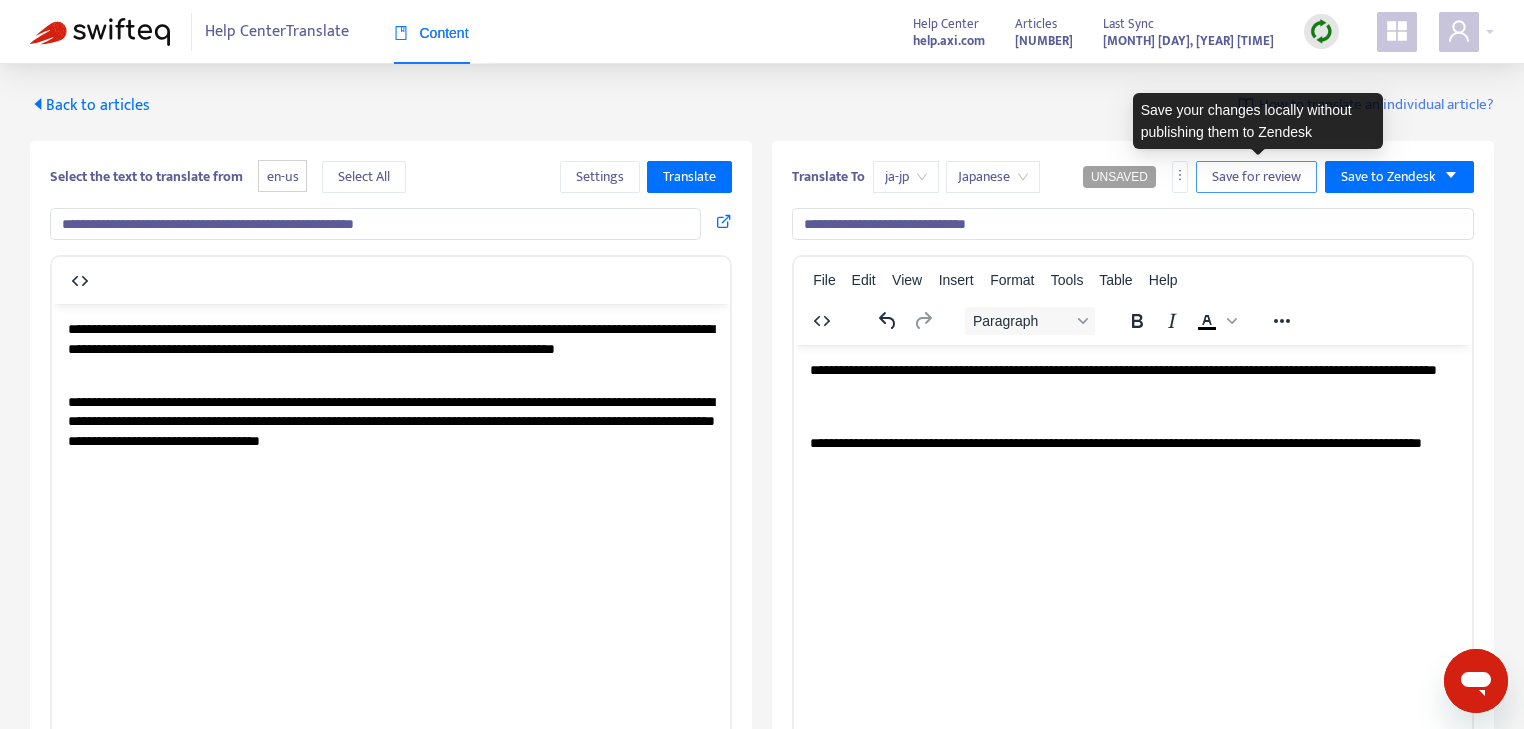 click on "Save for review" at bounding box center [1256, 177] 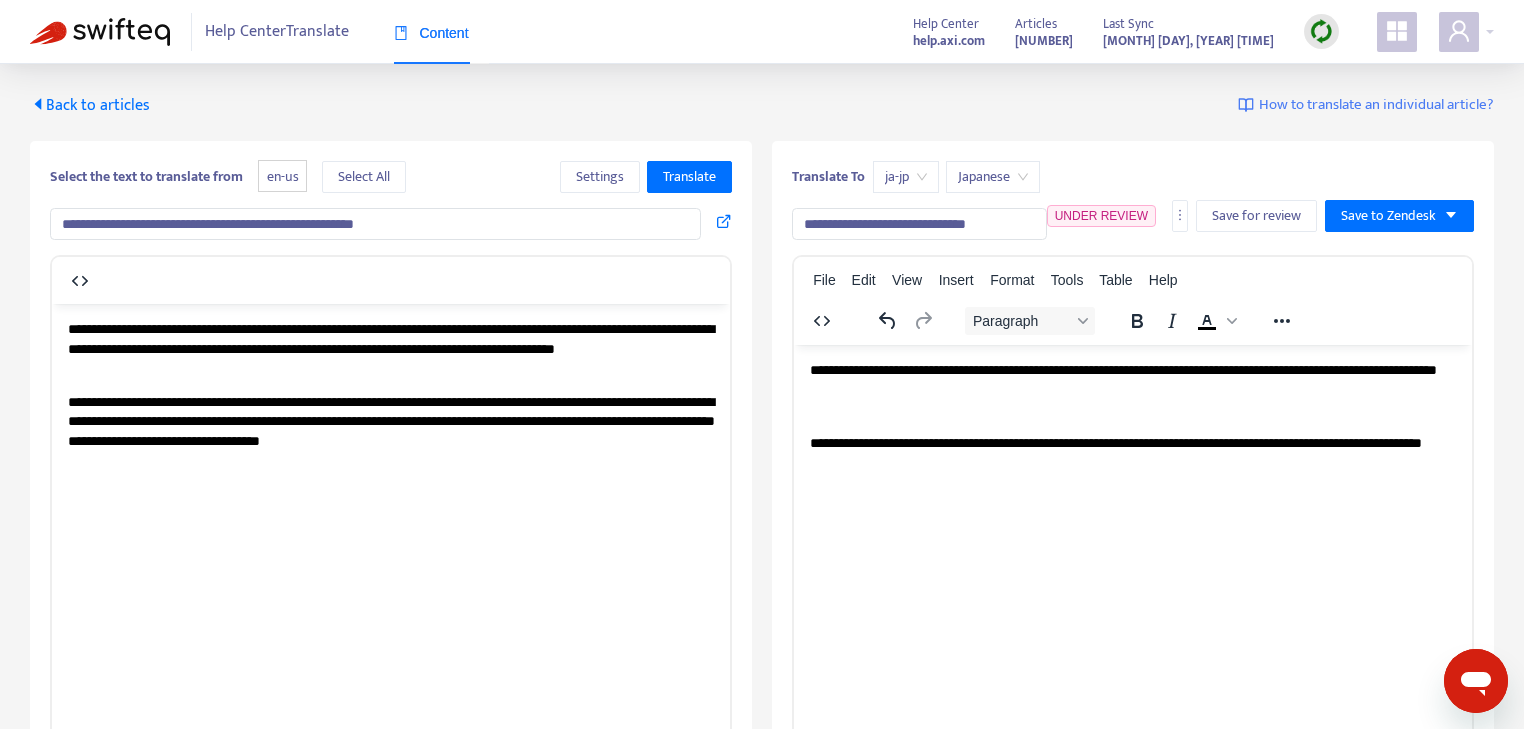 click at bounding box center [100, 32] 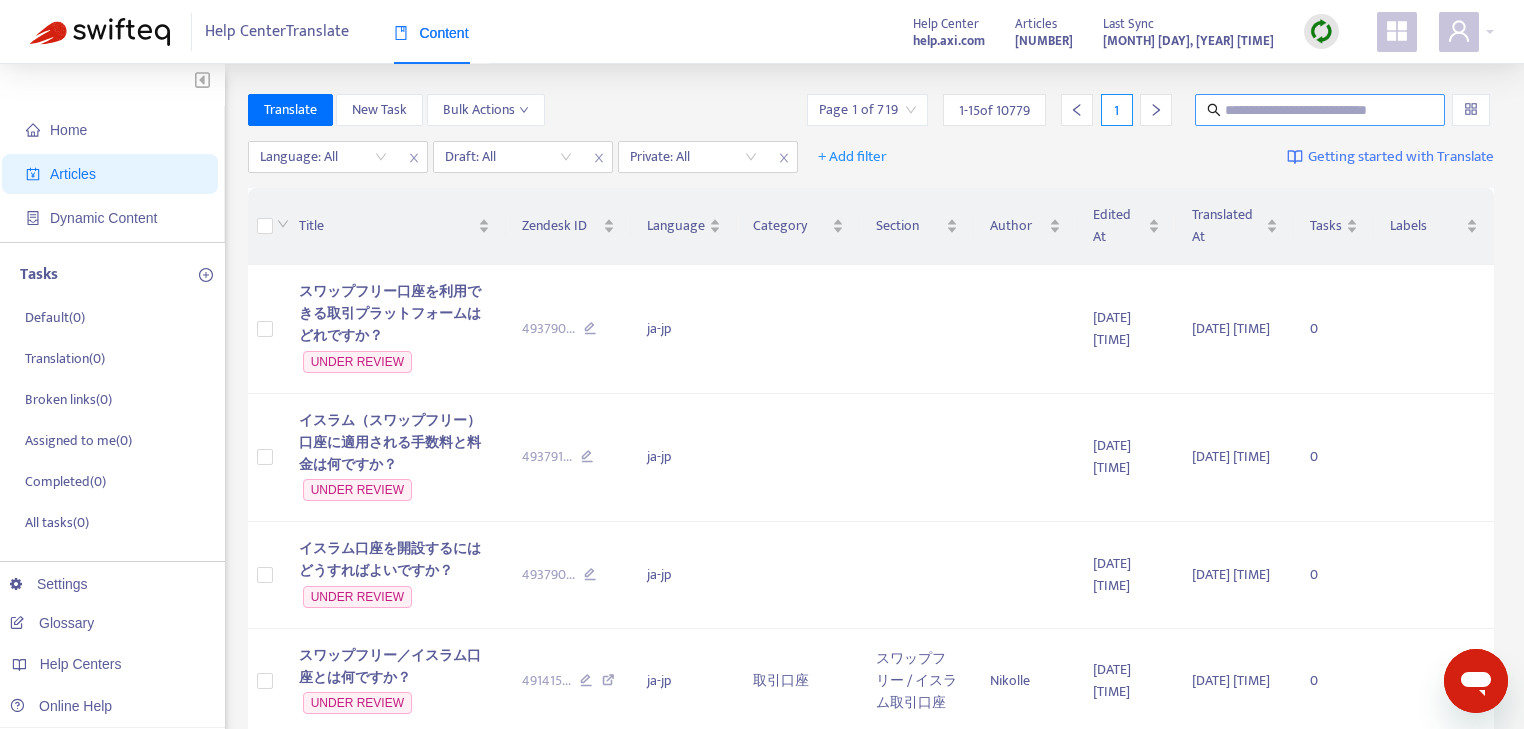 click at bounding box center [1321, 110] 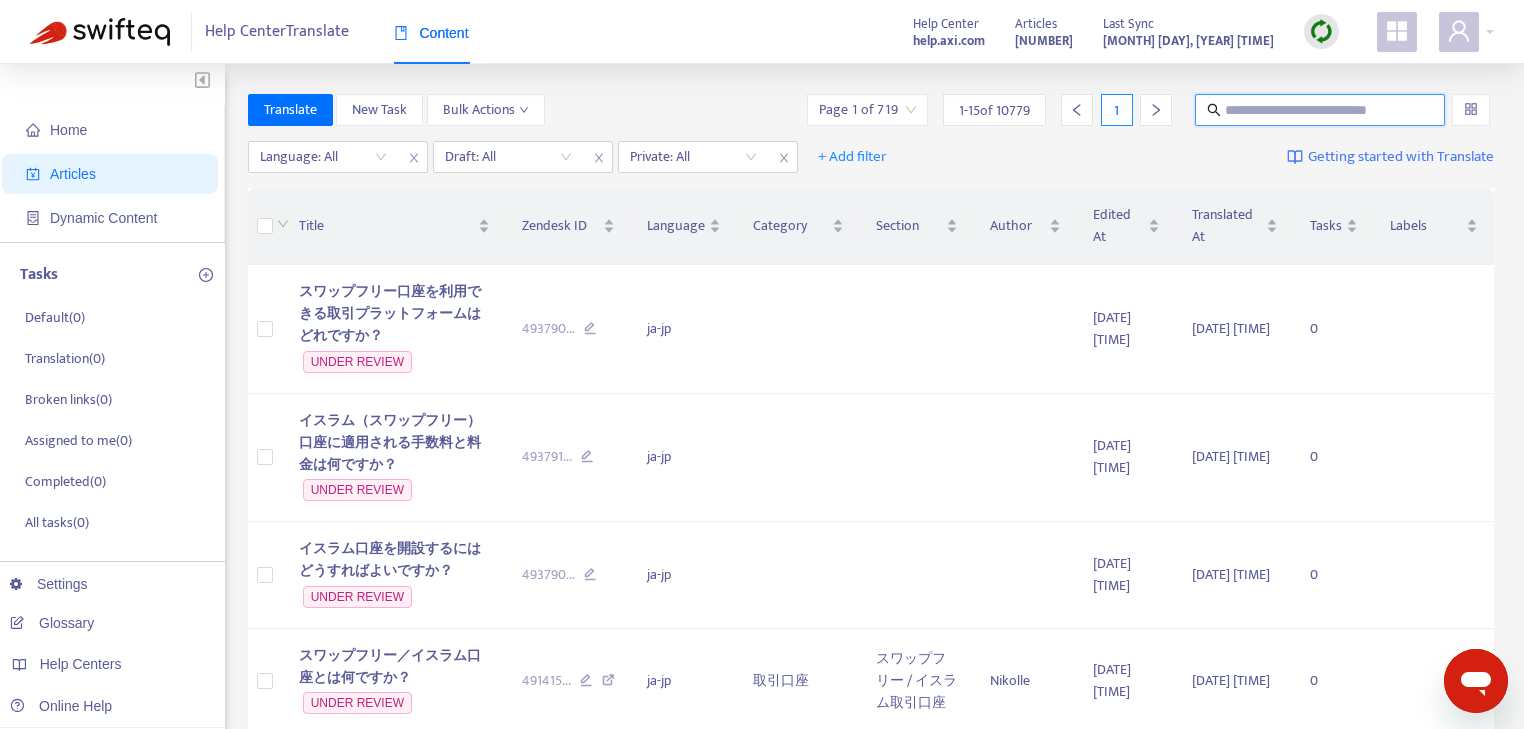 paste on "**********" 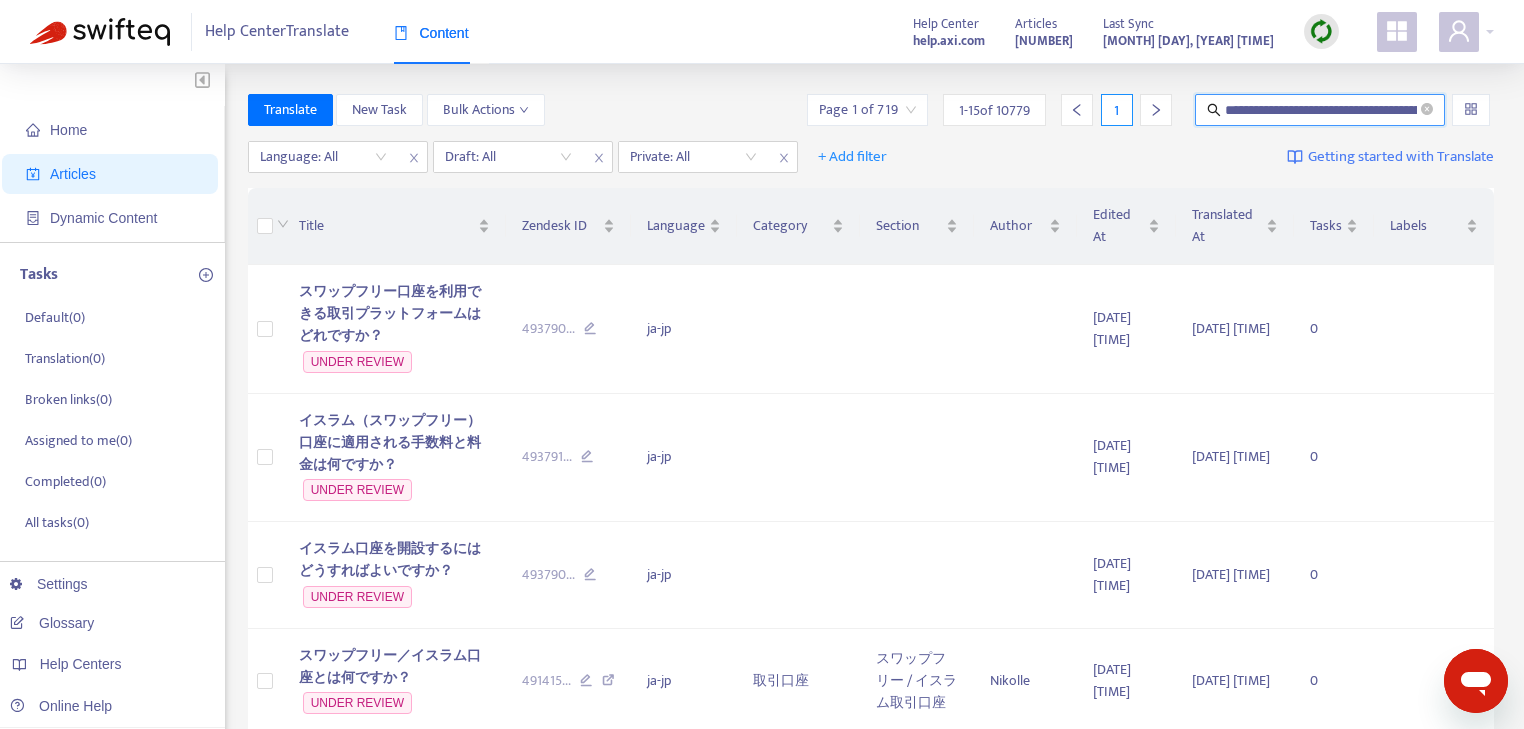 scroll, scrollTop: 0, scrollLeft: 109, axis: horizontal 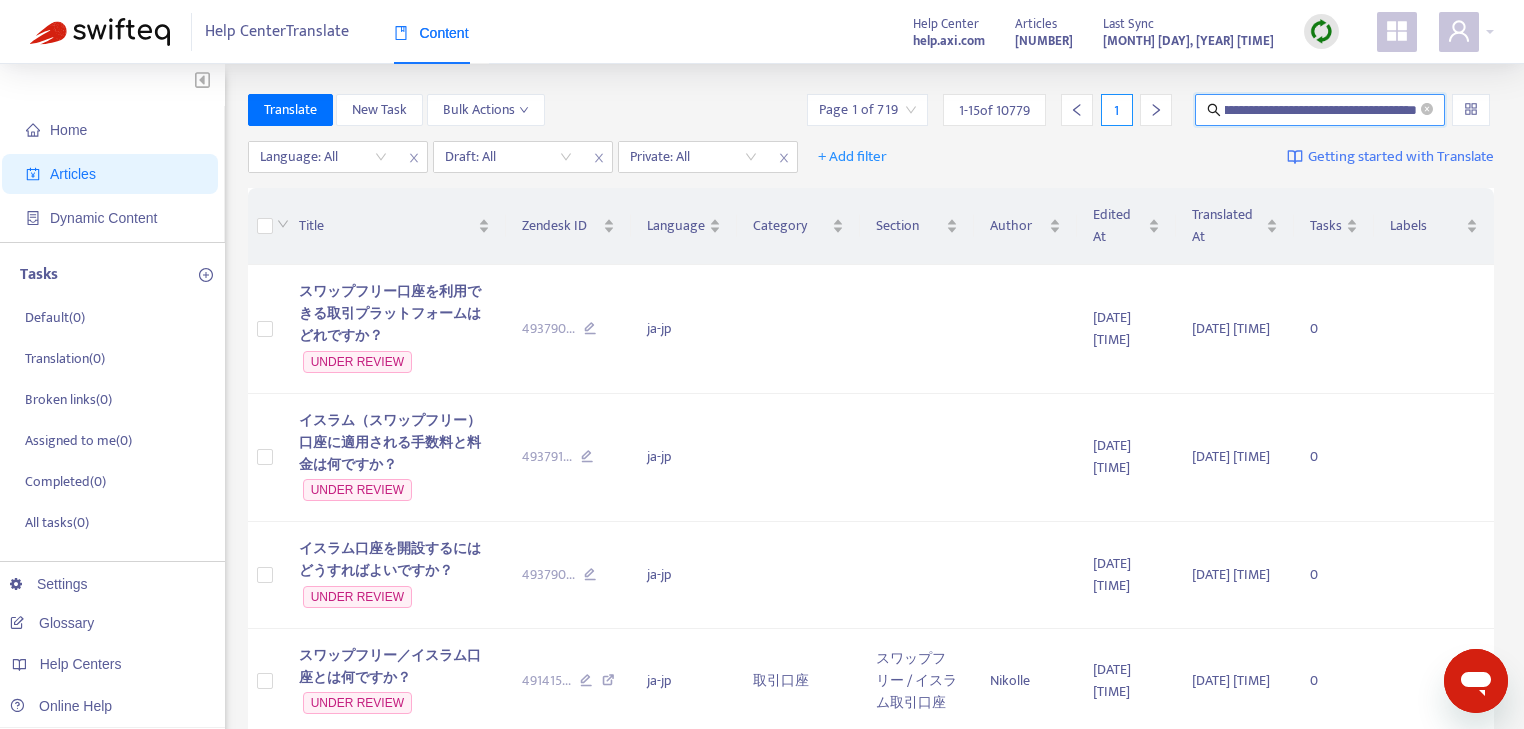 type on "**********" 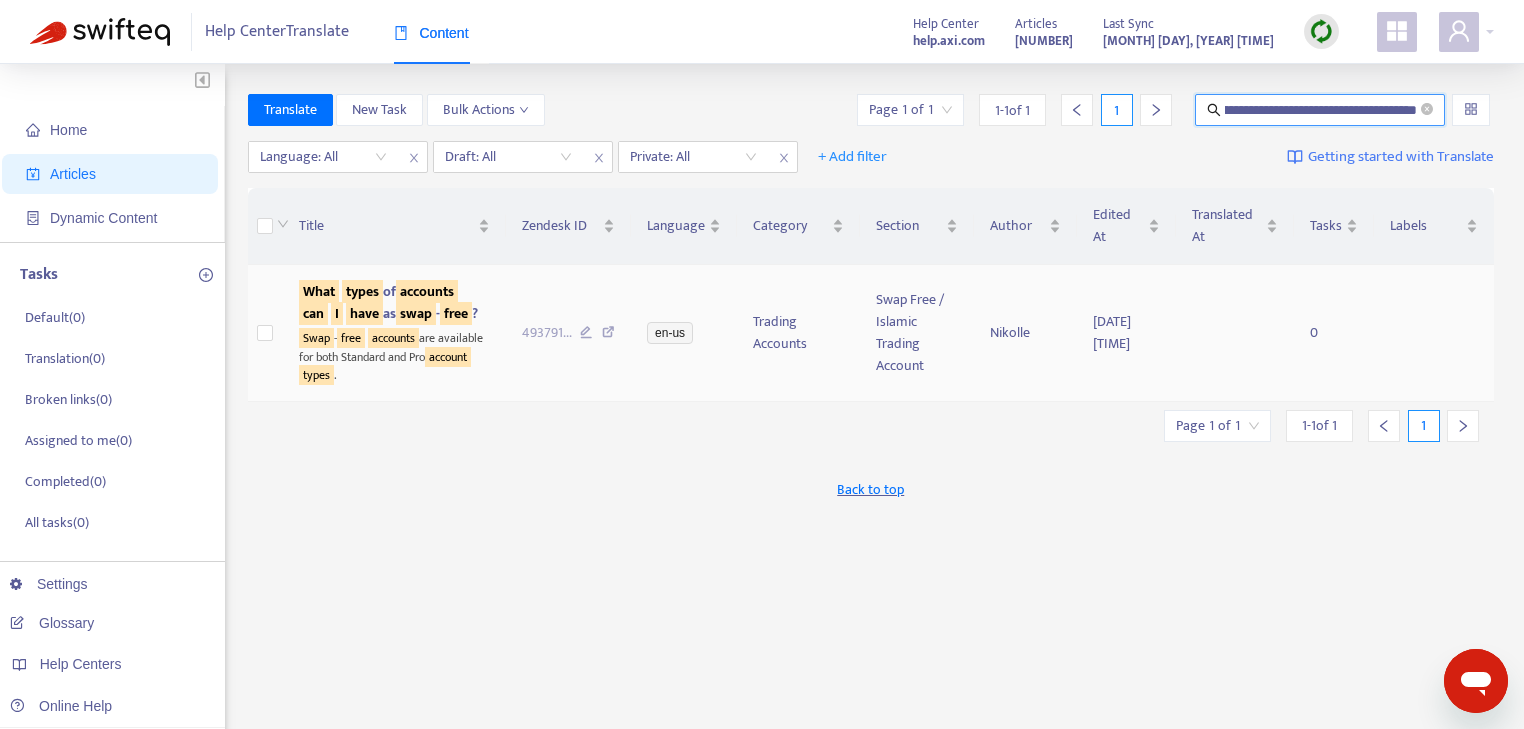 click on "have" at bounding box center (364, 313) 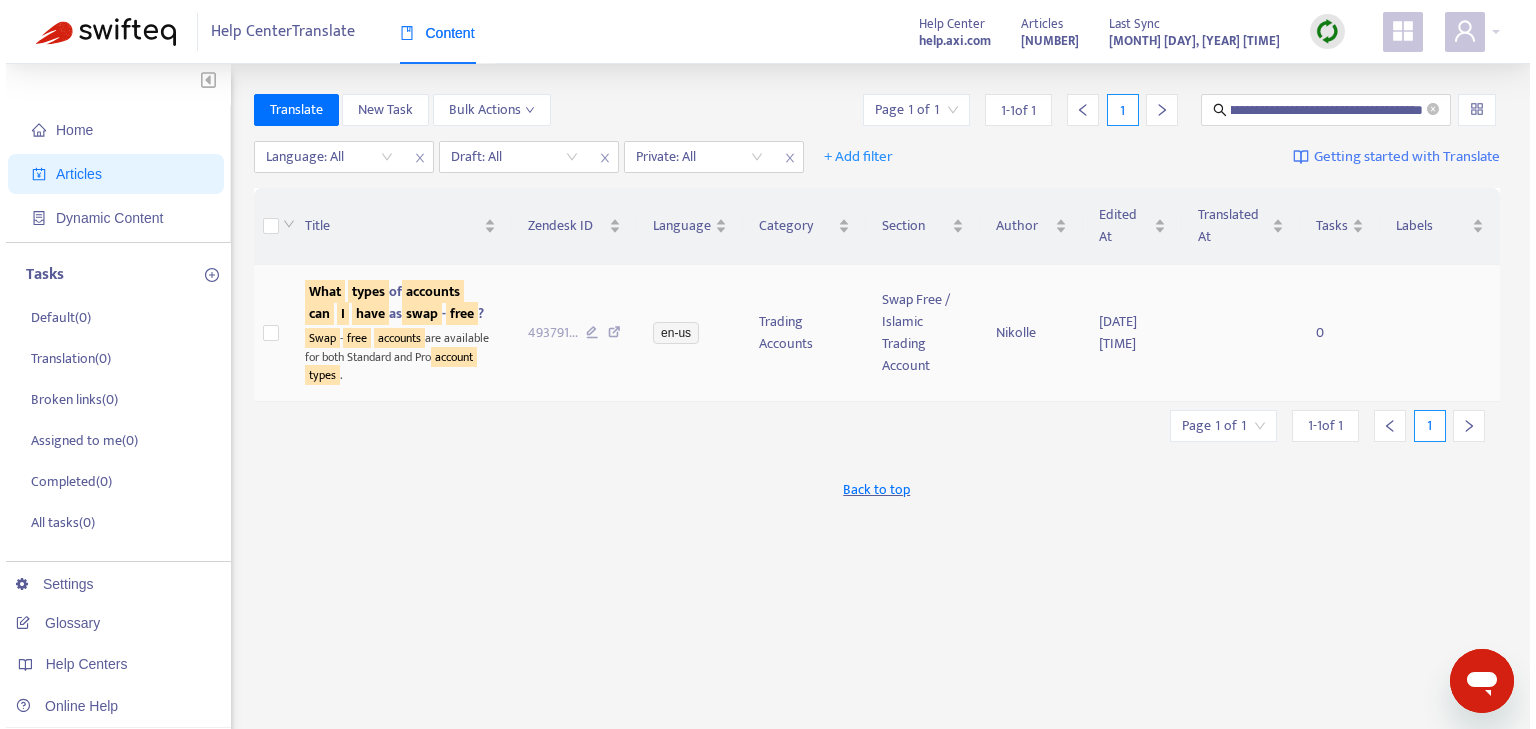 scroll, scrollTop: 0, scrollLeft: 0, axis: both 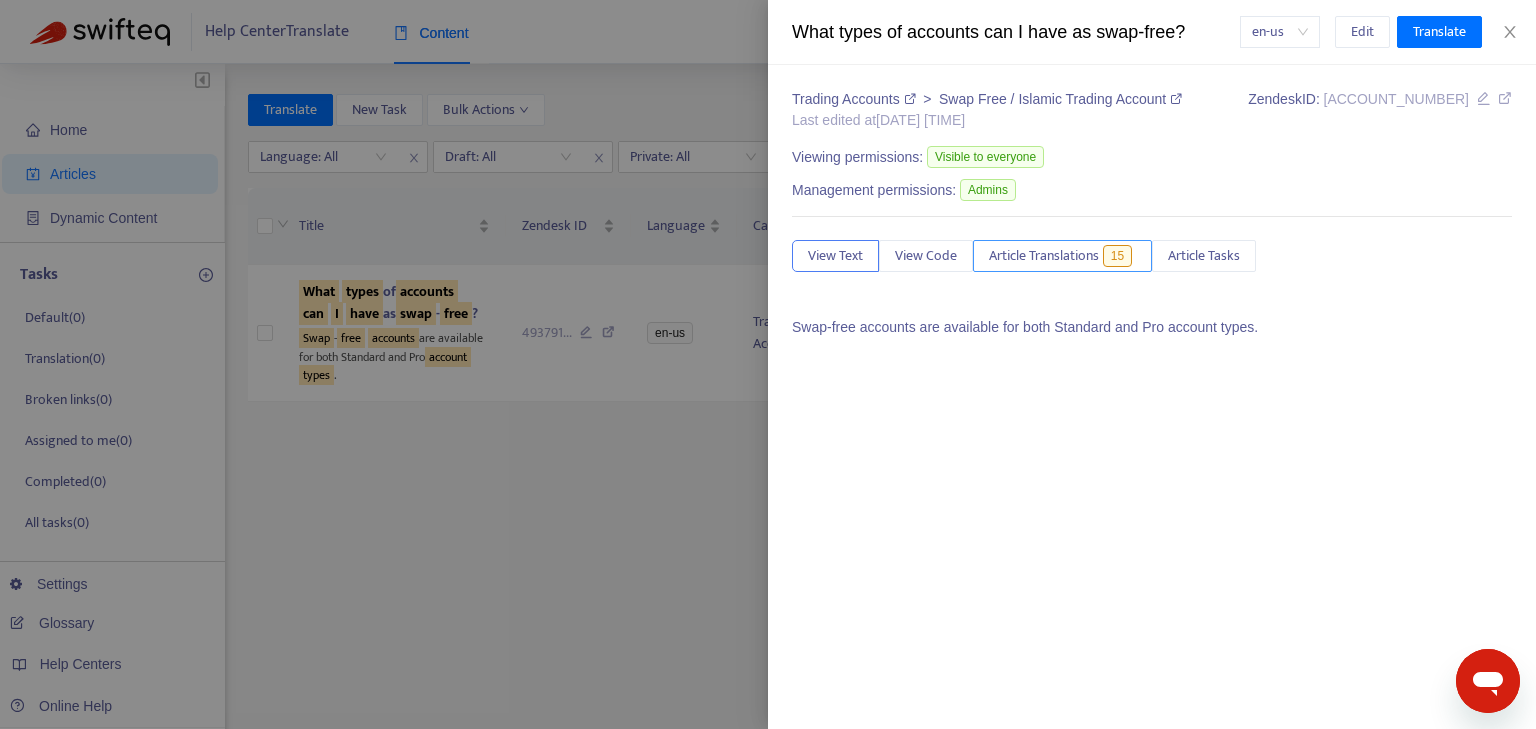 click on "Article Translations" at bounding box center [1044, 256] 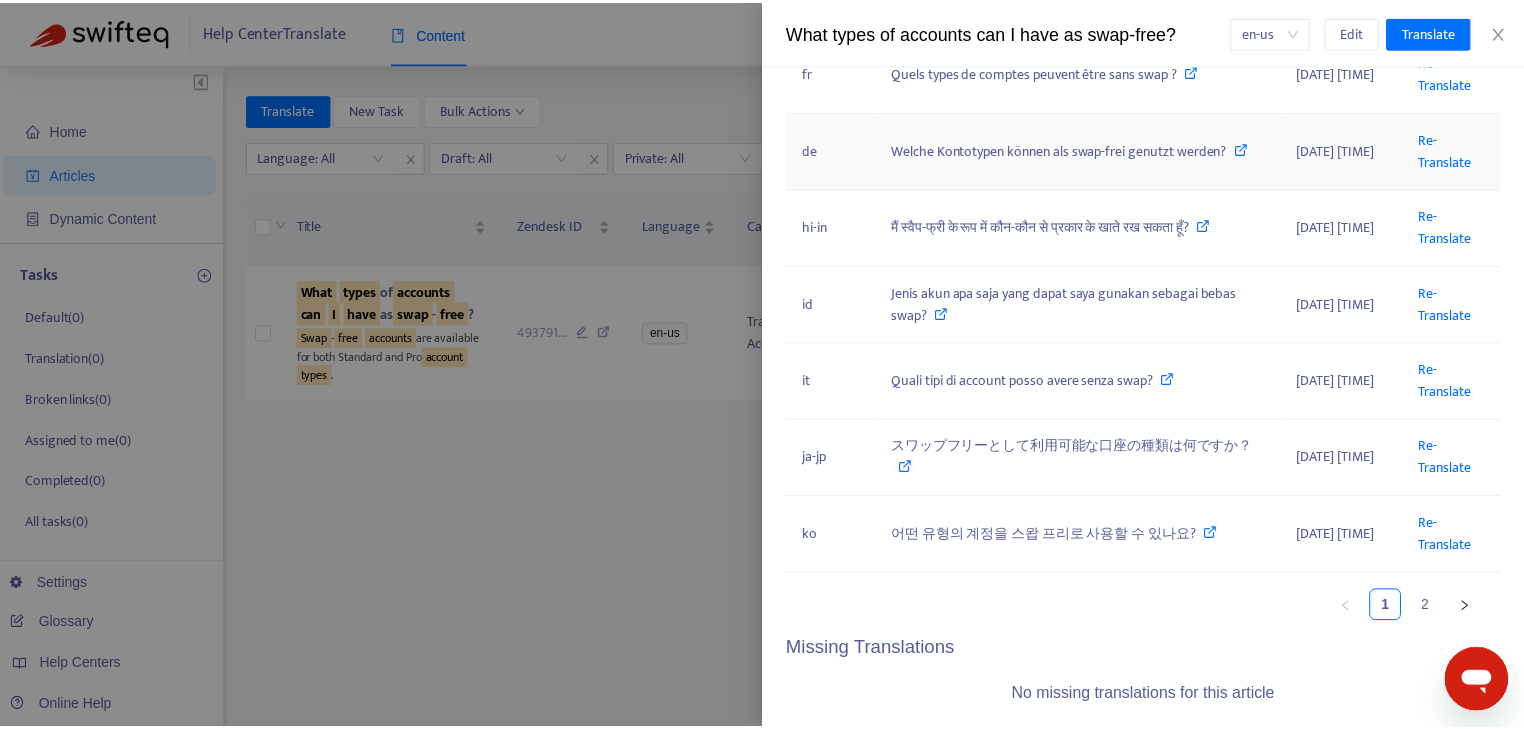 scroll, scrollTop: 640, scrollLeft: 0, axis: vertical 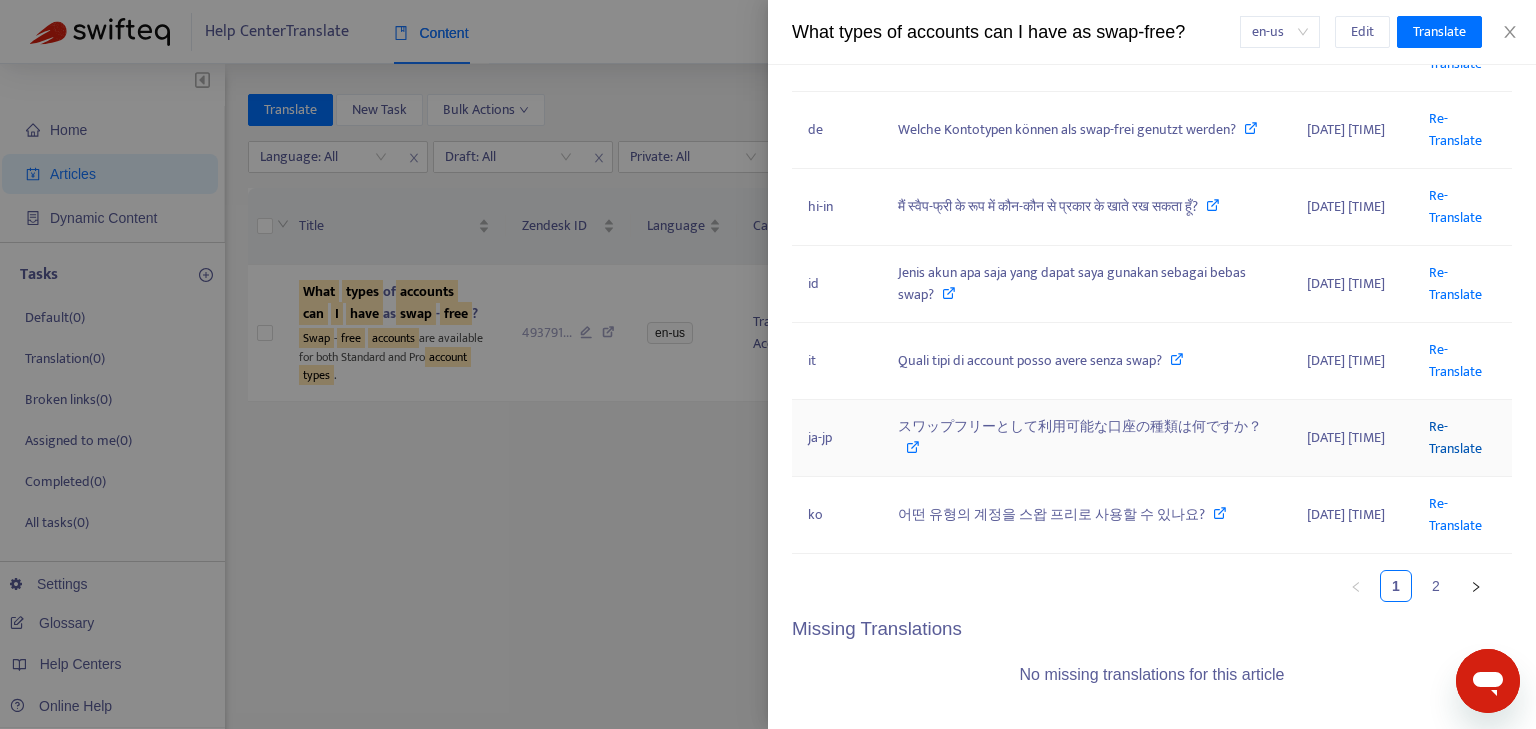 click on "Re-Translate" at bounding box center [1455, 437] 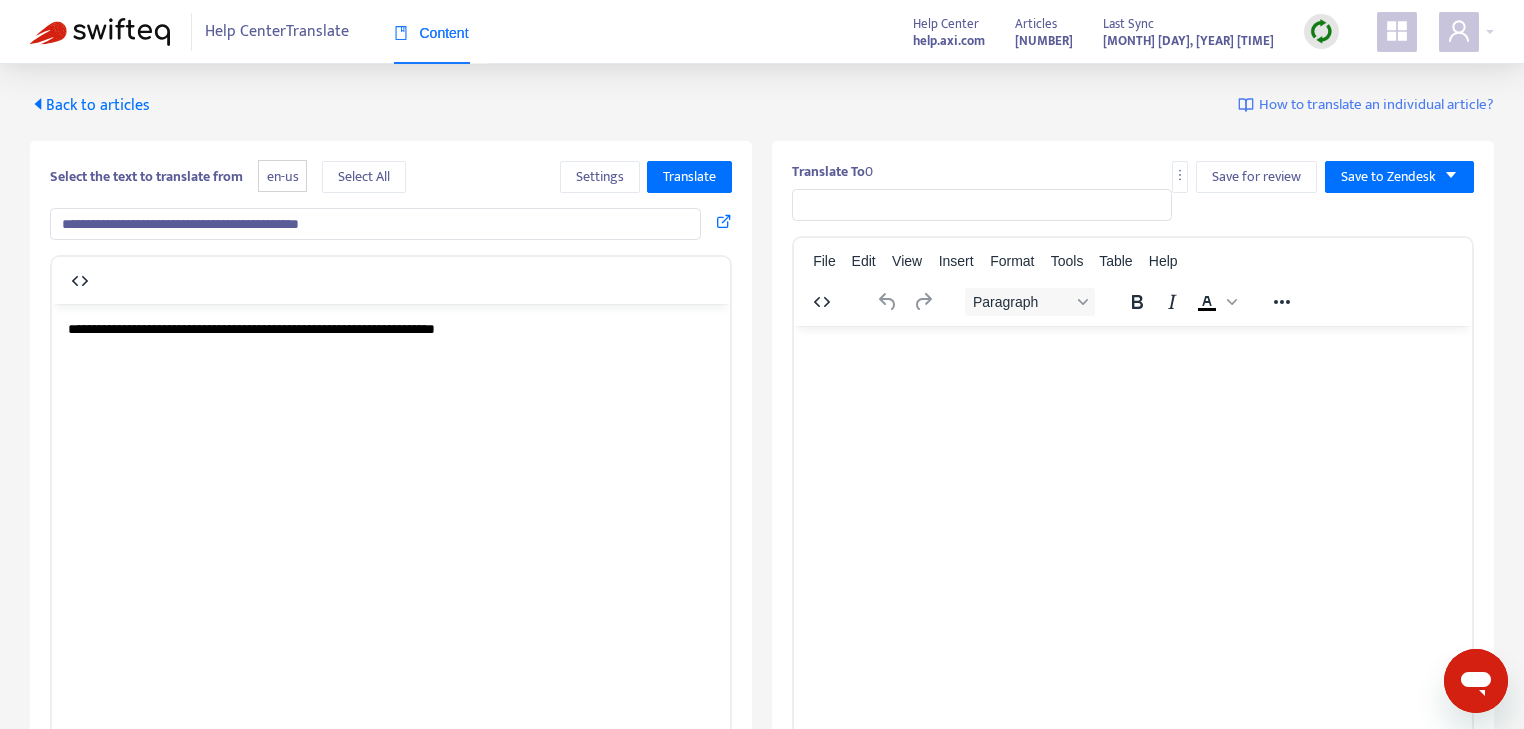 scroll, scrollTop: 0, scrollLeft: 0, axis: both 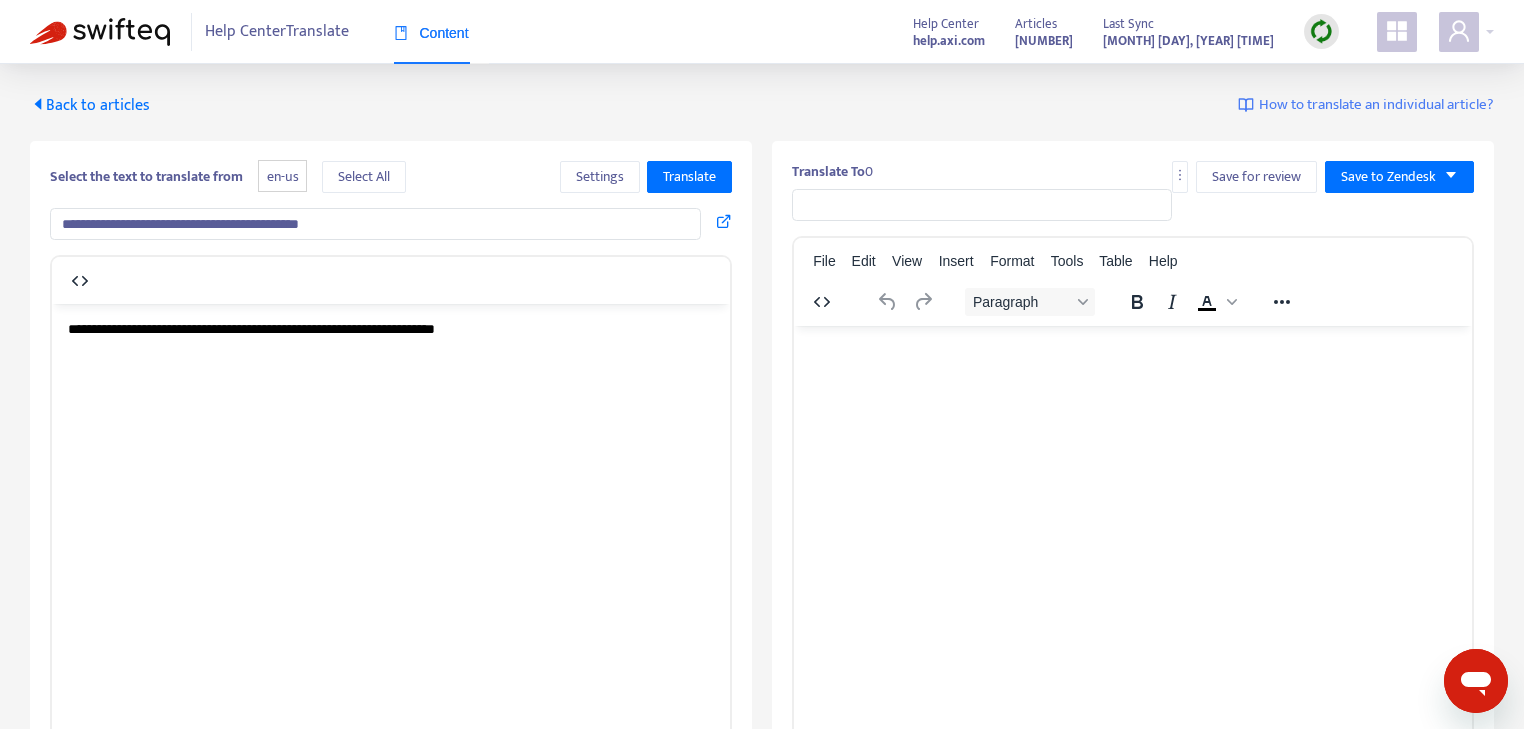 type on "**********" 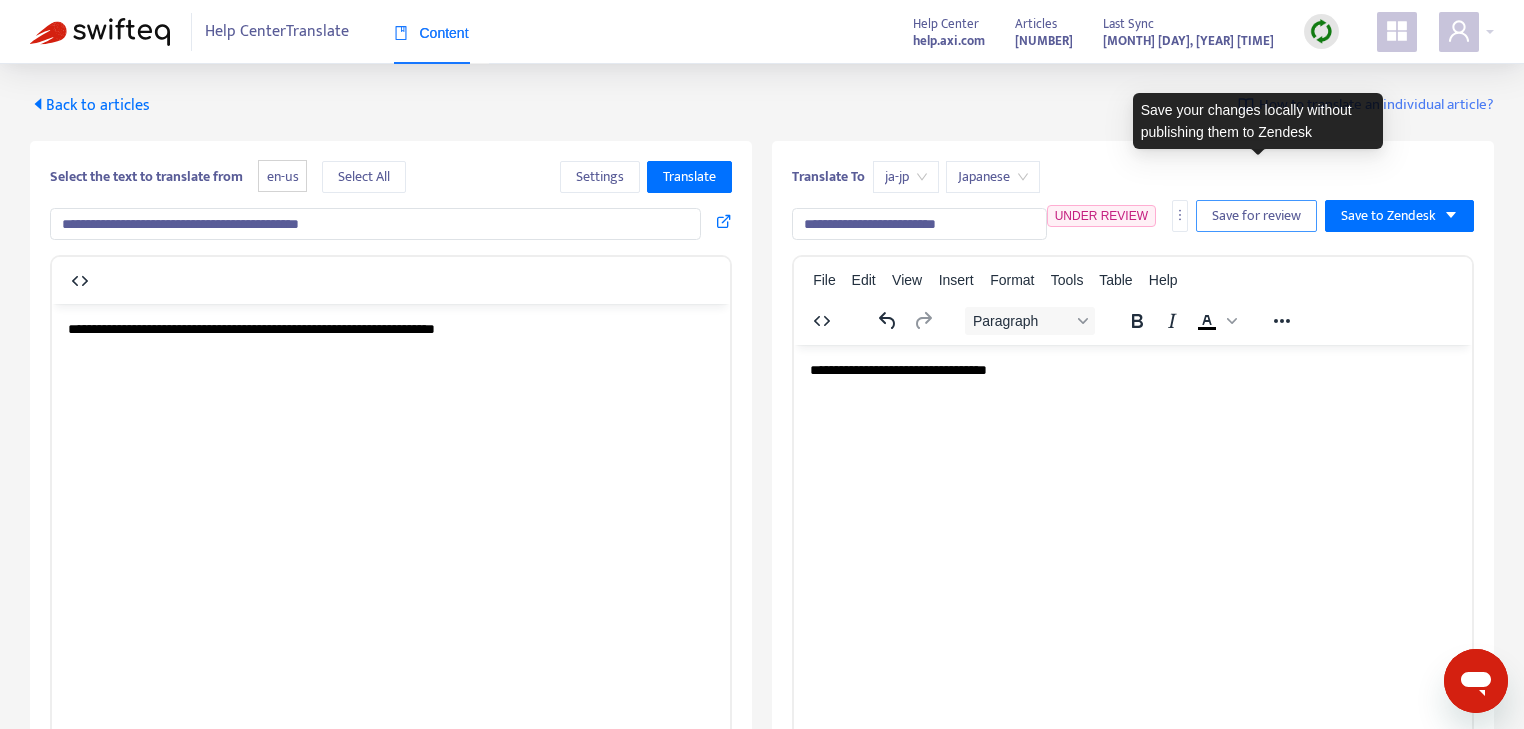 click on "Save for review" at bounding box center [1256, 216] 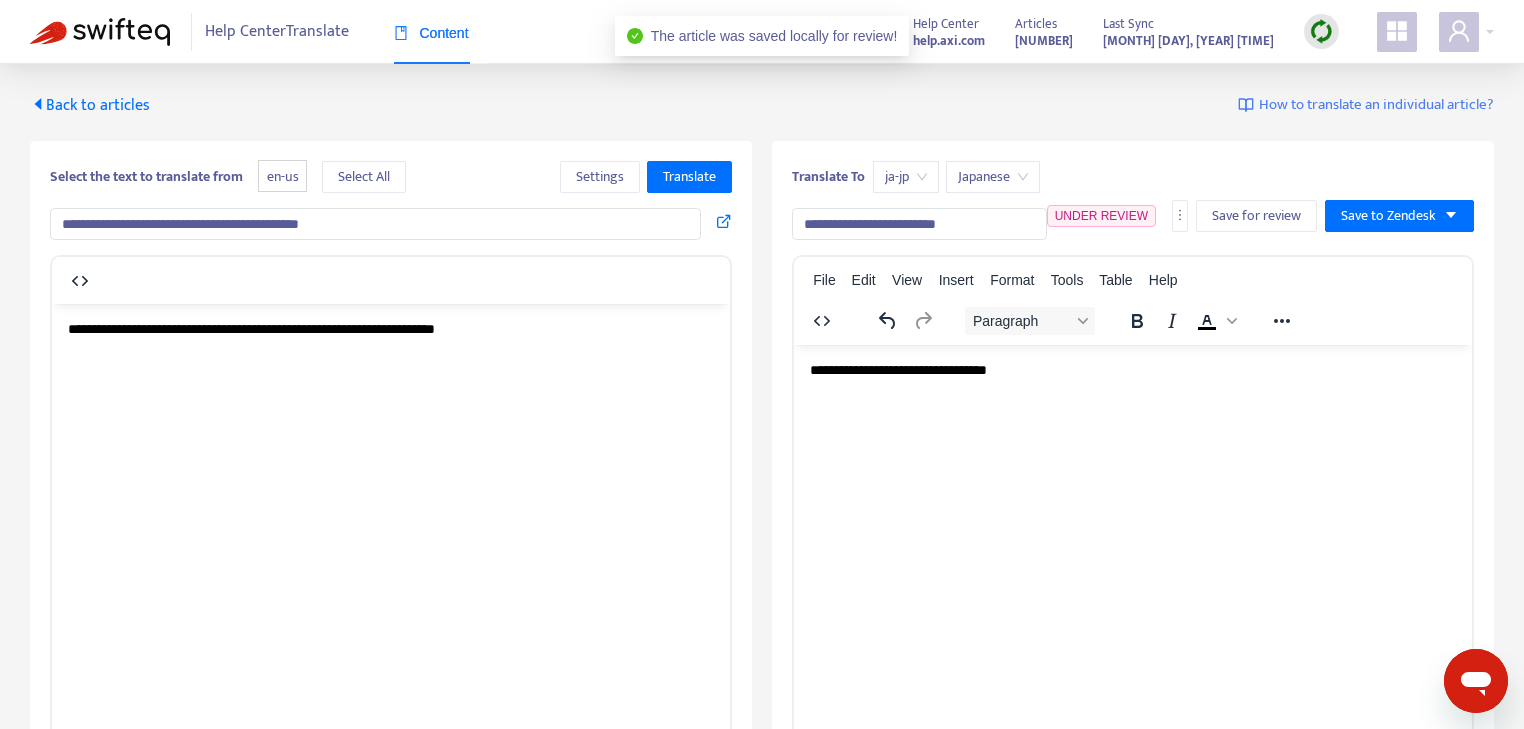 click at bounding box center [100, 32] 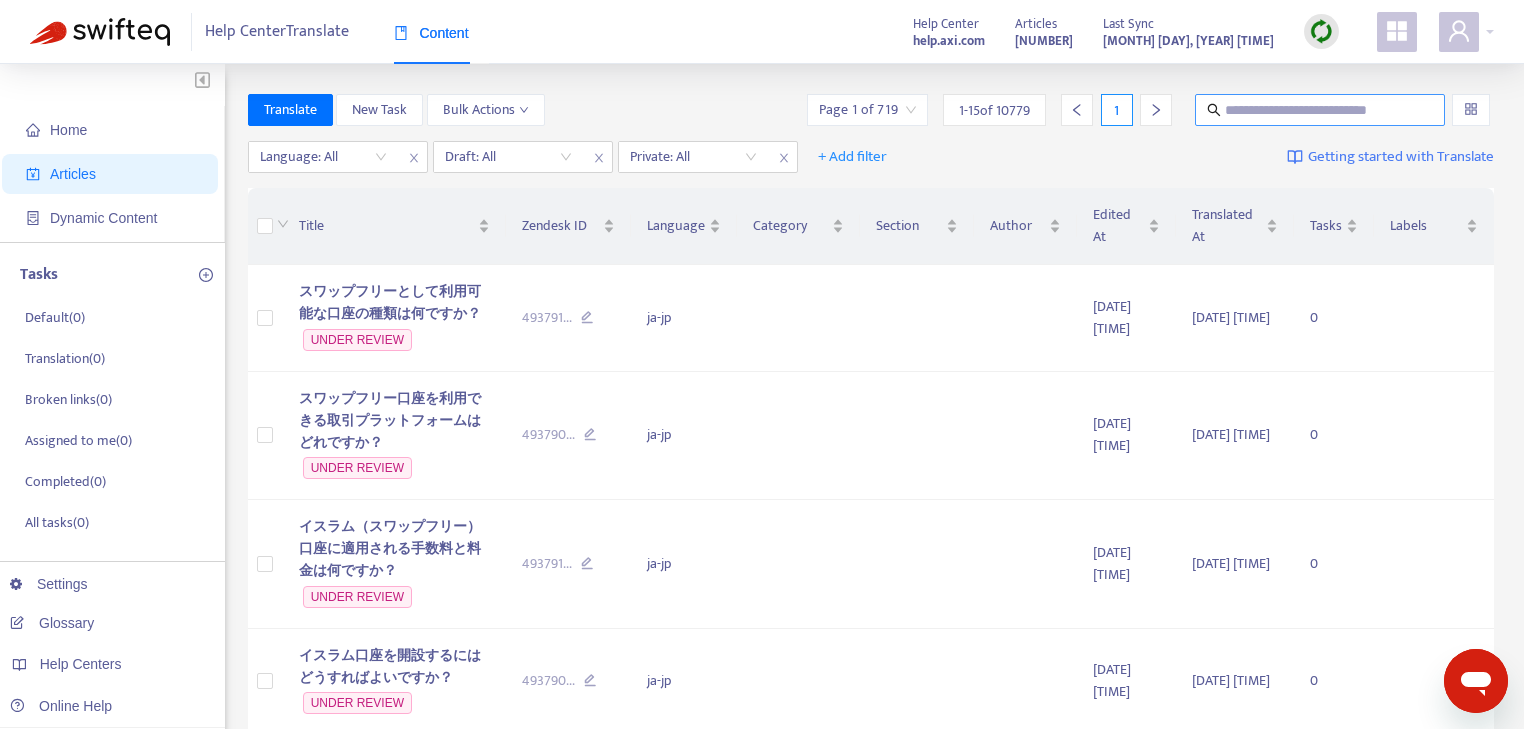 click at bounding box center [1321, 110] 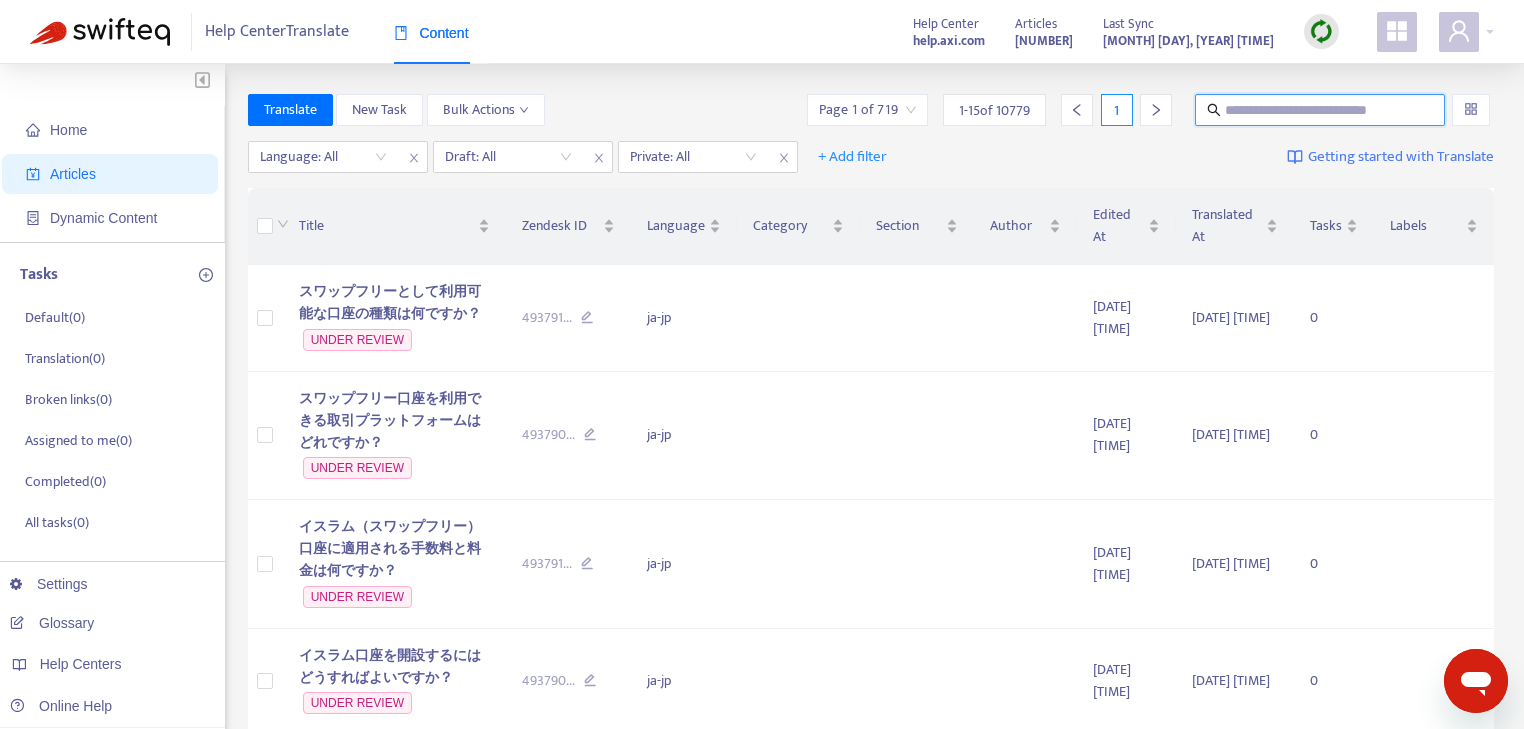 paste on "**********" 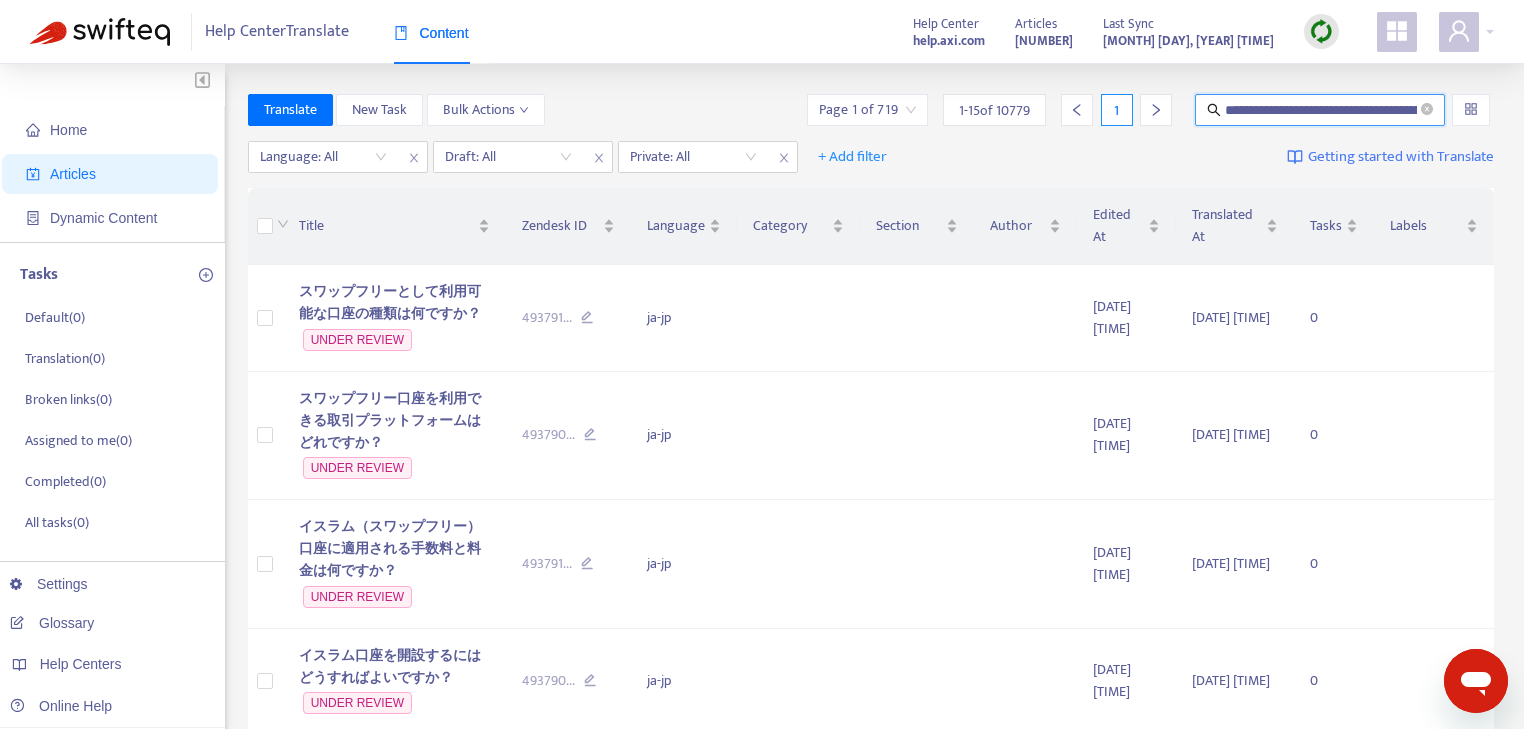 scroll, scrollTop: 0, scrollLeft: 94, axis: horizontal 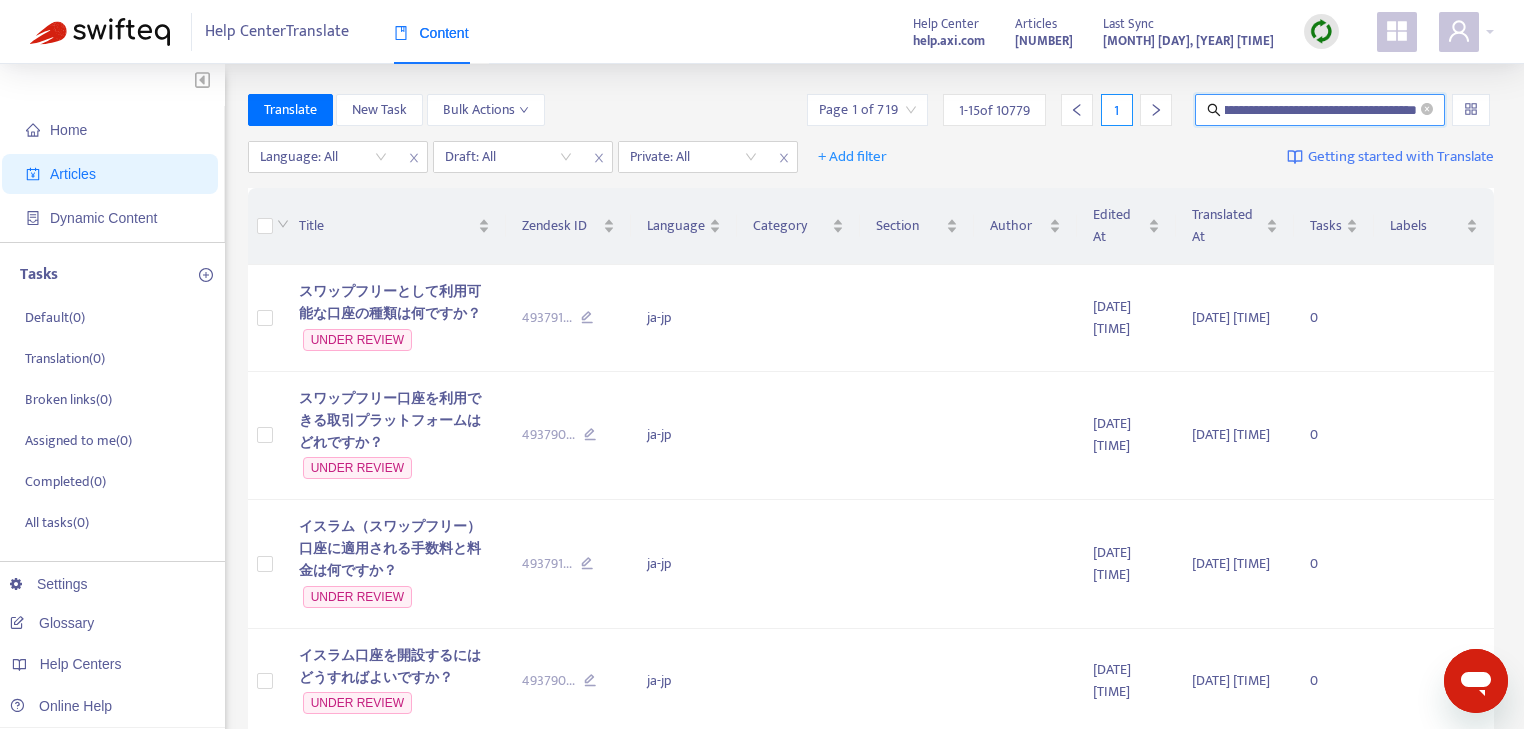 type on "**********" 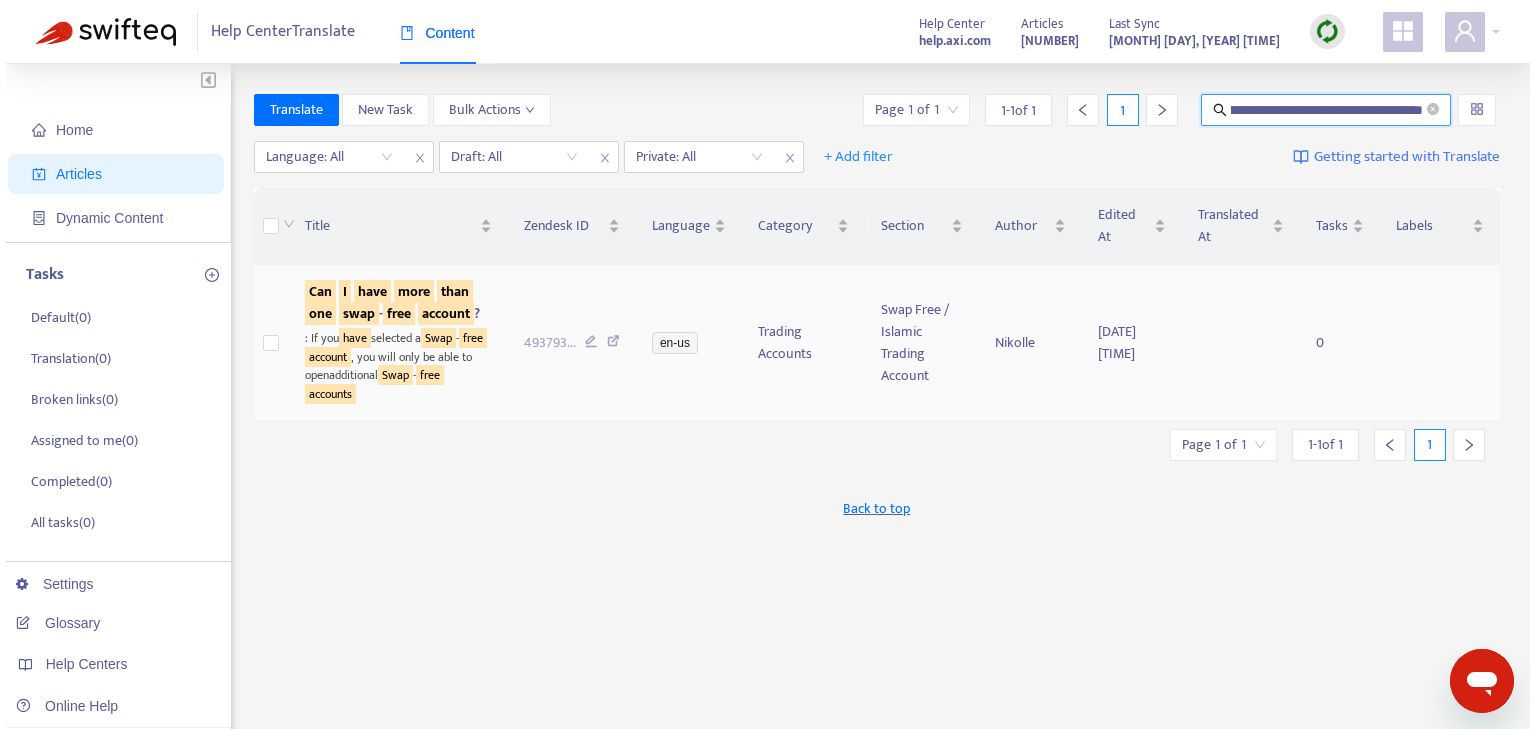 scroll, scrollTop: 0, scrollLeft: 0, axis: both 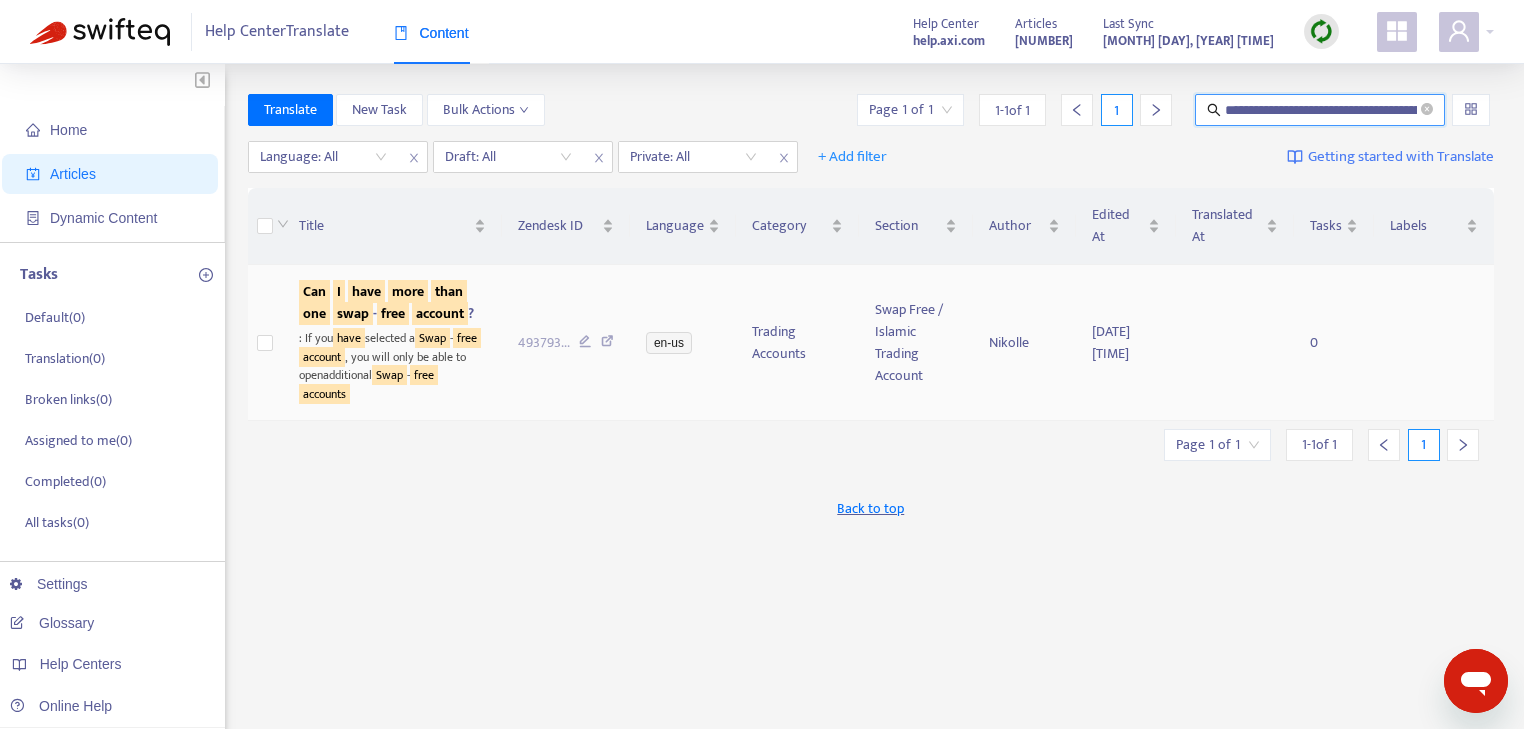 click on "Can I have more than one swap-free account ?" at bounding box center [393, 303] 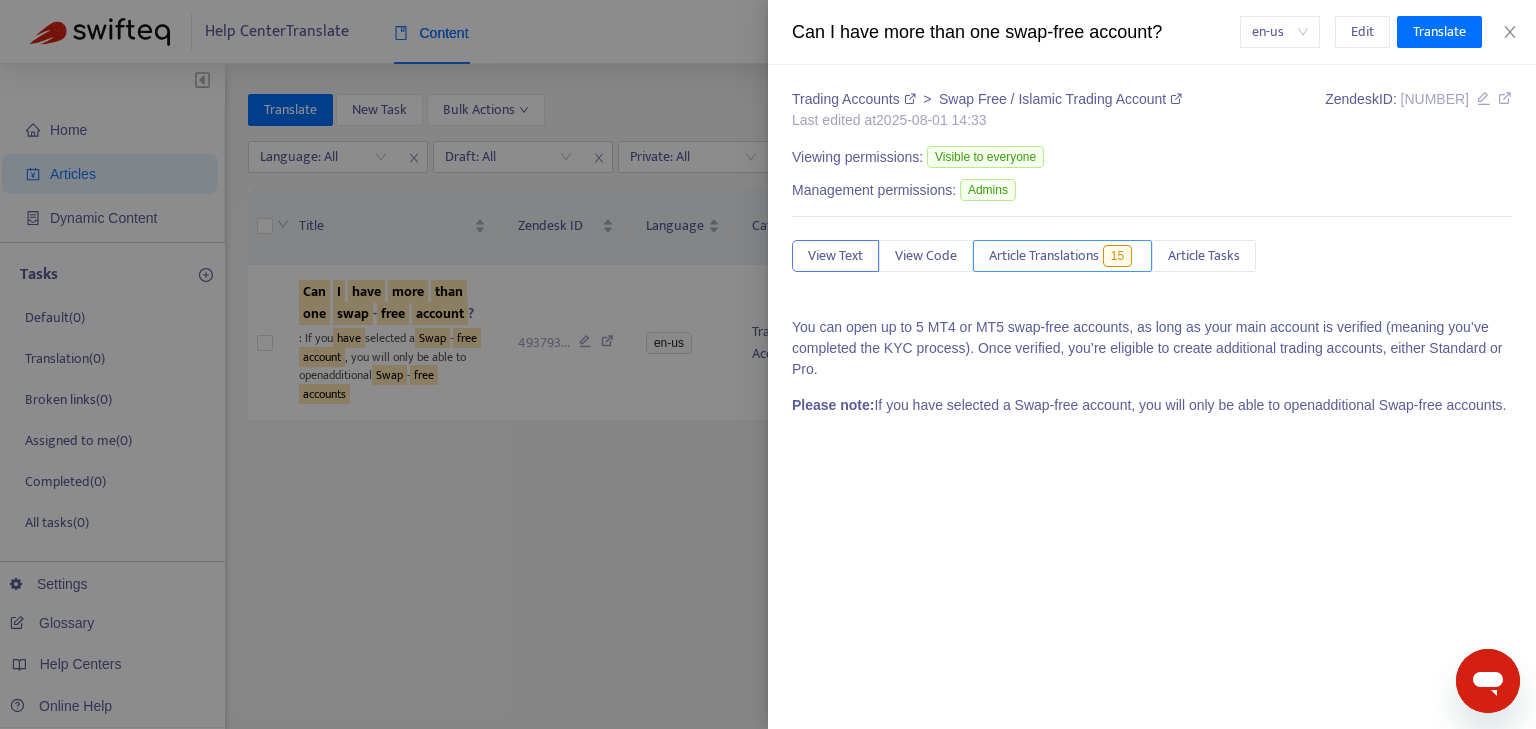 click on "Article Translations" at bounding box center [1044, 256] 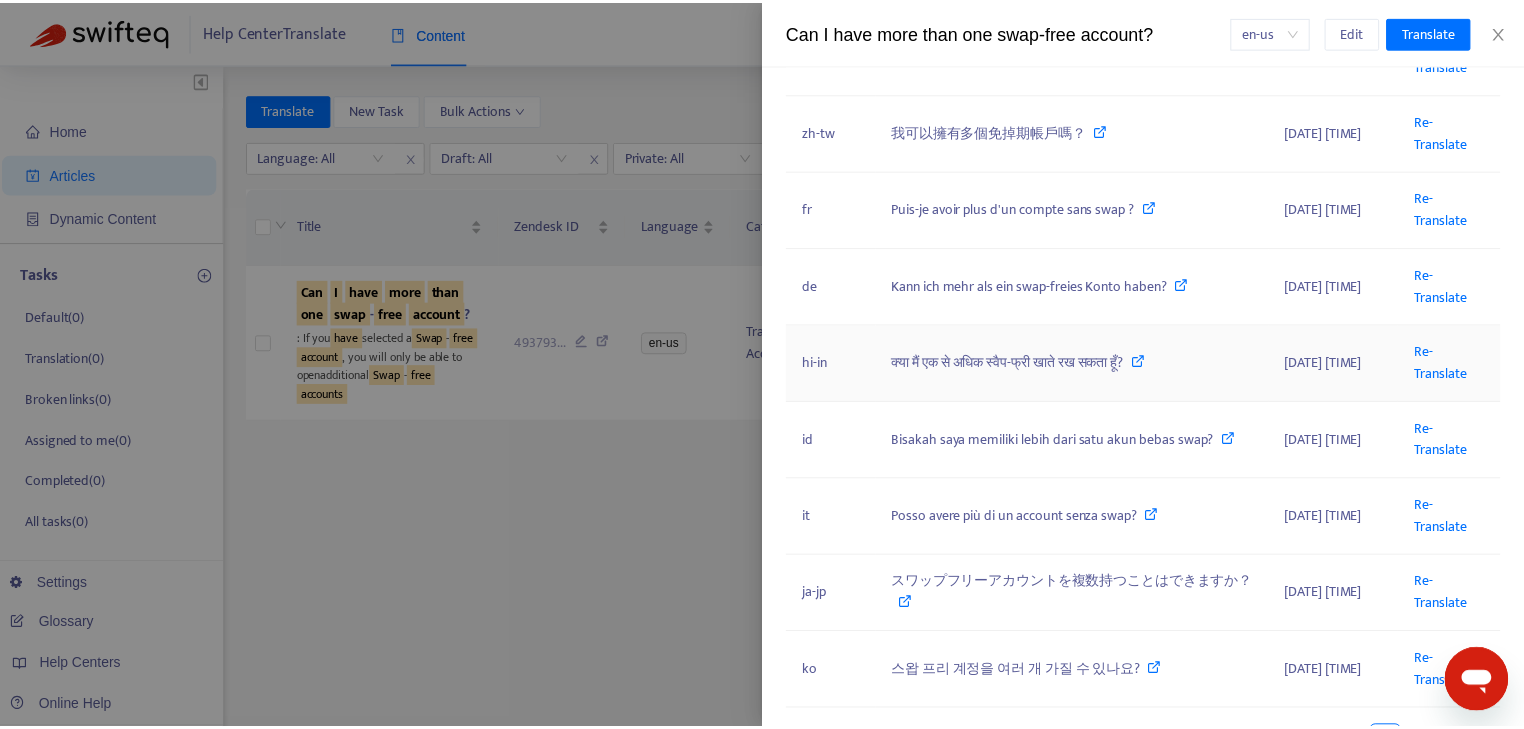 scroll, scrollTop: 560, scrollLeft: 0, axis: vertical 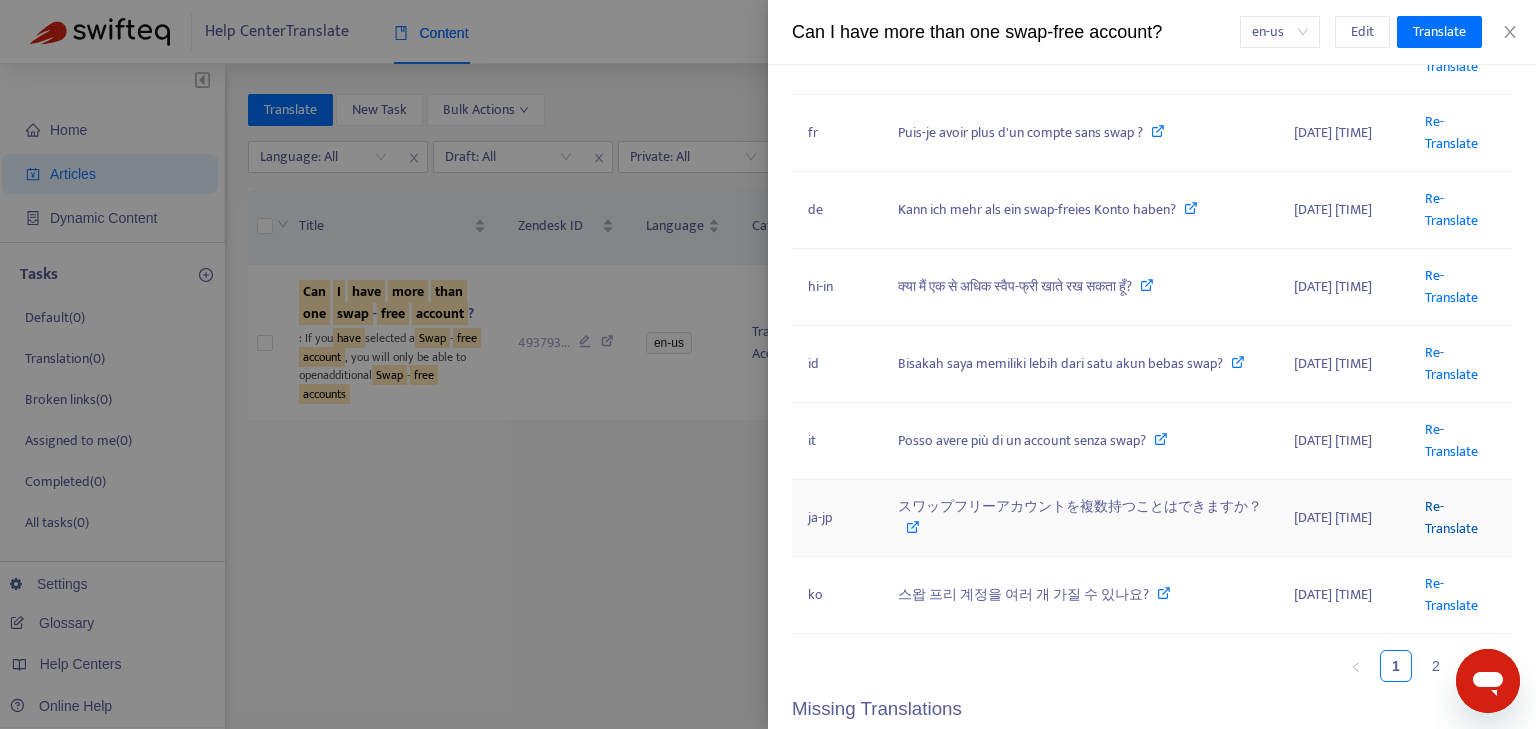 click on "Re-Translate" at bounding box center [1451, 517] 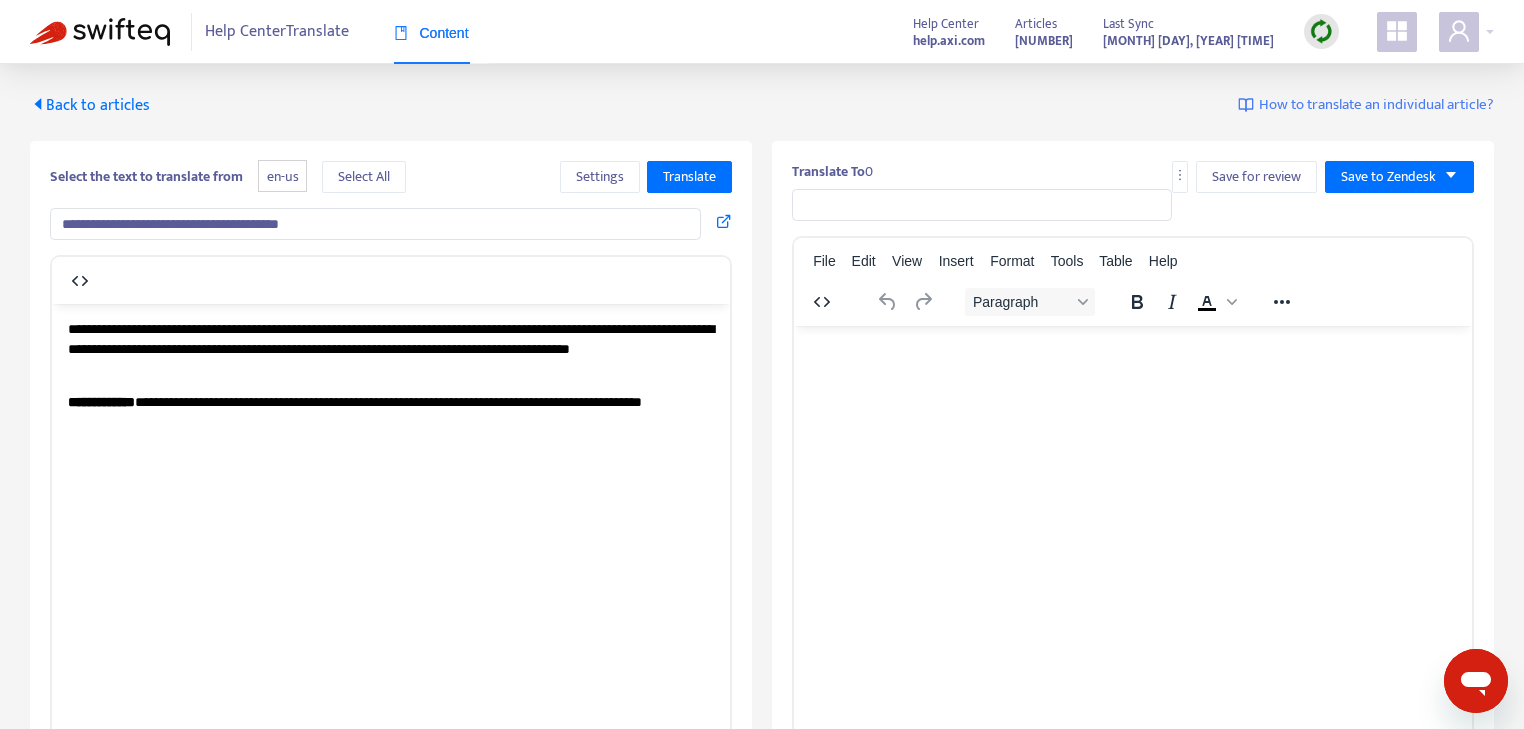 scroll, scrollTop: 0, scrollLeft: 0, axis: both 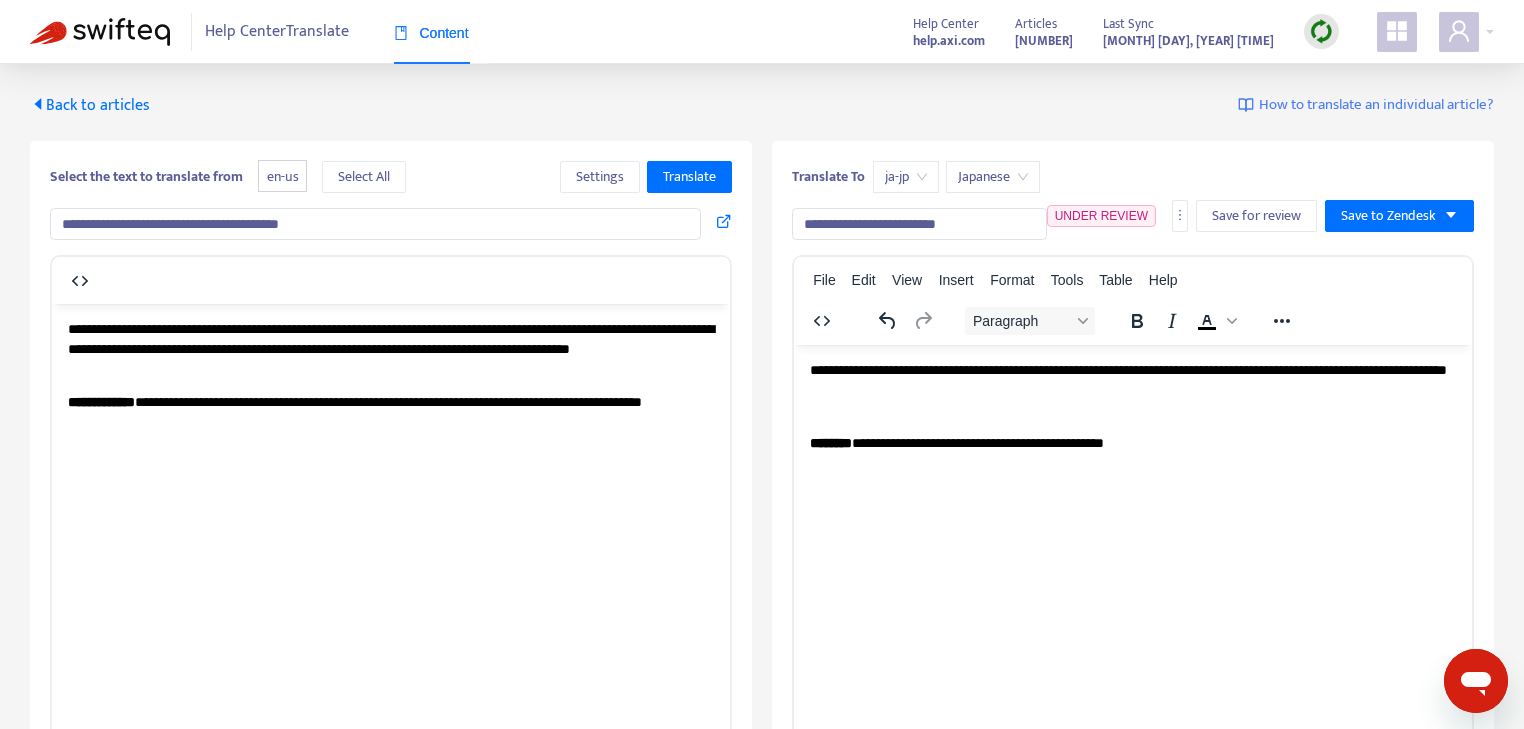 drag, startPoint x: 900, startPoint y: 224, endPoint x: 970, endPoint y: 224, distance: 70 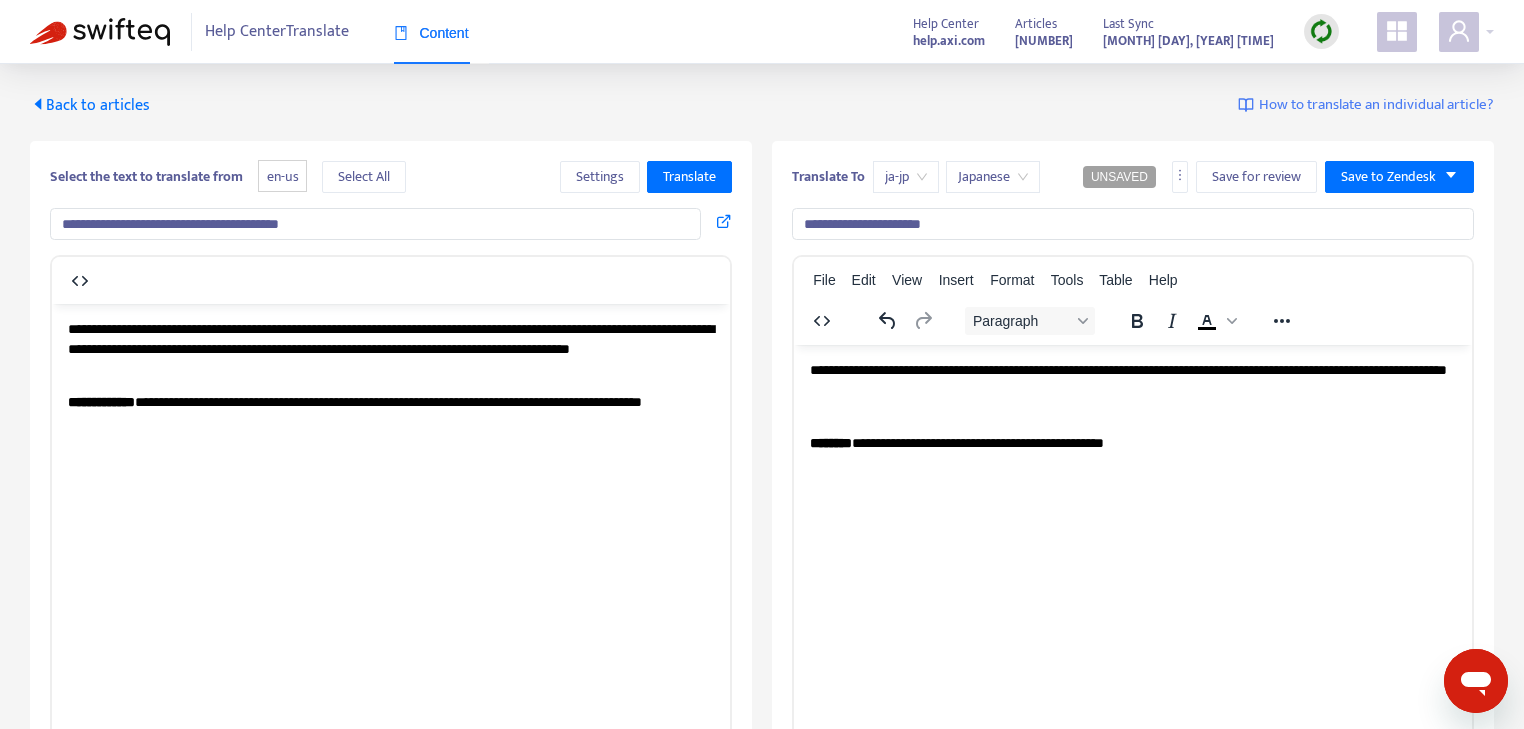 drag, startPoint x: 974, startPoint y: 225, endPoint x: 998, endPoint y: 225, distance: 24 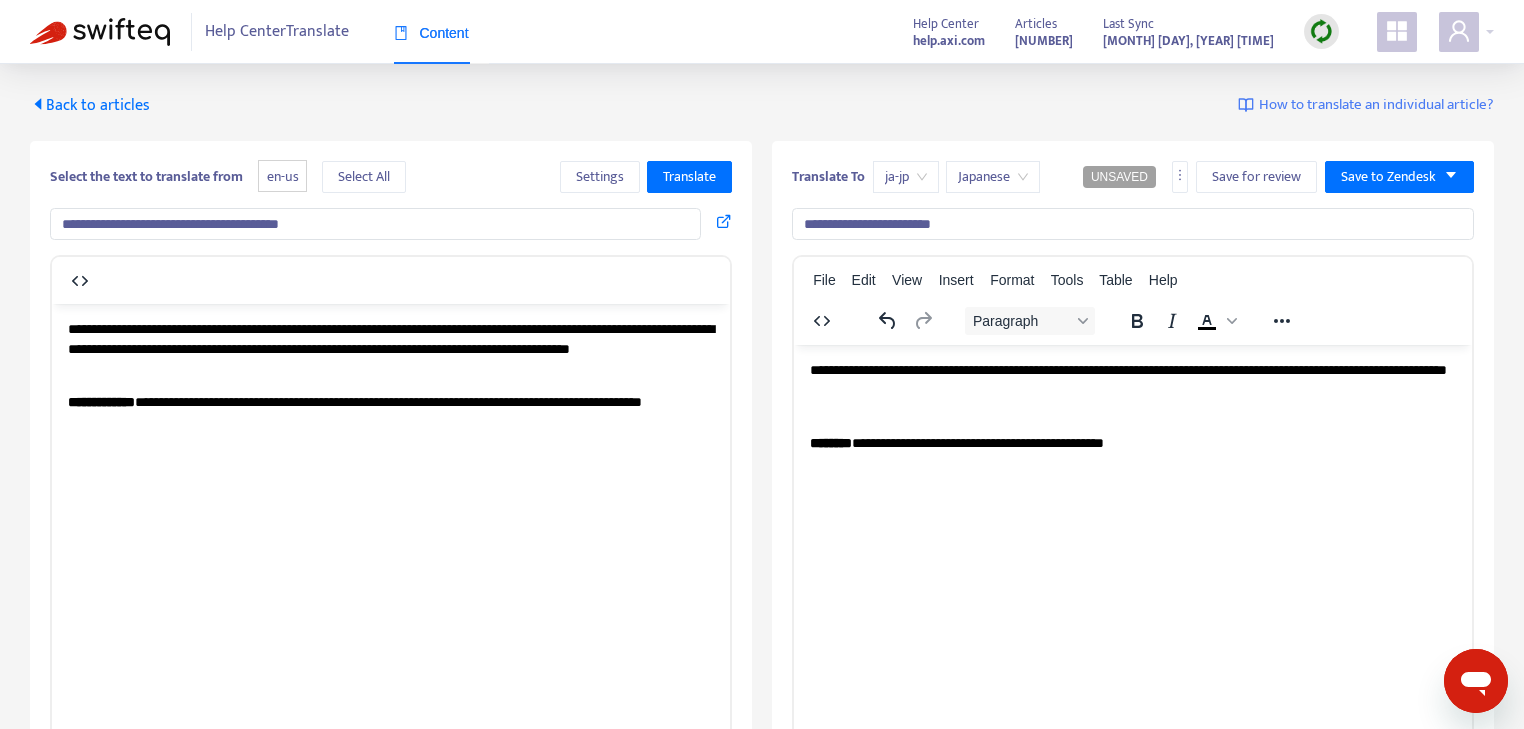 type on "**********" 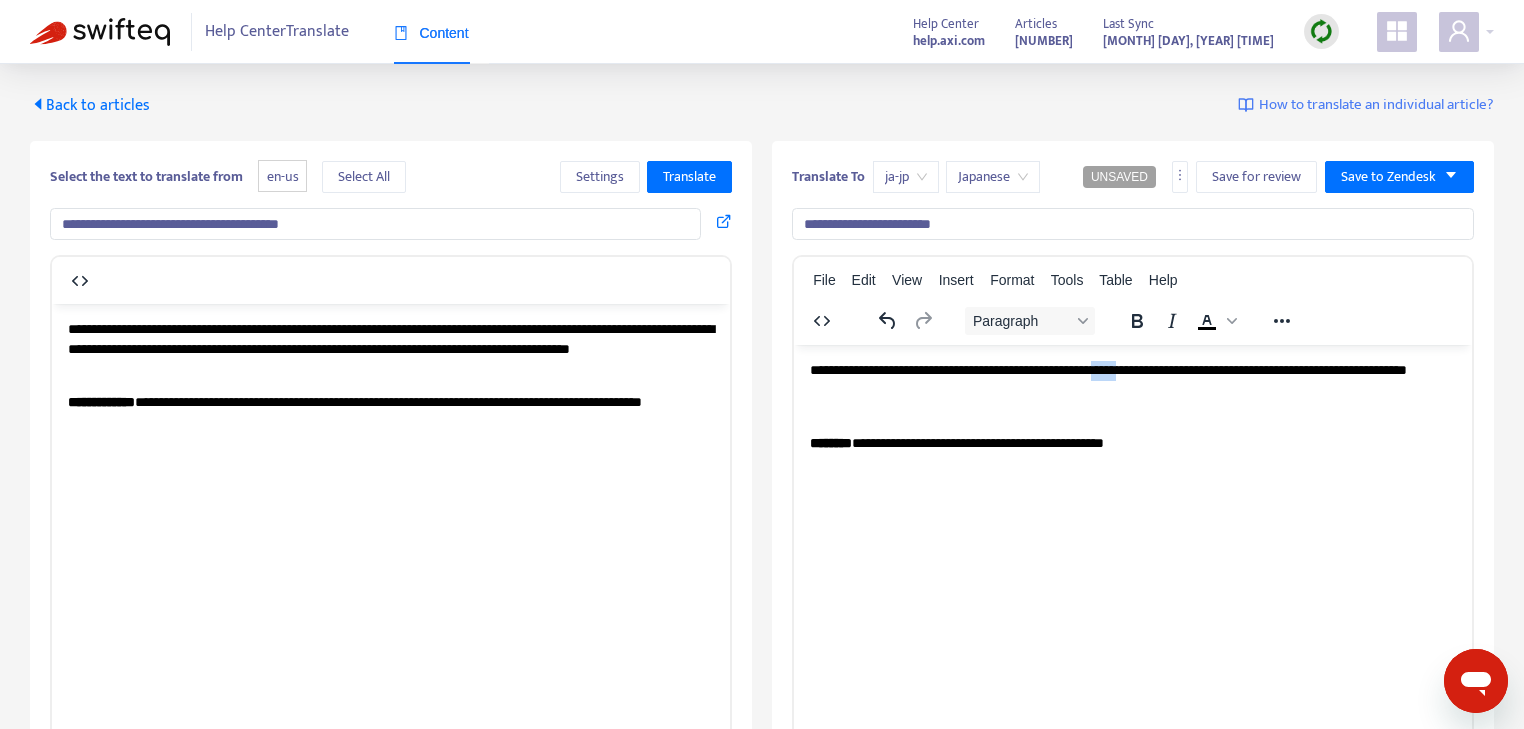 drag, startPoint x: 897, startPoint y: 389, endPoint x: 961, endPoint y: 389, distance: 64 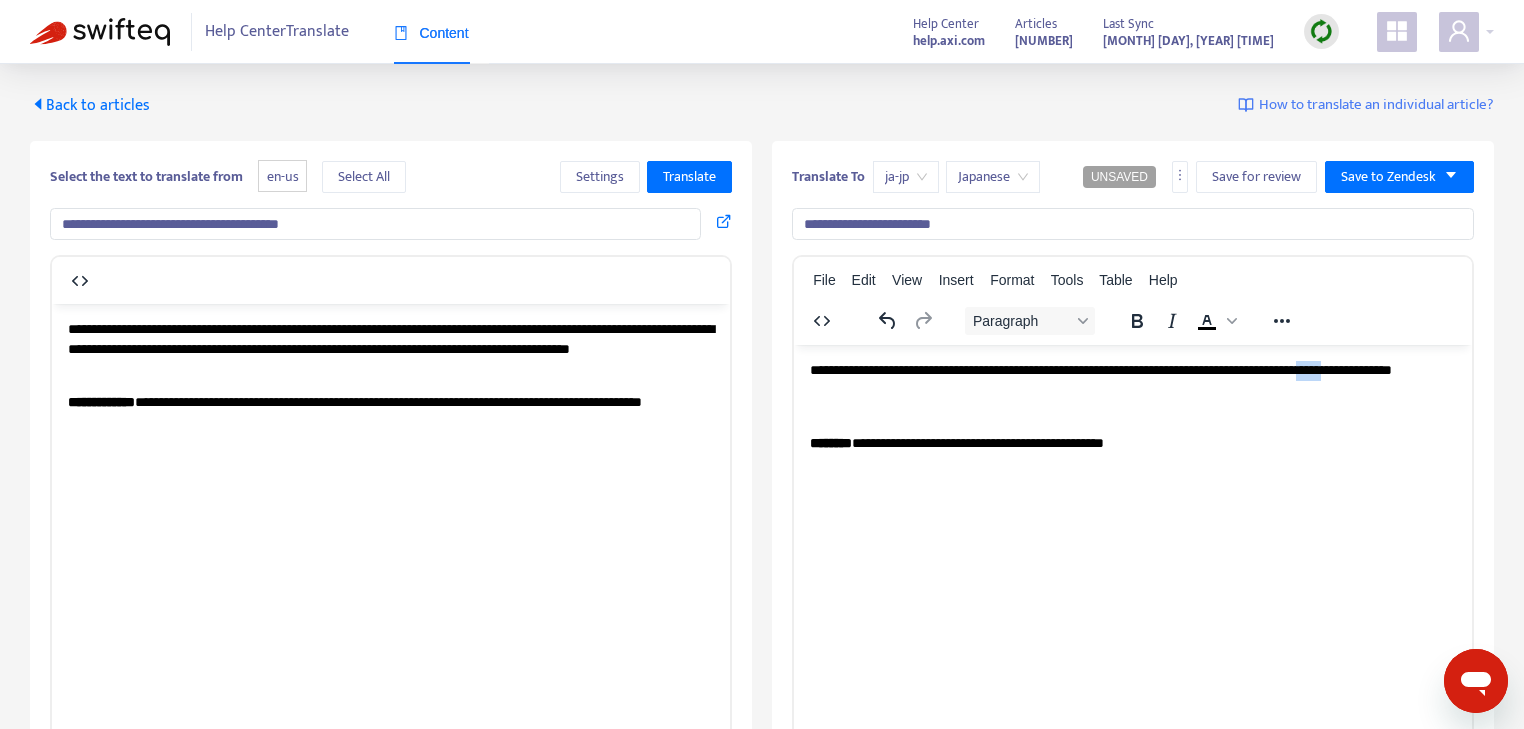 drag, startPoint x: 829, startPoint y: 410, endPoint x: 890, endPoint y: 410, distance: 61 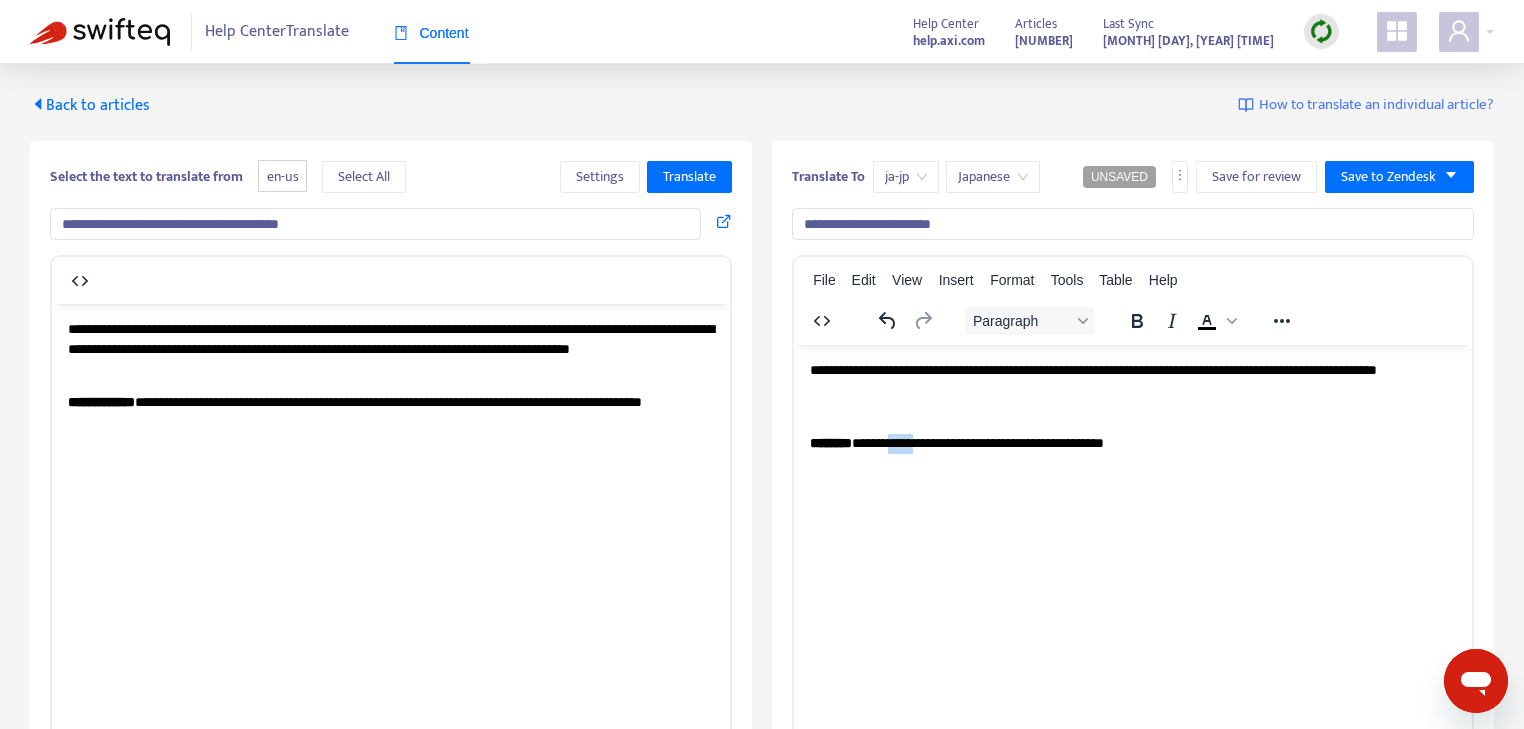 drag, startPoint x: 1022, startPoint y: 443, endPoint x: 1085, endPoint y: 443, distance: 63 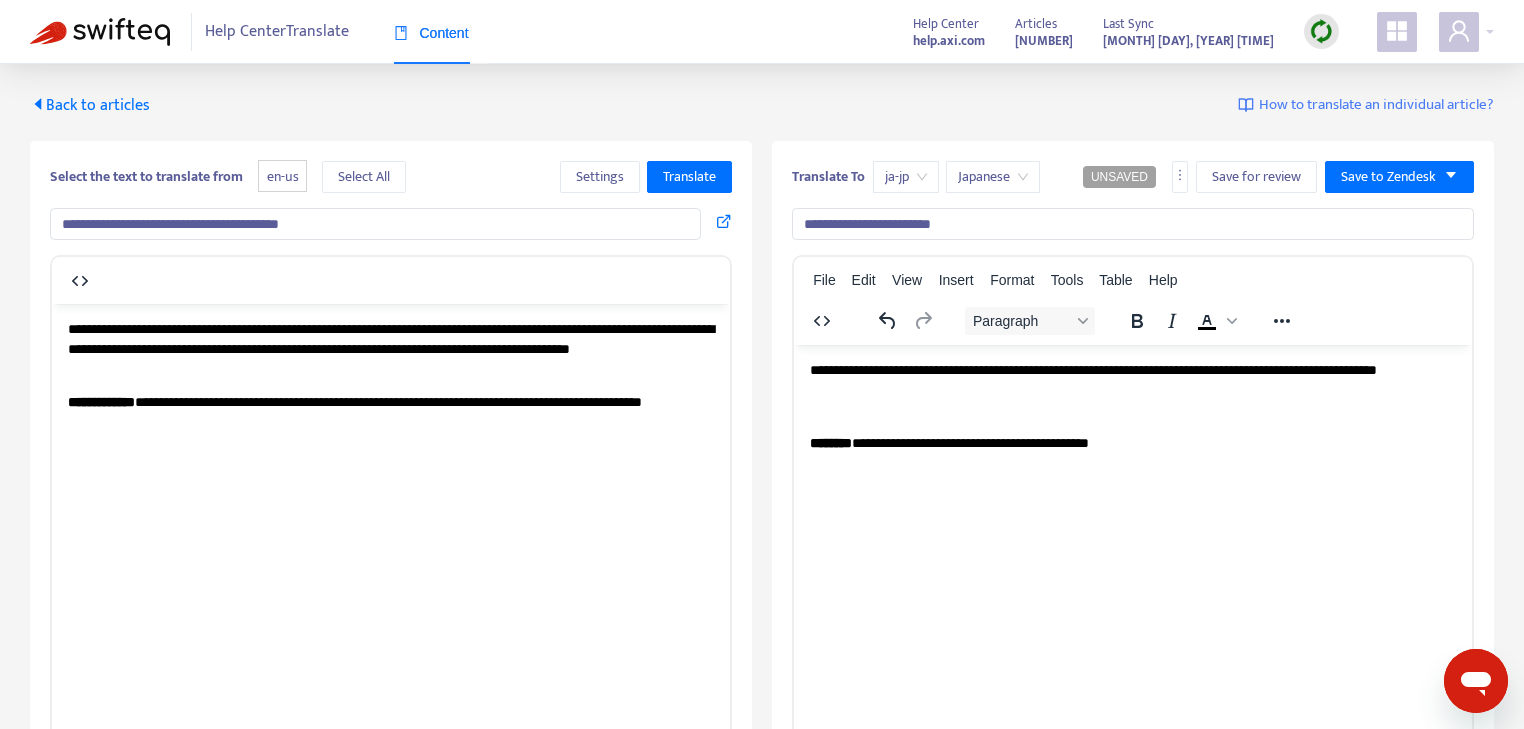click on "**********" at bounding box center [1133, 452] 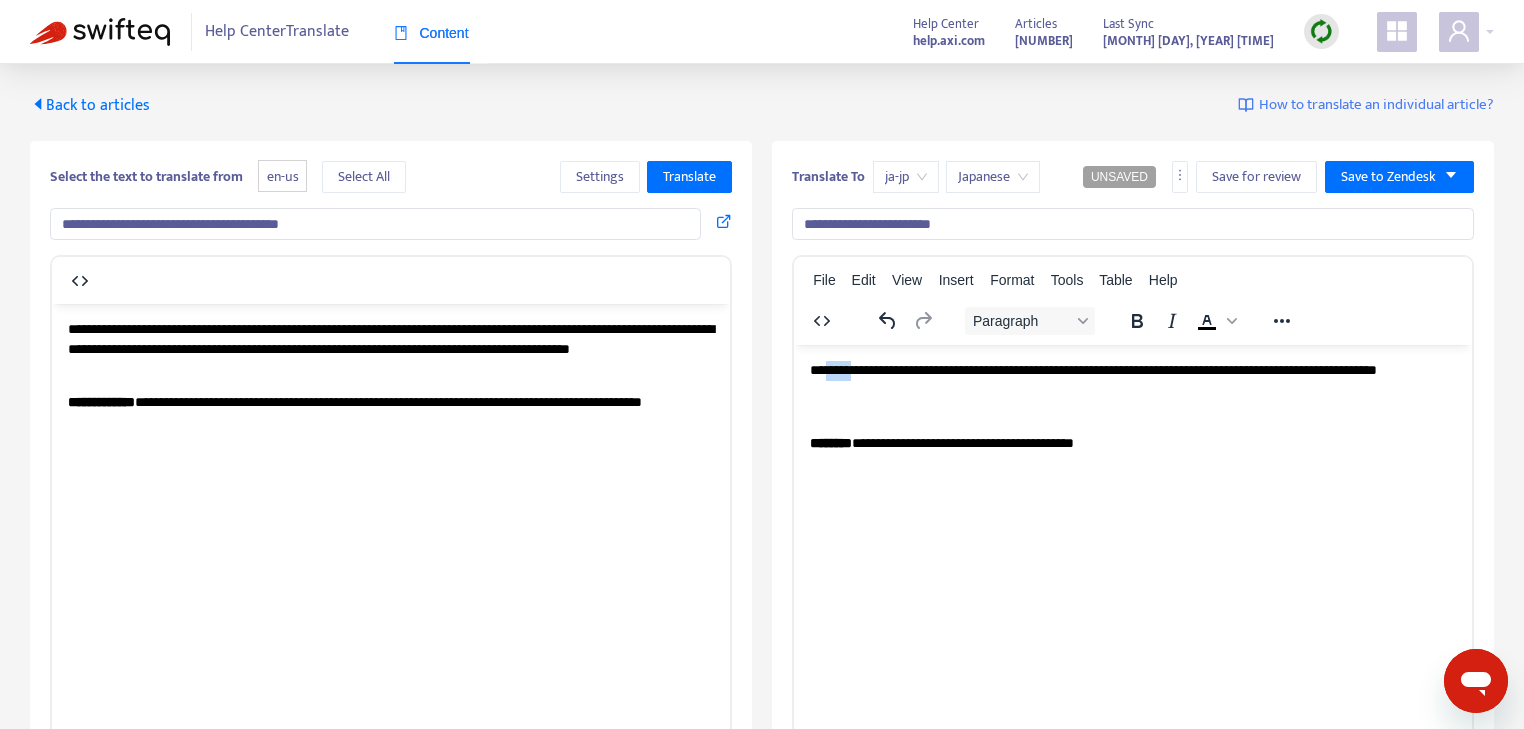 drag, startPoint x: 858, startPoint y: 362, endPoint x: 918, endPoint y: 370, distance: 60.530983 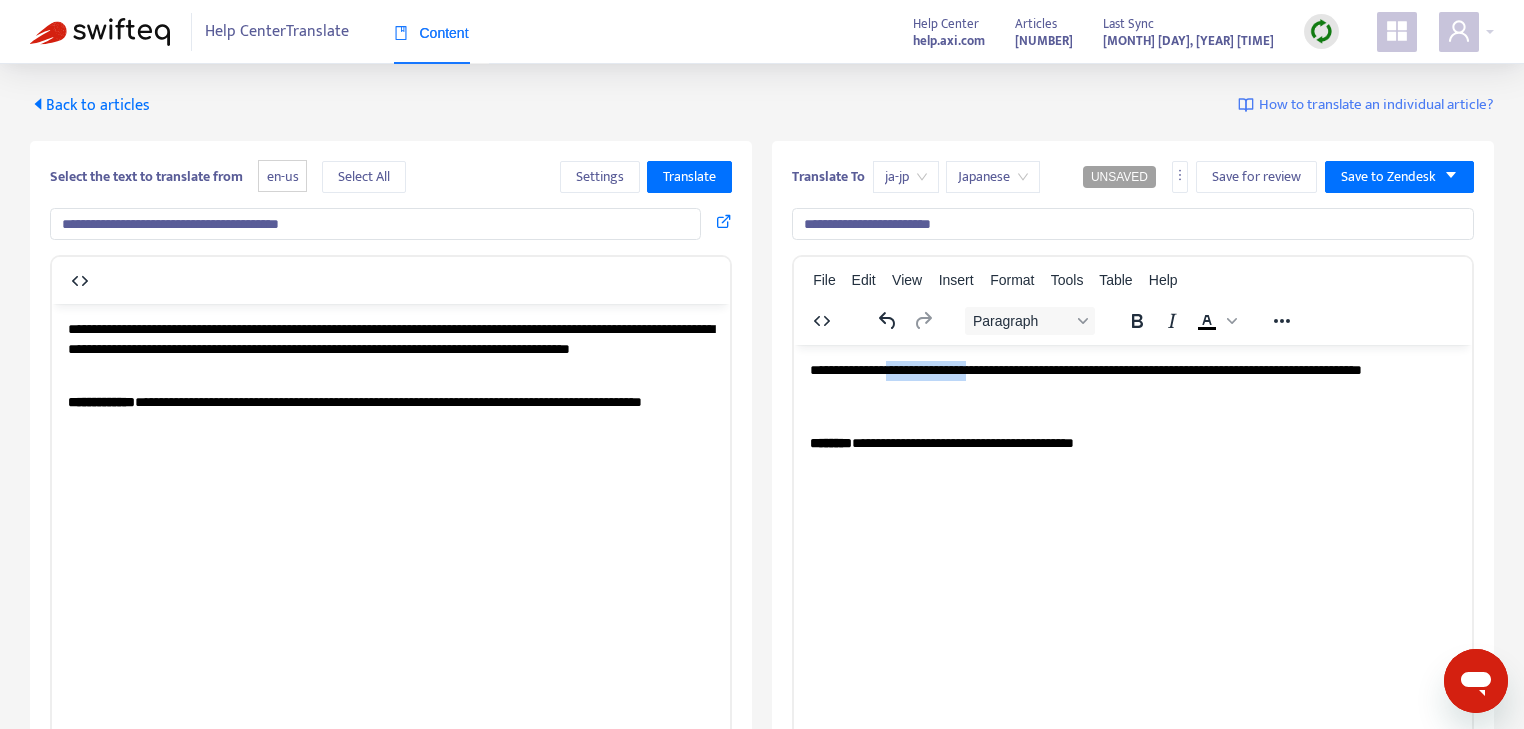 drag, startPoint x: 1023, startPoint y: 362, endPoint x: 1222, endPoint y: 362, distance: 199 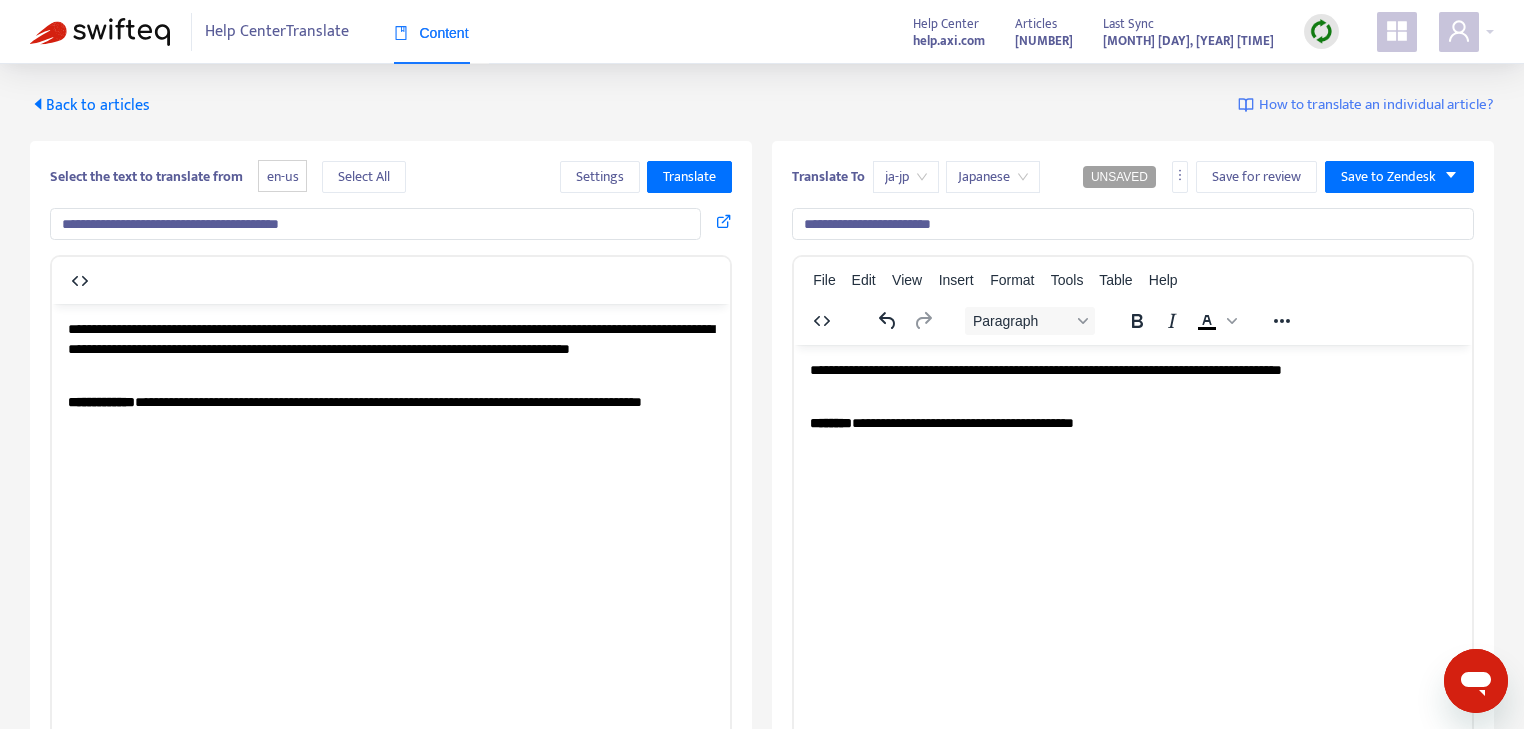 click on "**********" at bounding box center [1133, 379] 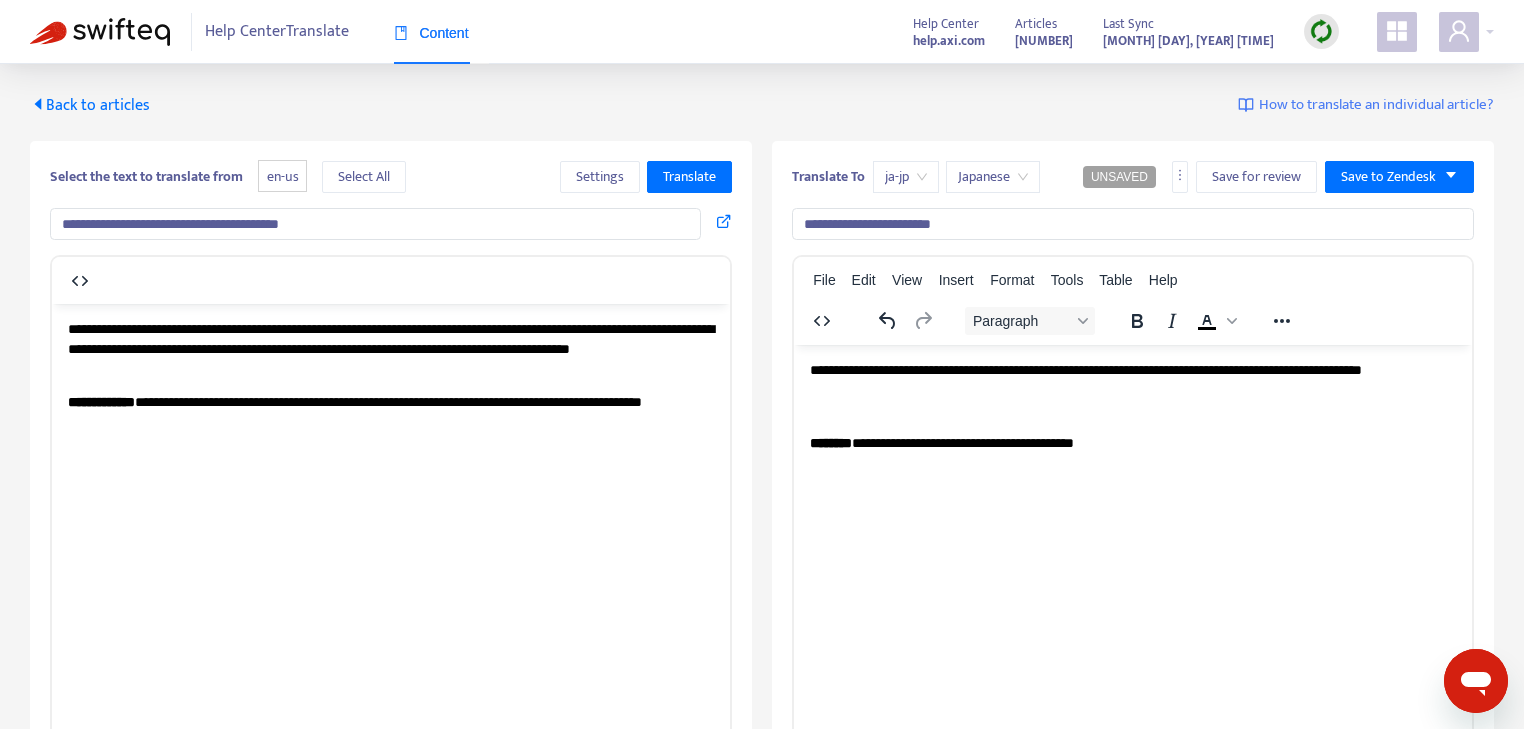 click on "**********" at bounding box center [1133, 389] 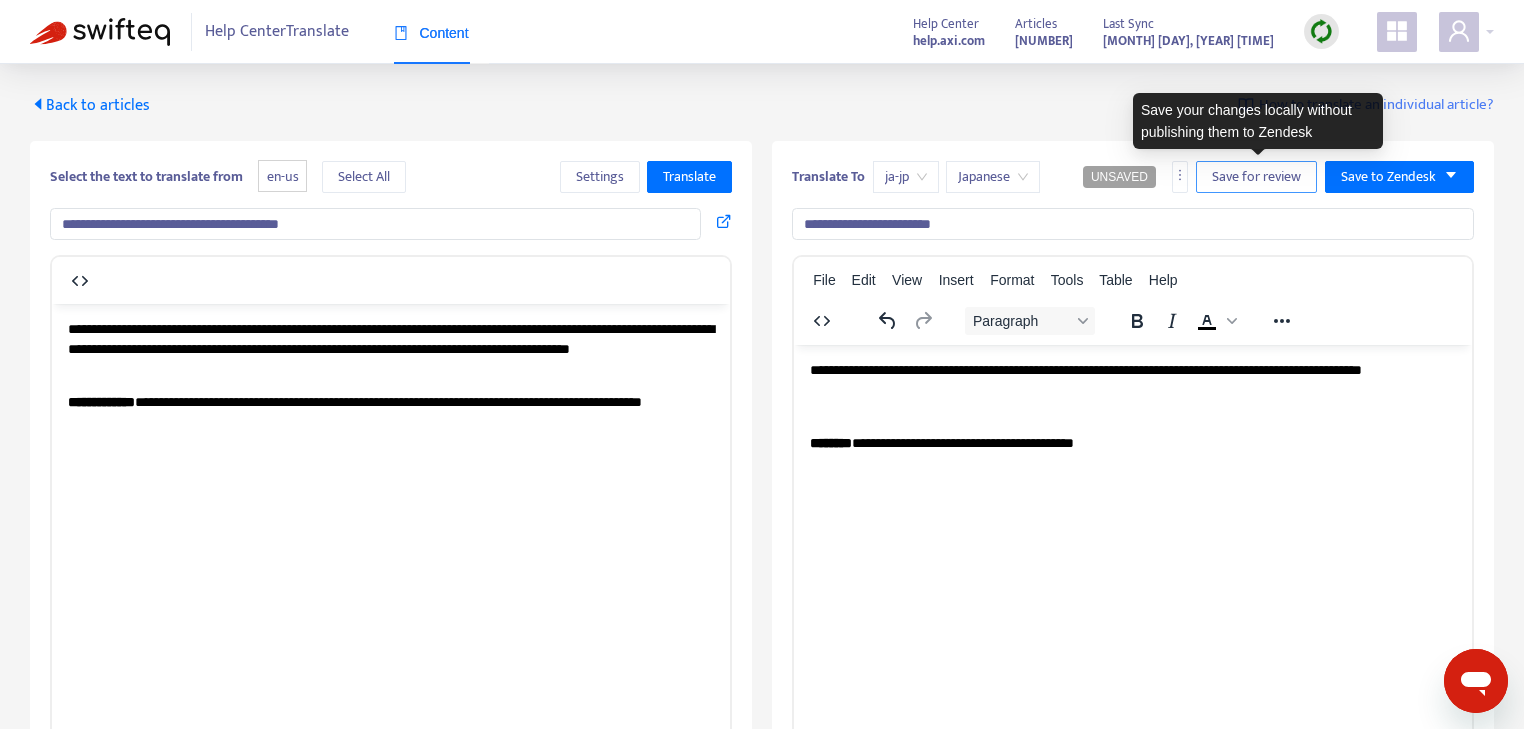 click on "Save for review" at bounding box center [1256, 177] 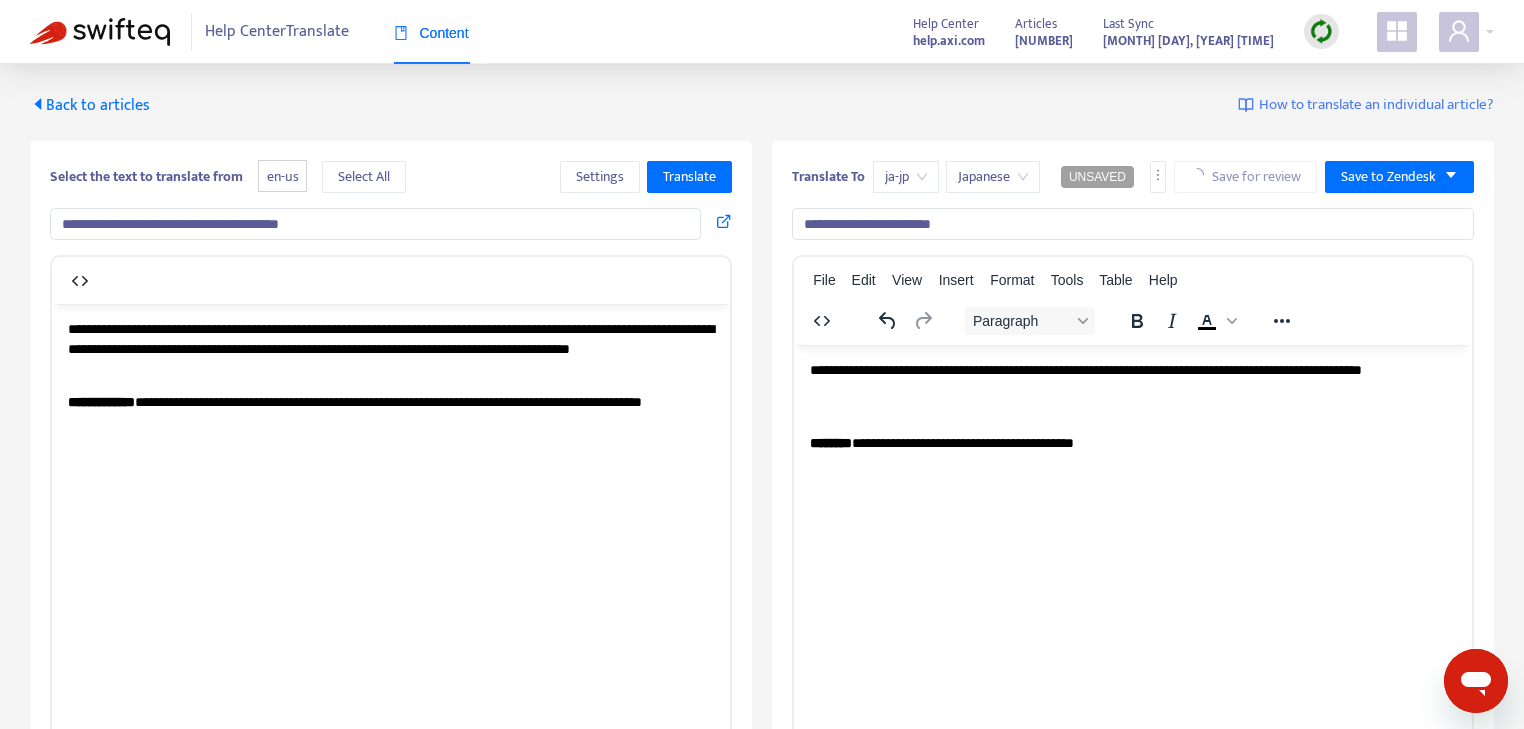 click at bounding box center [100, 32] 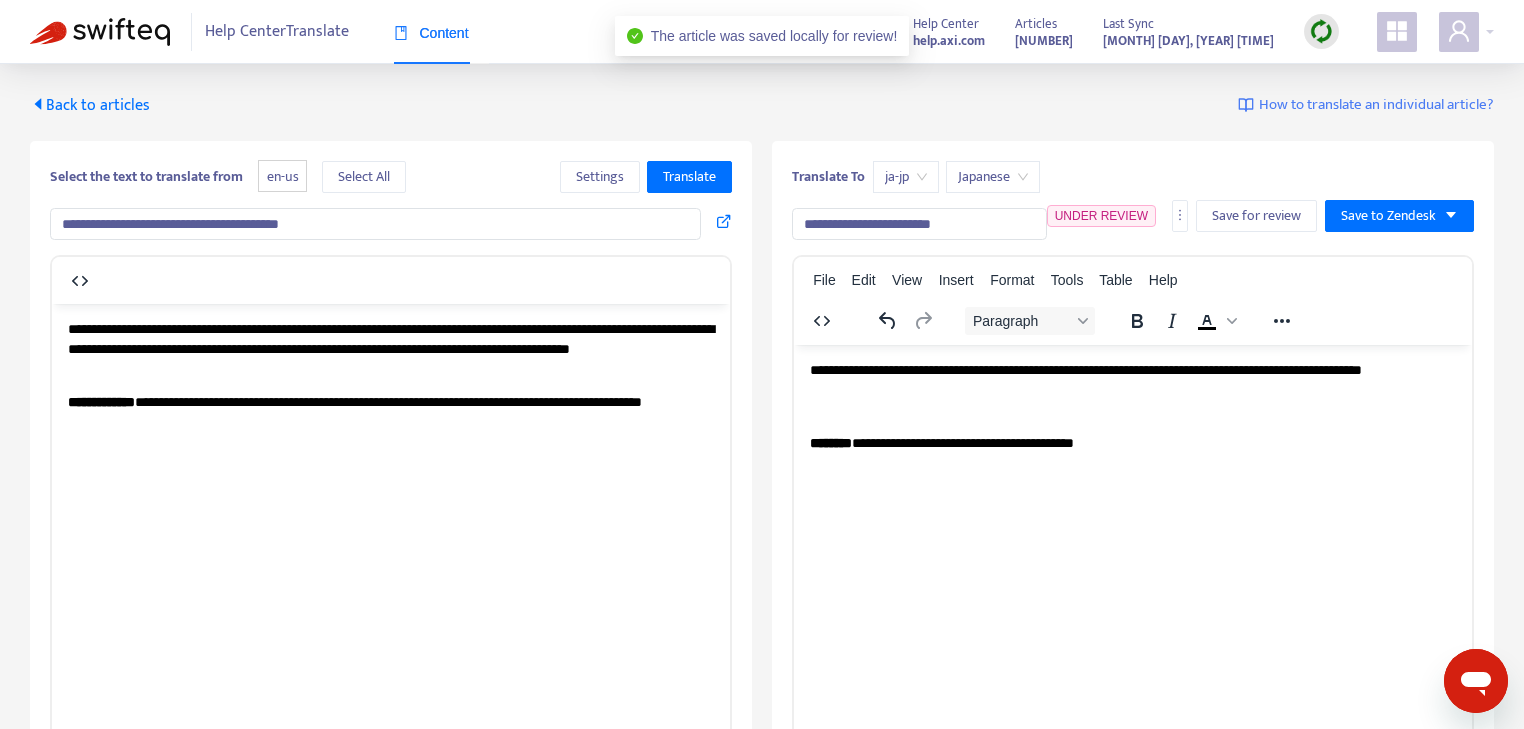 click at bounding box center [100, 32] 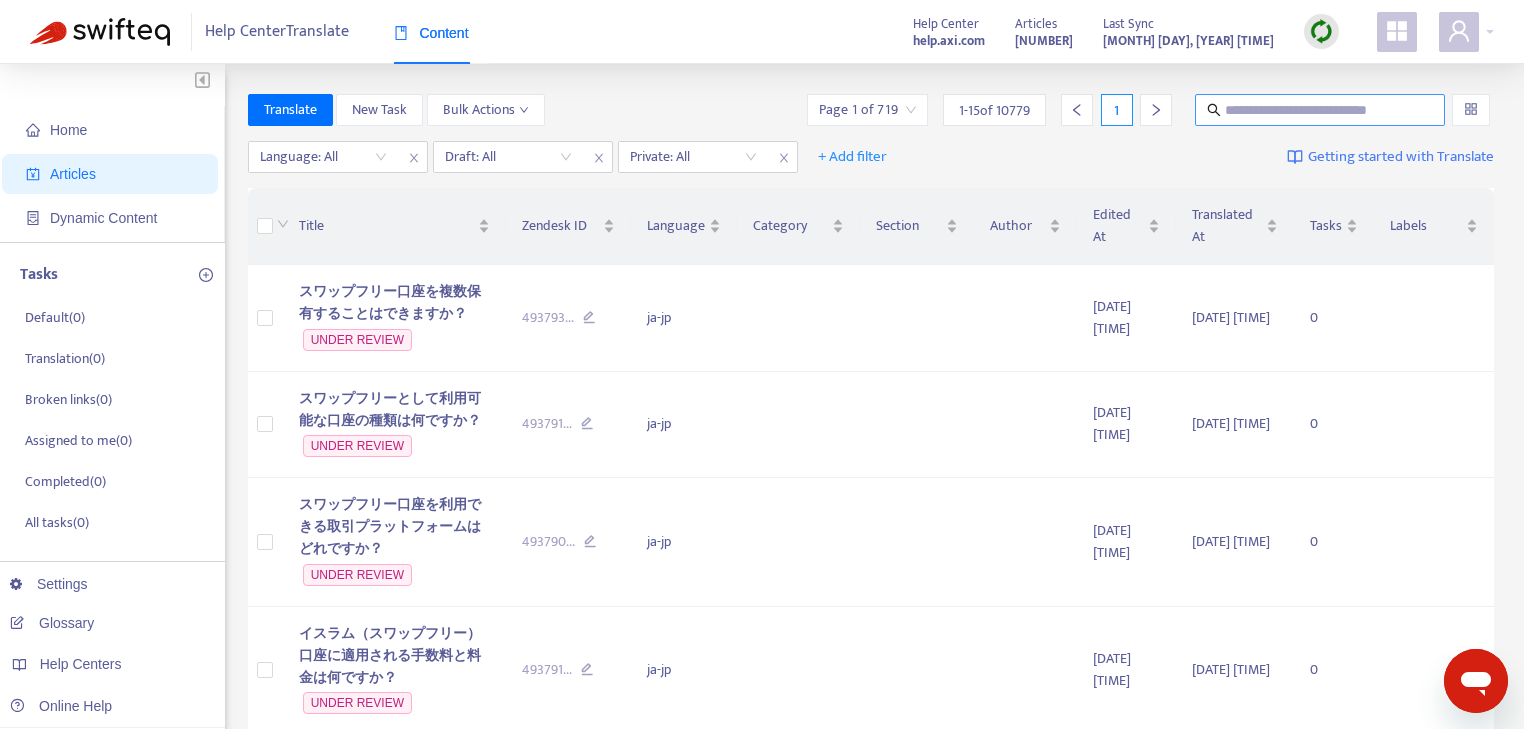 click at bounding box center (1321, 110) 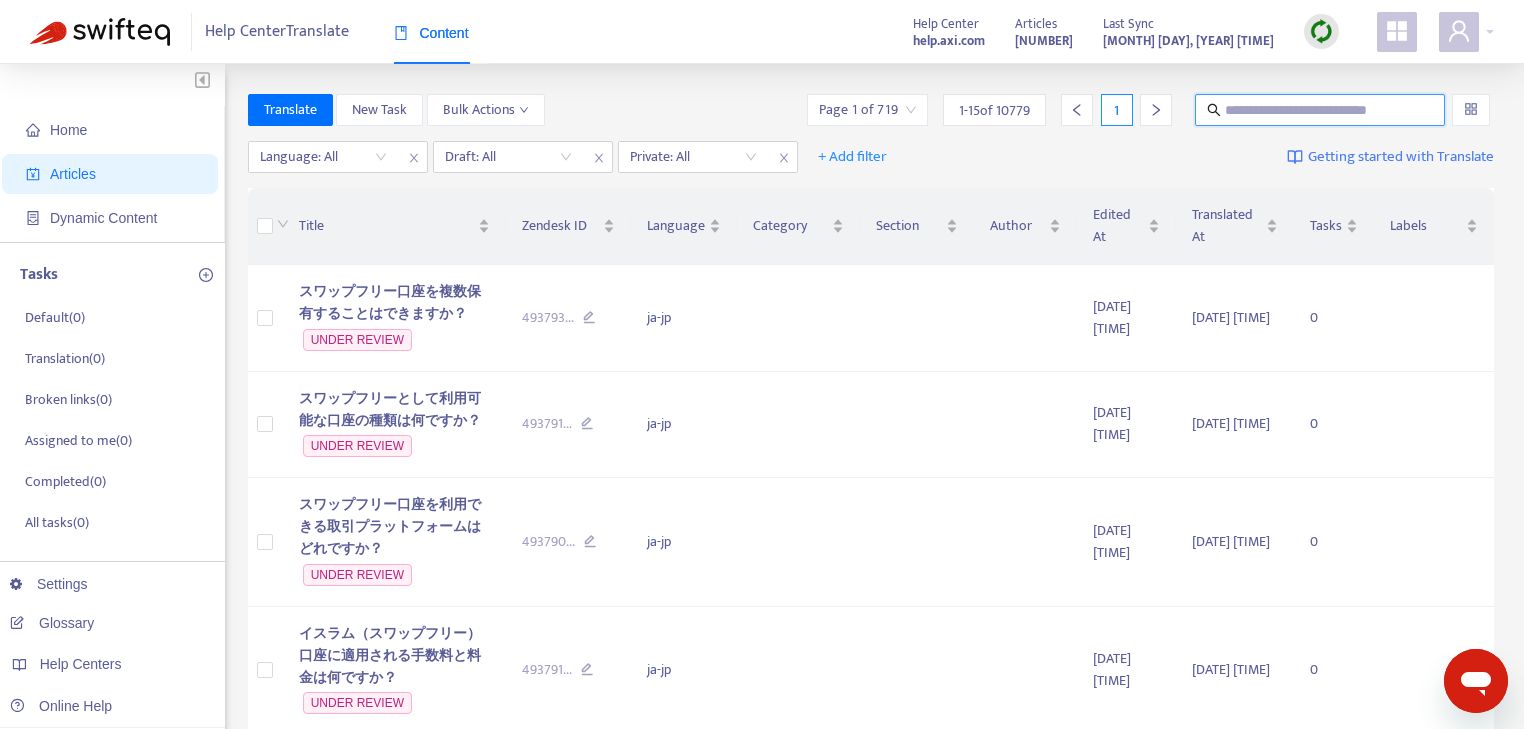 paste on "**********" 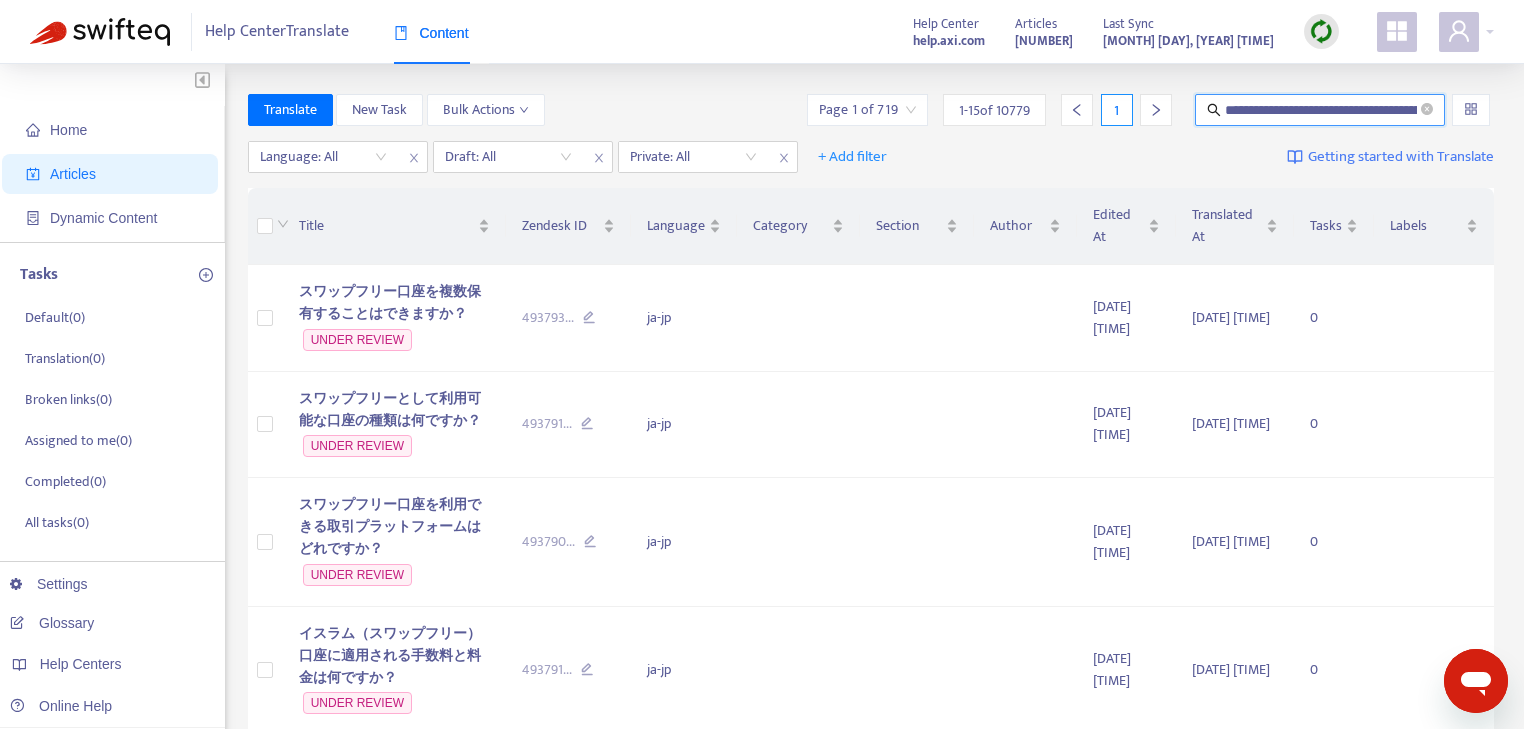 scroll, scrollTop: 0, scrollLeft: 117, axis: horizontal 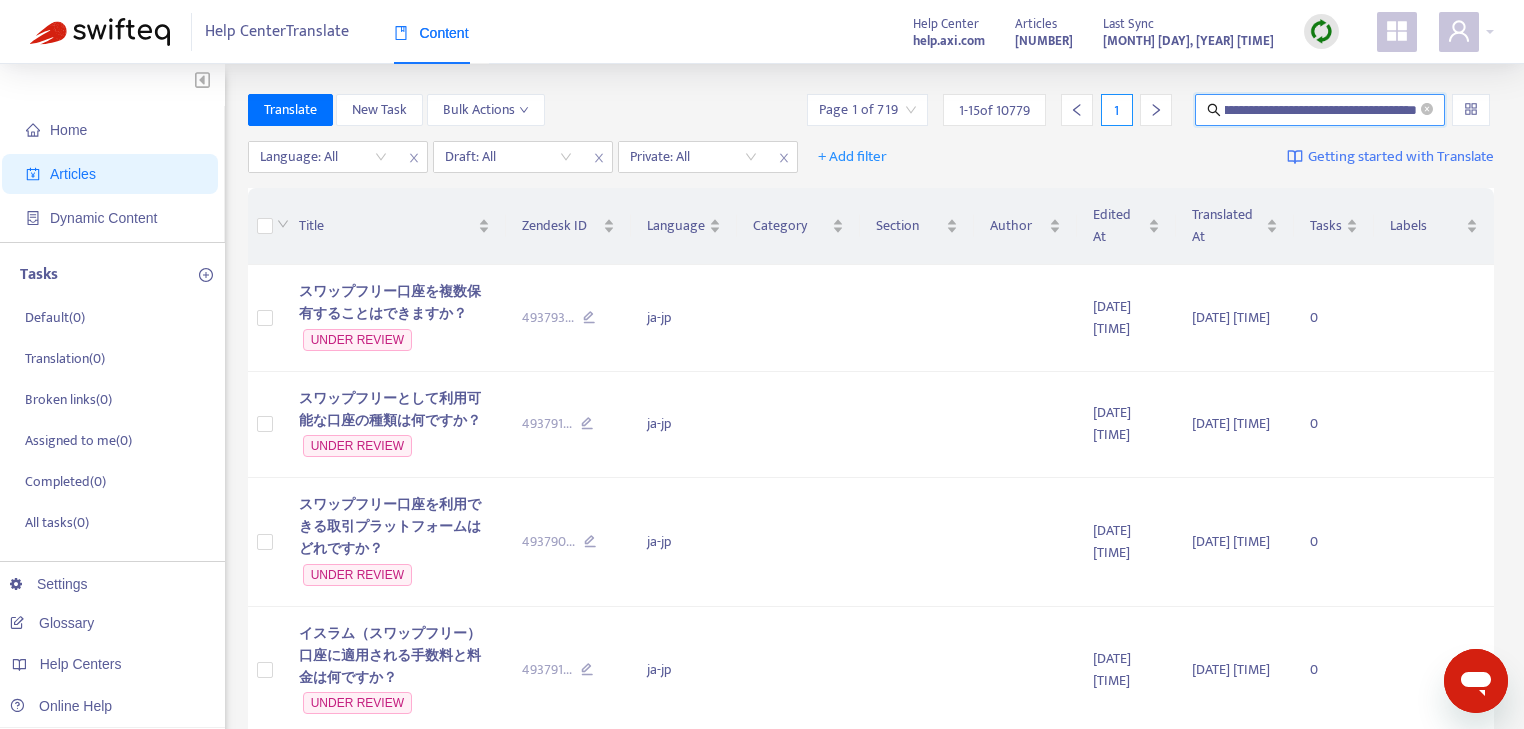 type on "**********" 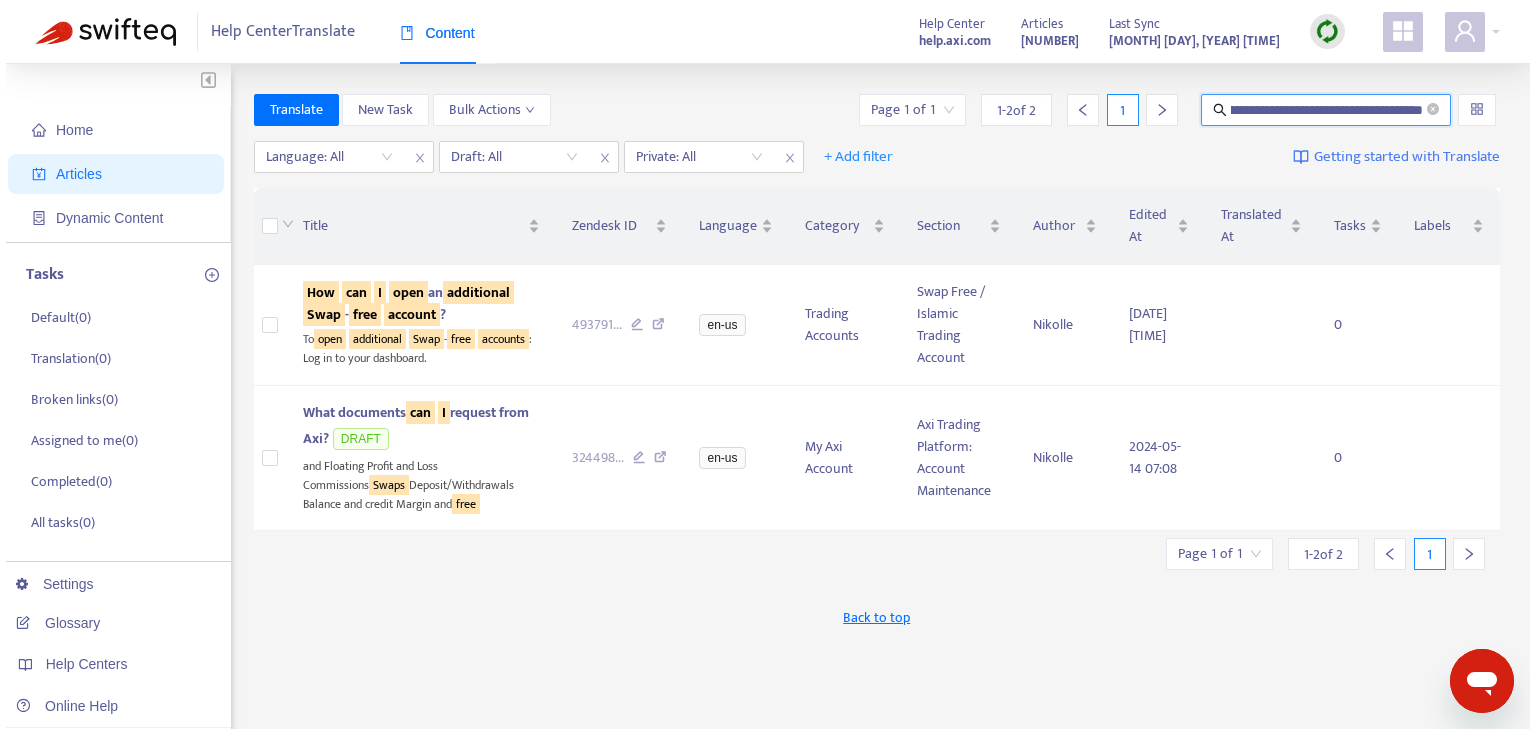 scroll, scrollTop: 0, scrollLeft: 0, axis: both 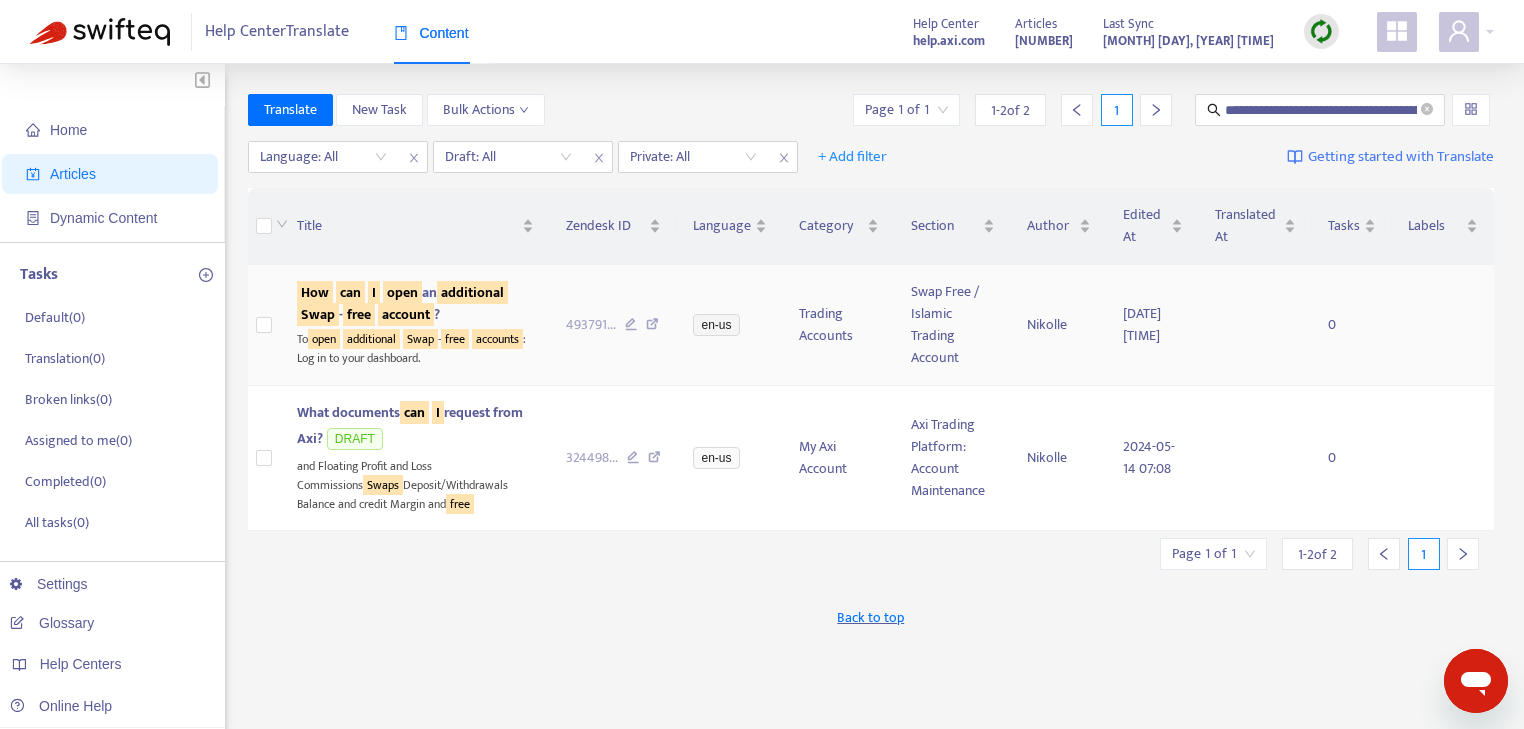 click on "can" at bounding box center [350, 292] 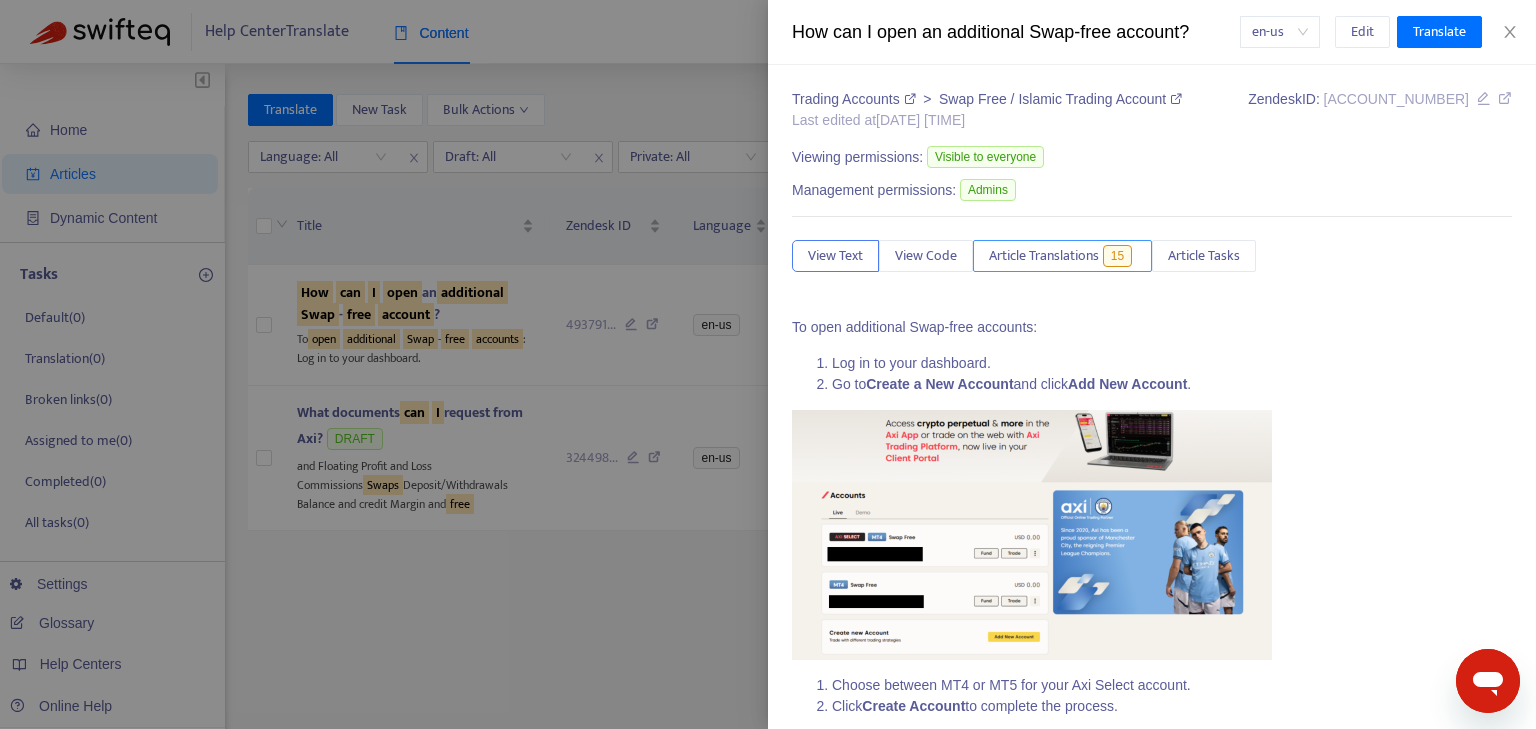 click on "Article Translations" at bounding box center (1044, 256) 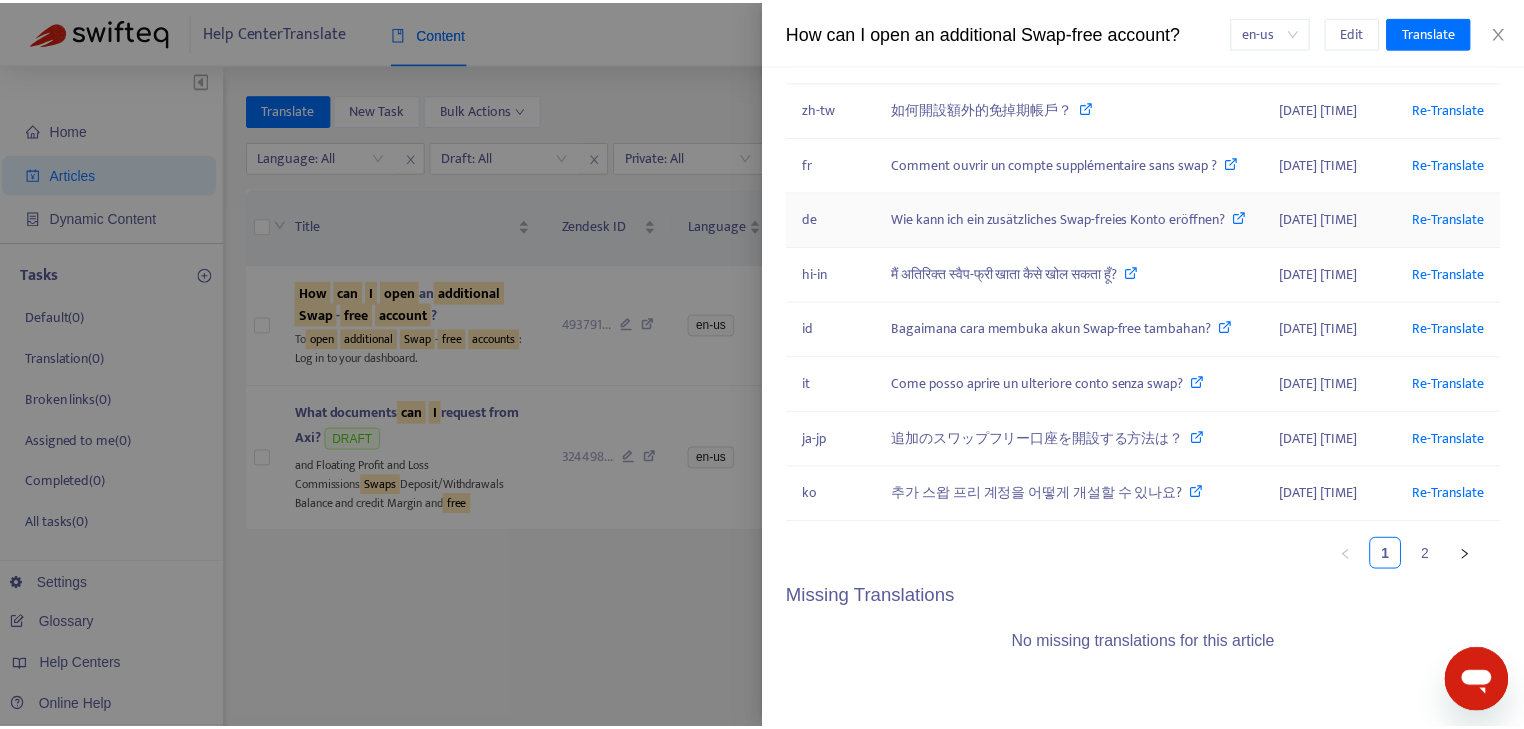 scroll, scrollTop: 640, scrollLeft: 0, axis: vertical 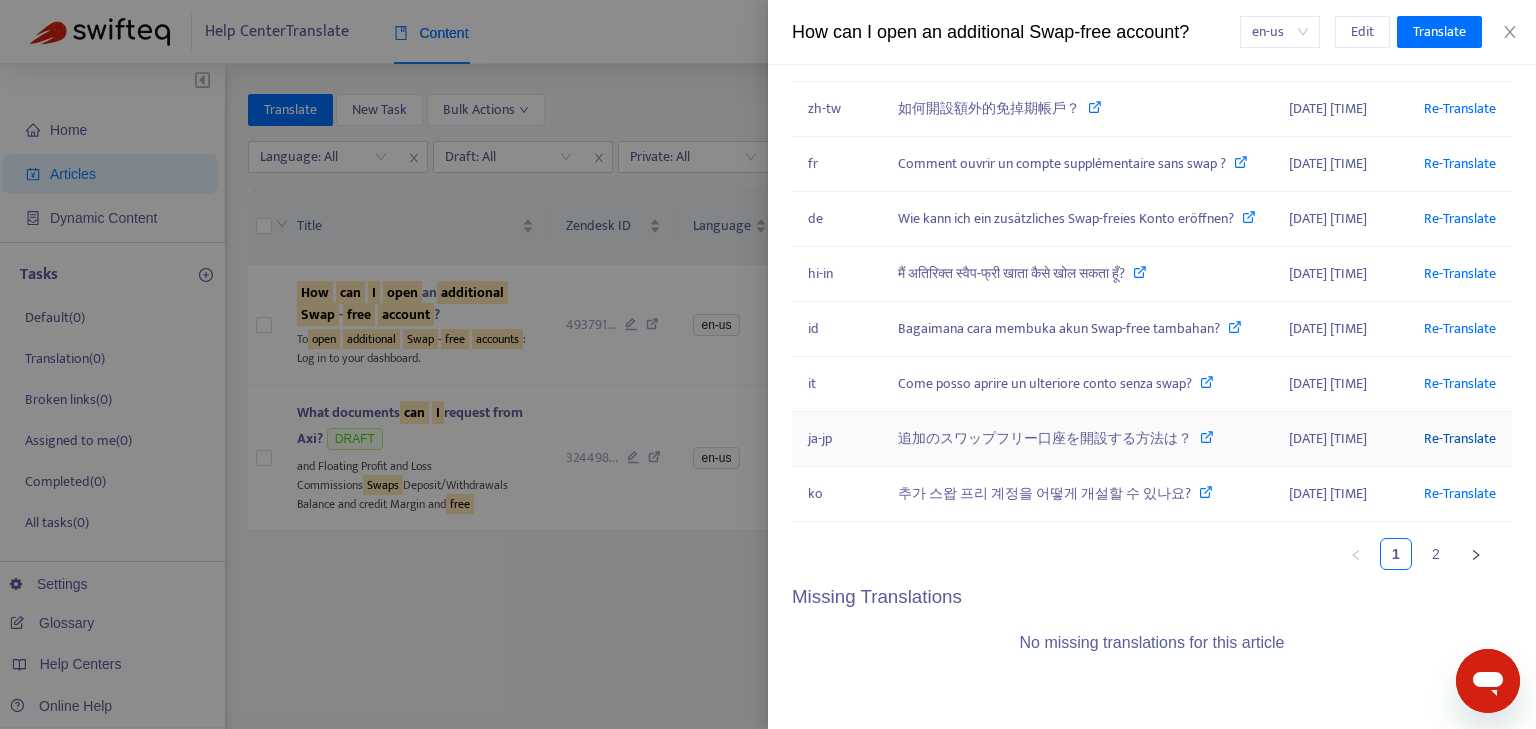 click on "Re-Translate" at bounding box center (1460, 438) 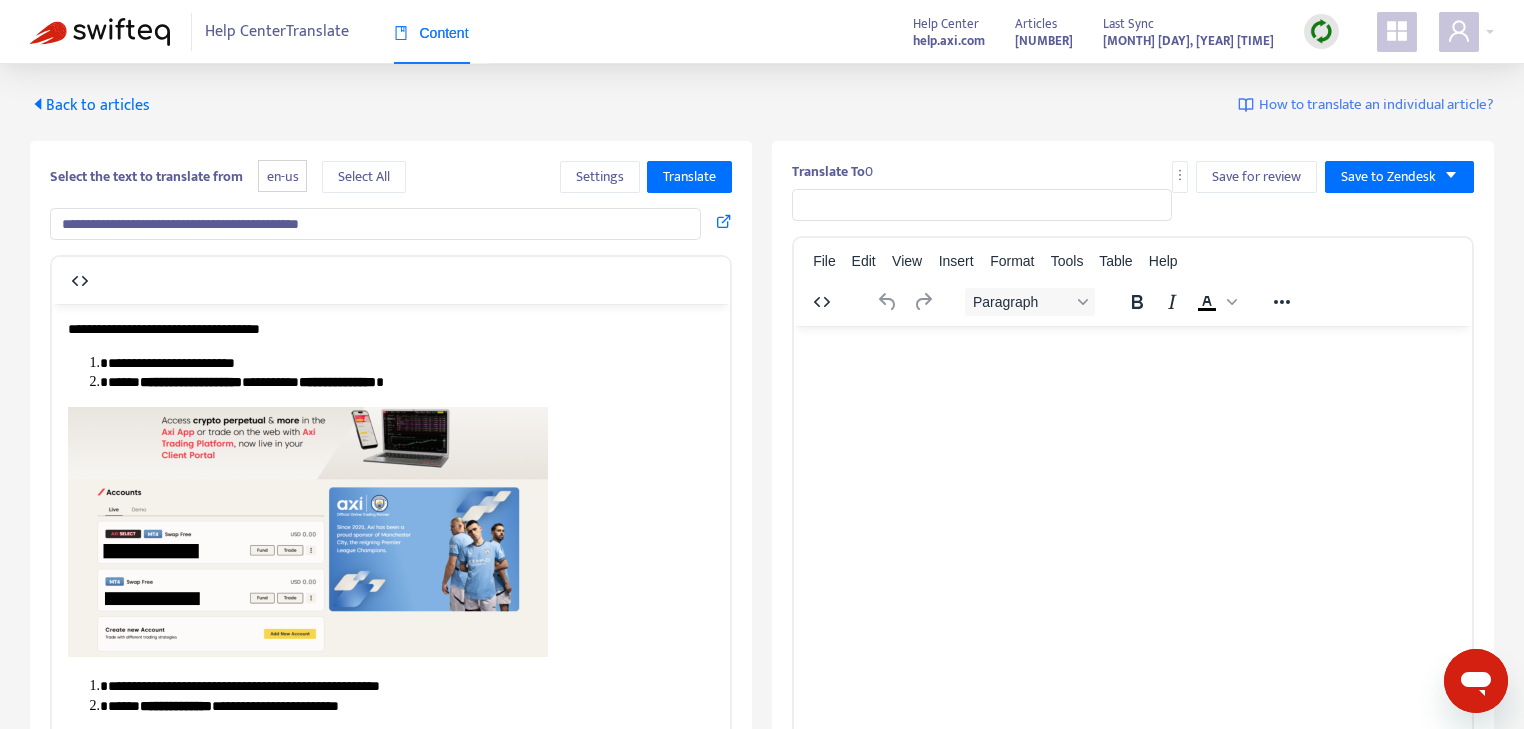 scroll, scrollTop: 0, scrollLeft: 0, axis: both 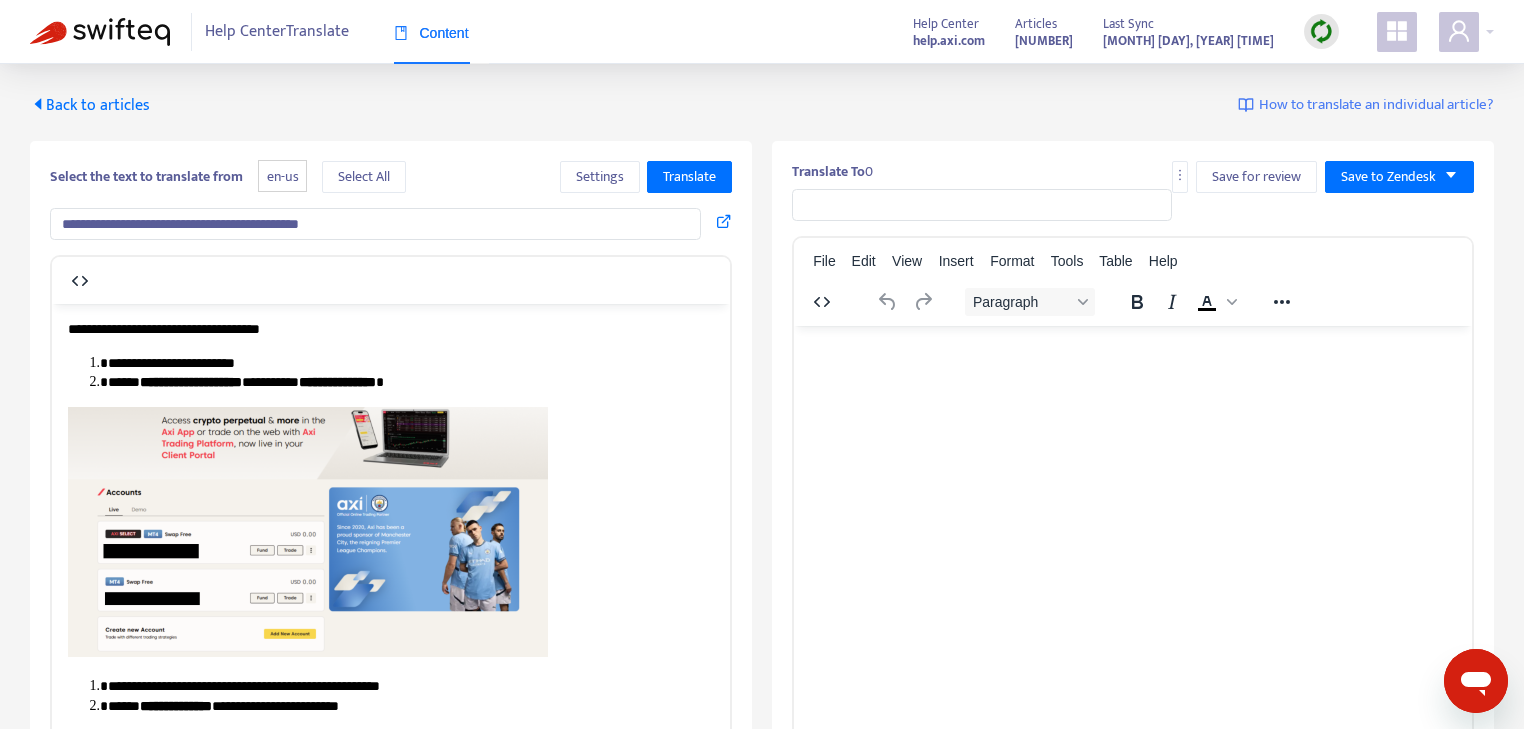type on "**********" 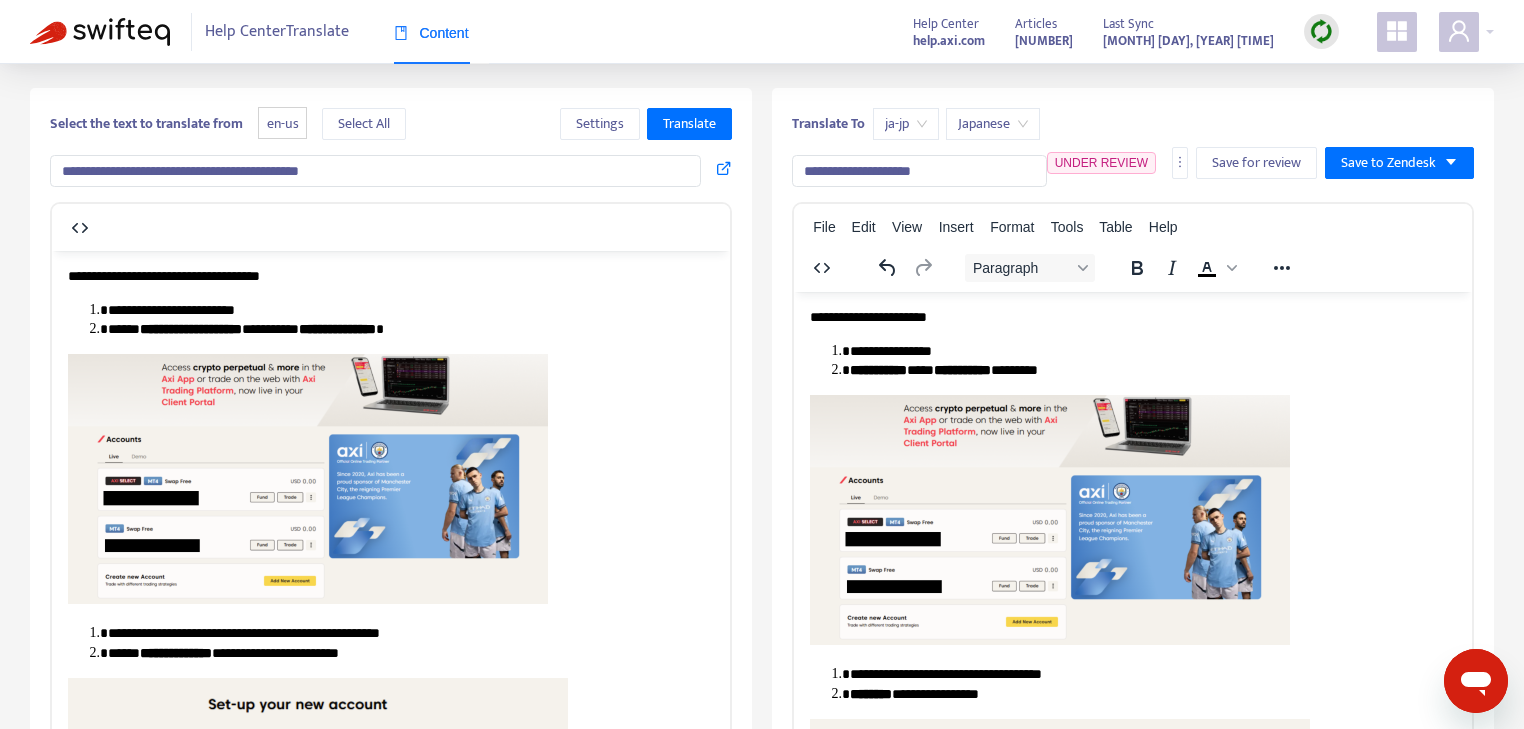 scroll, scrollTop: 80, scrollLeft: 0, axis: vertical 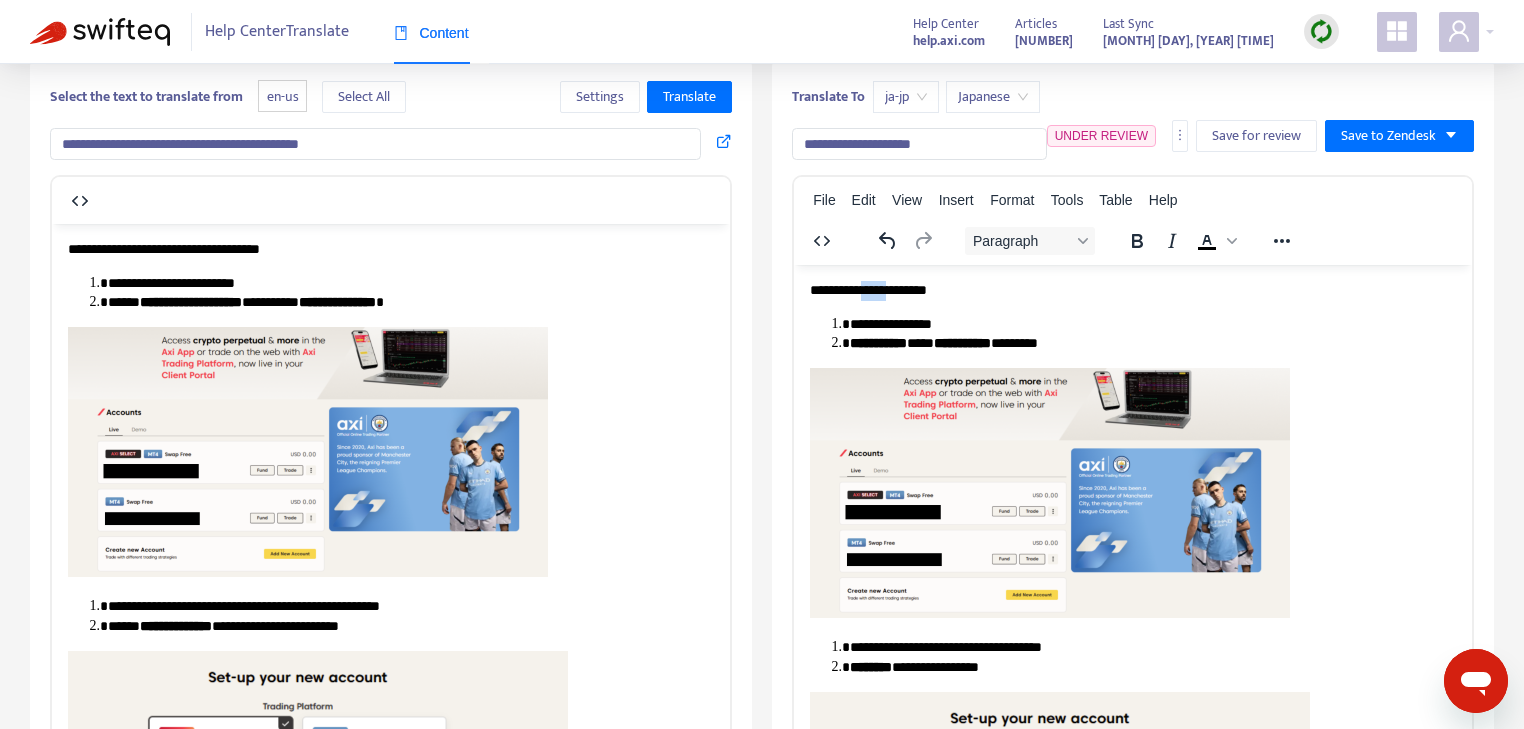 drag, startPoint x: 950, startPoint y: 289, endPoint x: 1017, endPoint y: 289, distance: 67 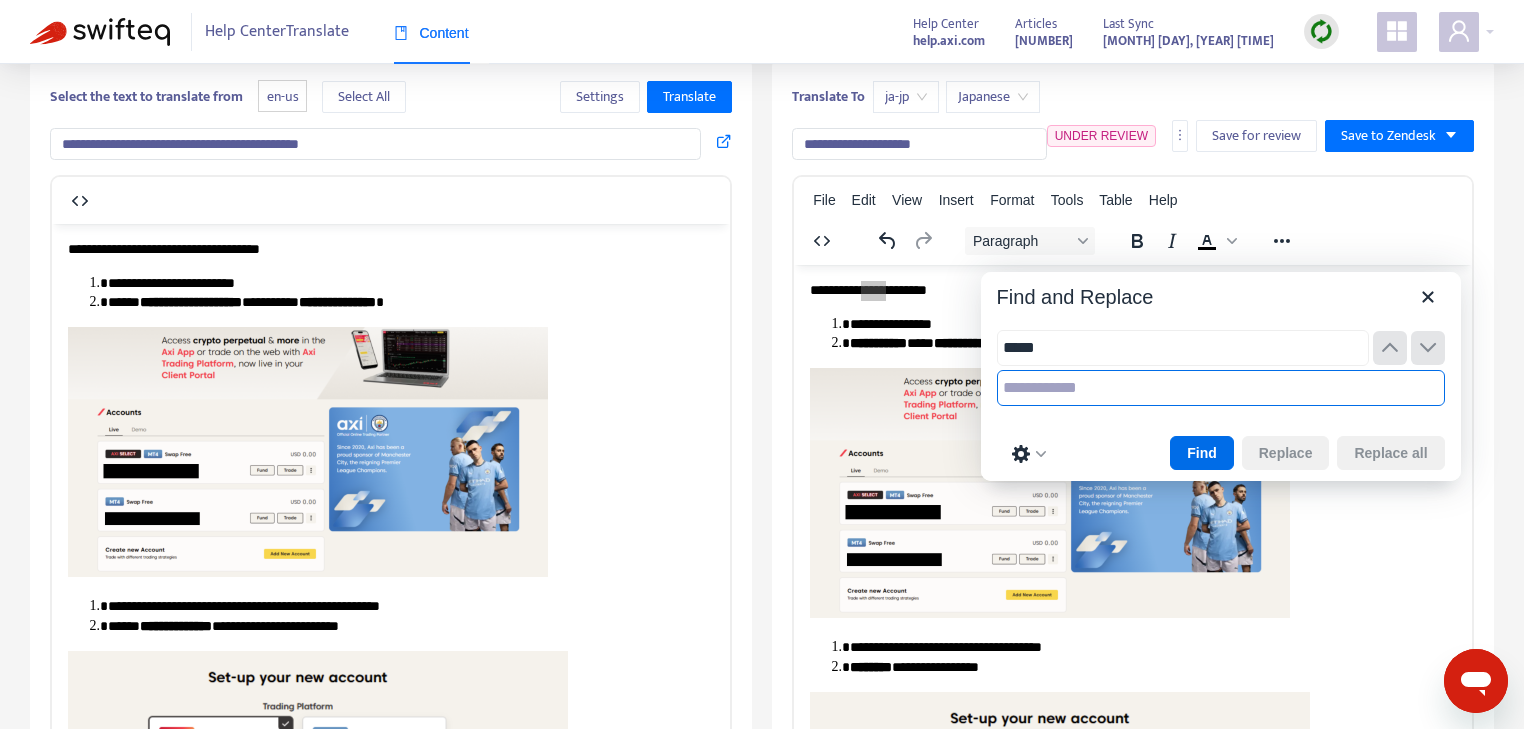 click at bounding box center (1221, 388) 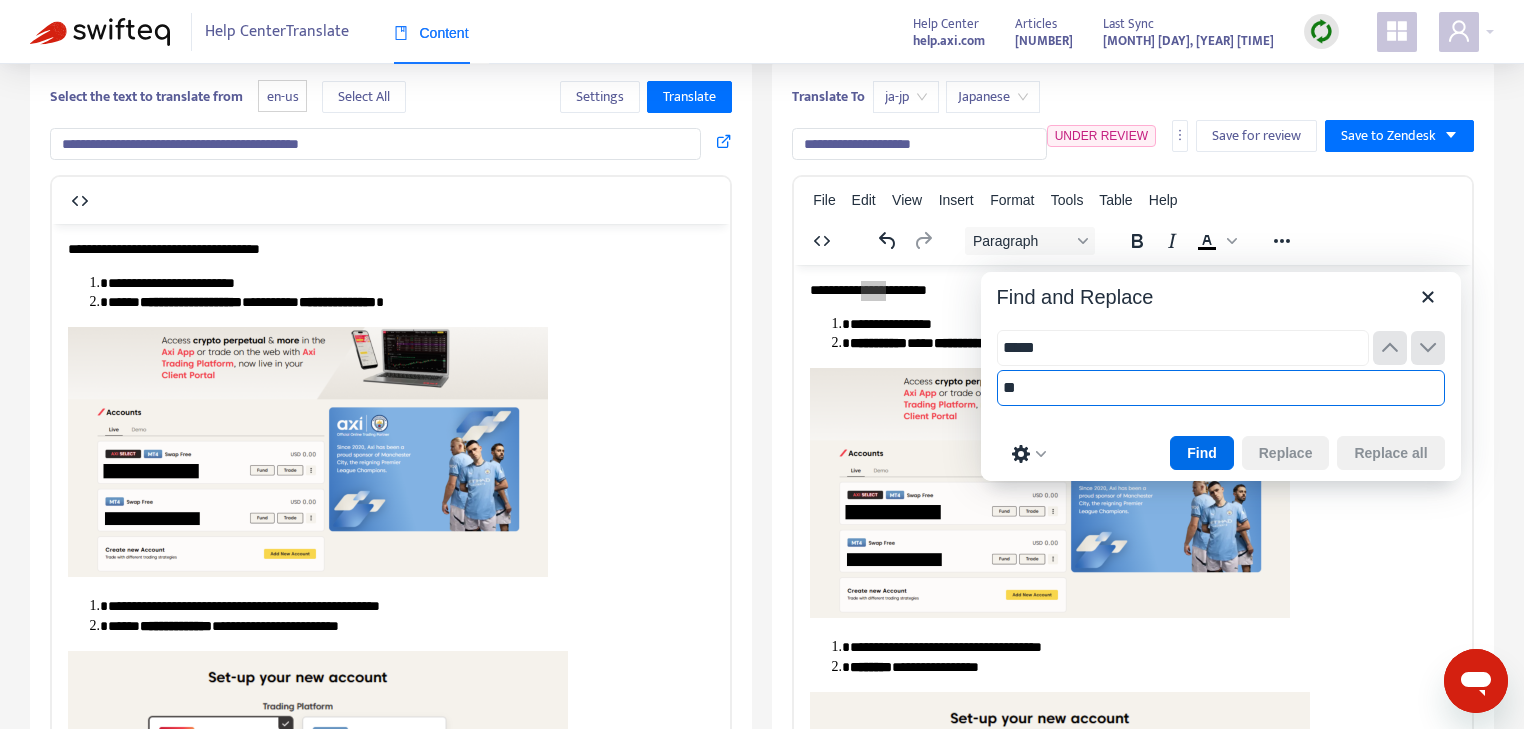 type on "*" 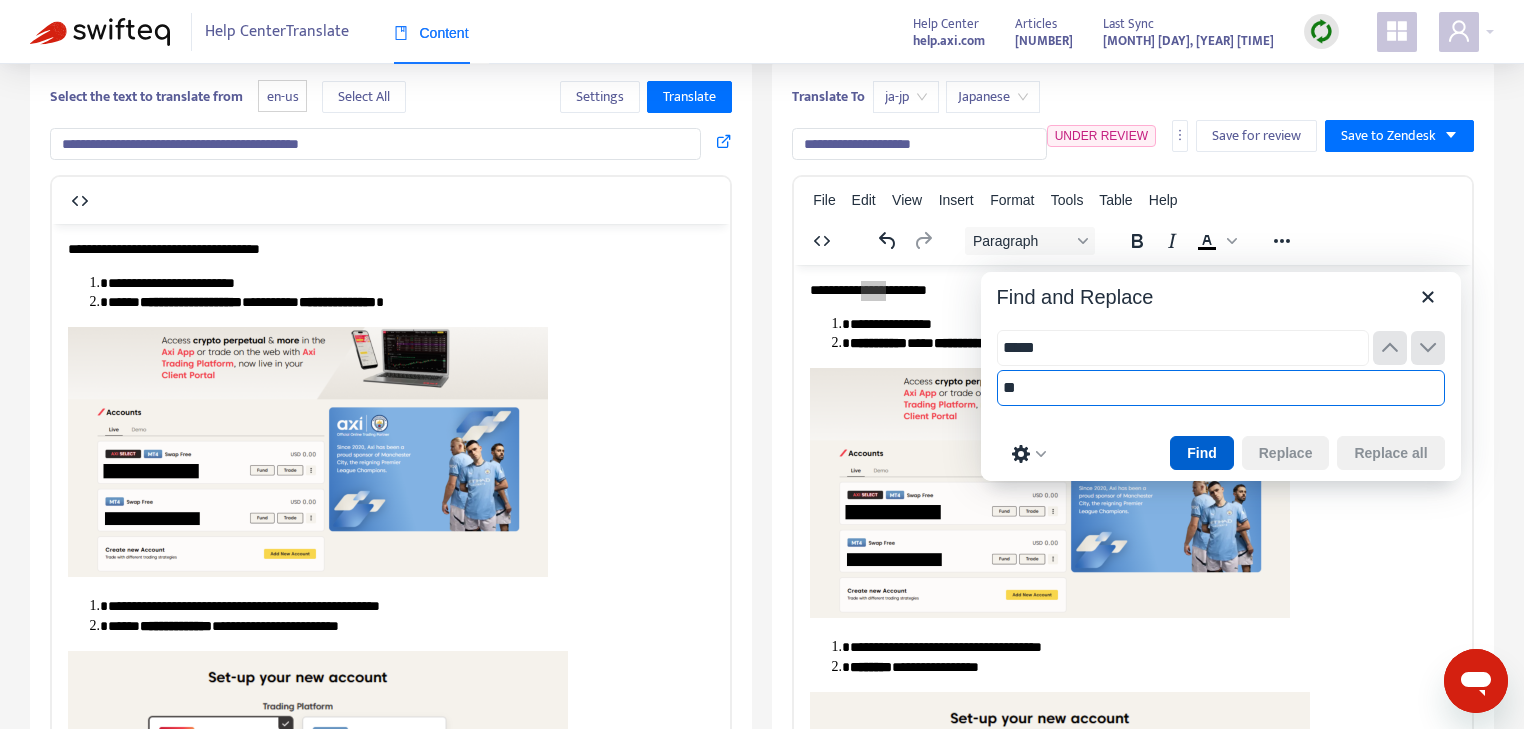 click on "Find" at bounding box center (1202, 453) 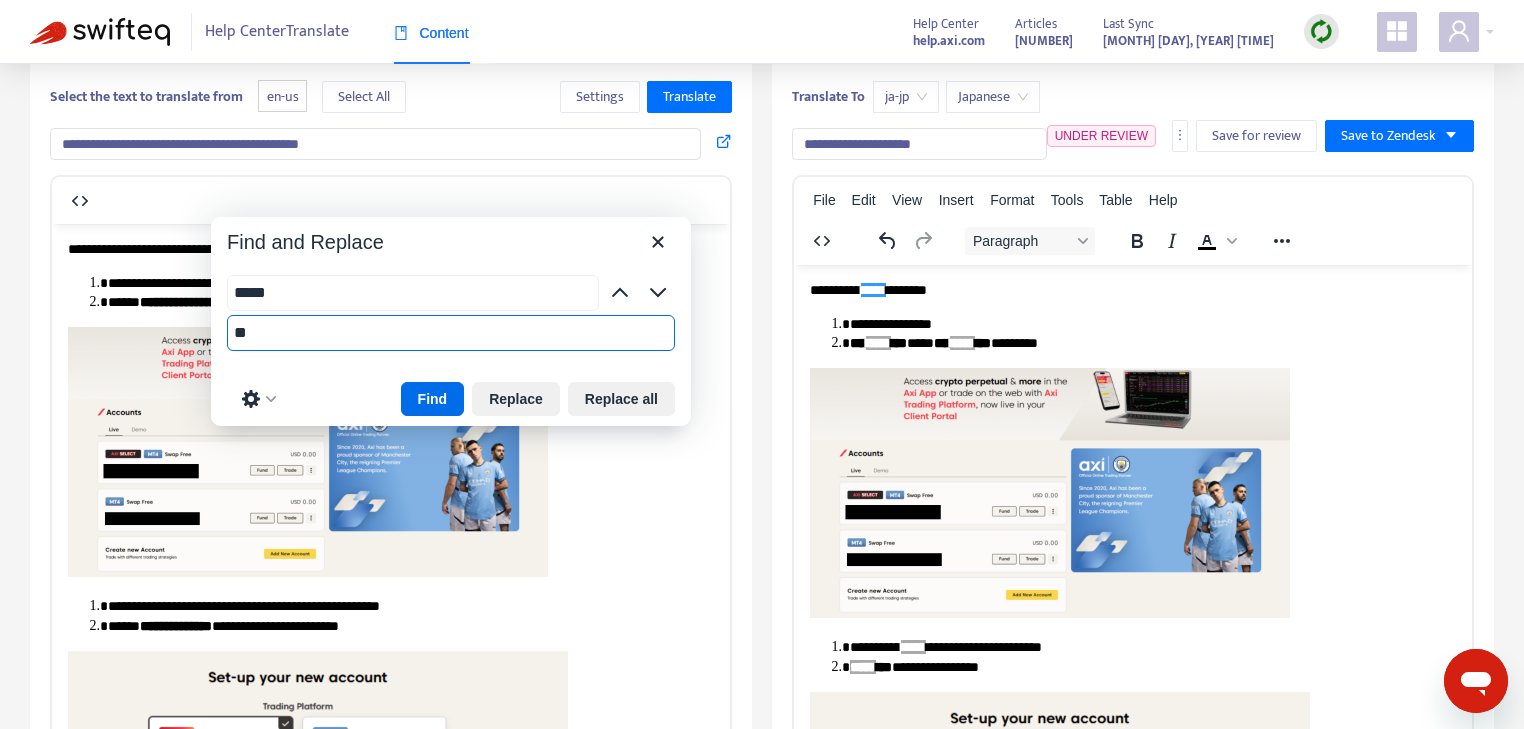 drag, startPoint x: 1244, startPoint y: 296, endPoint x: 419, endPoint y: 240, distance: 826.89844 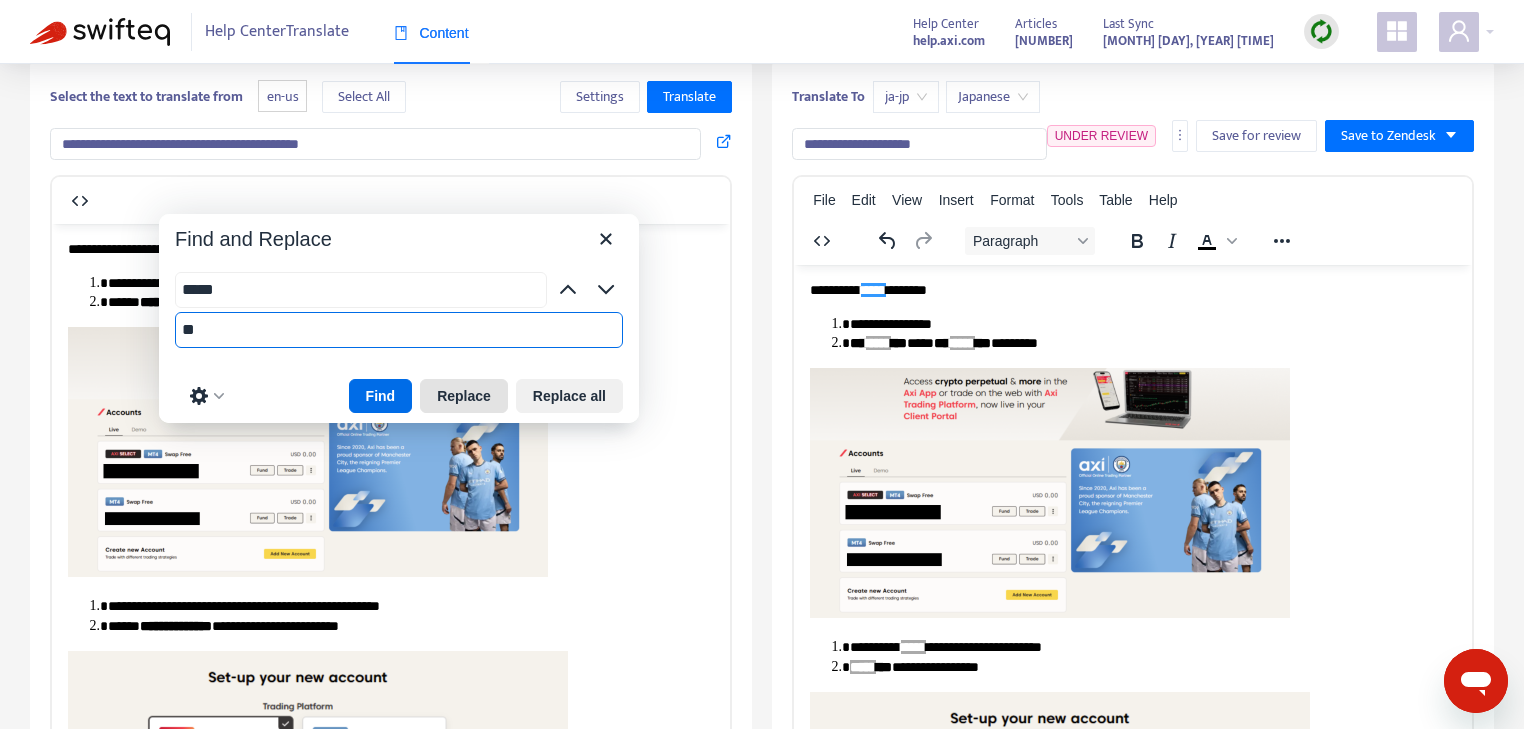 click on "Replace" at bounding box center [464, 396] 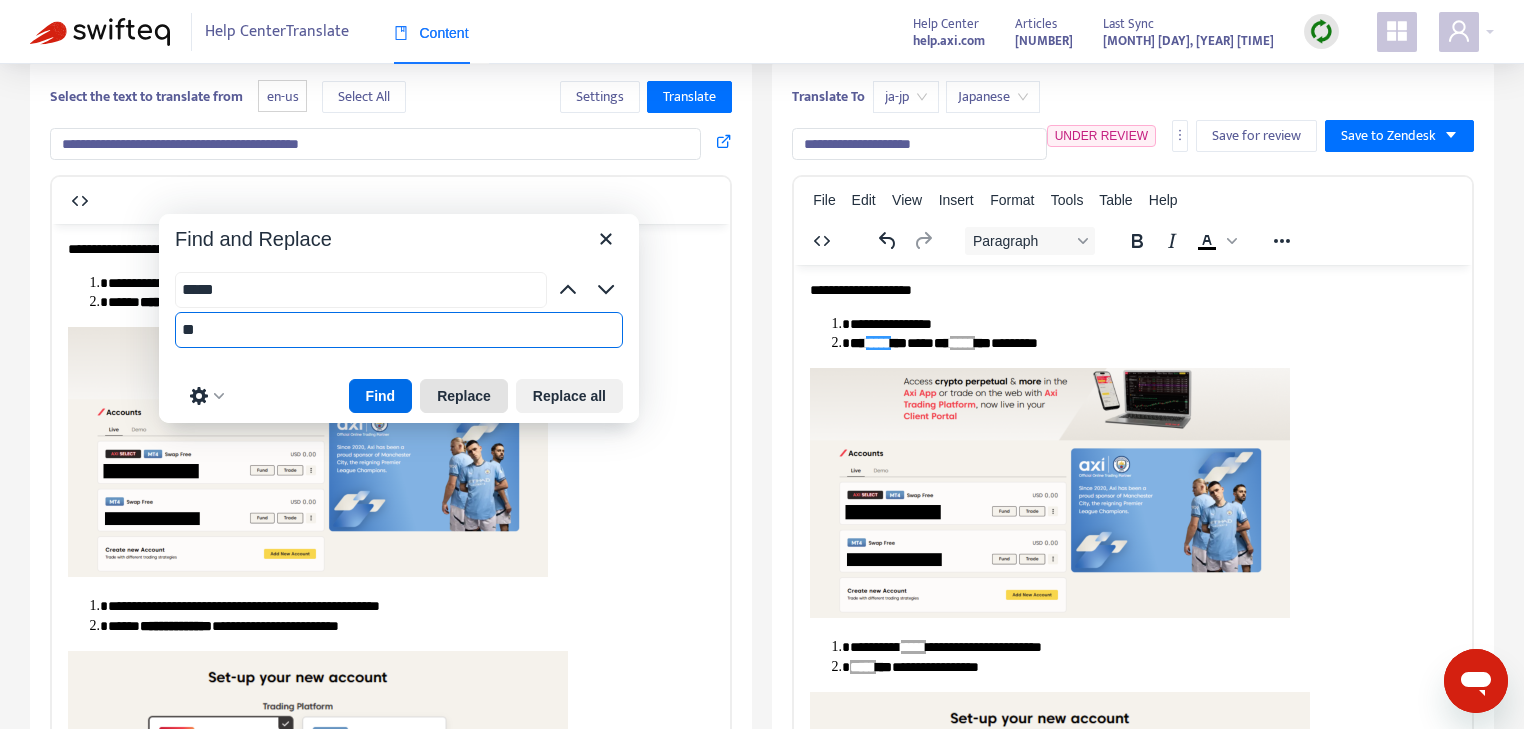click on "Replace" at bounding box center [464, 396] 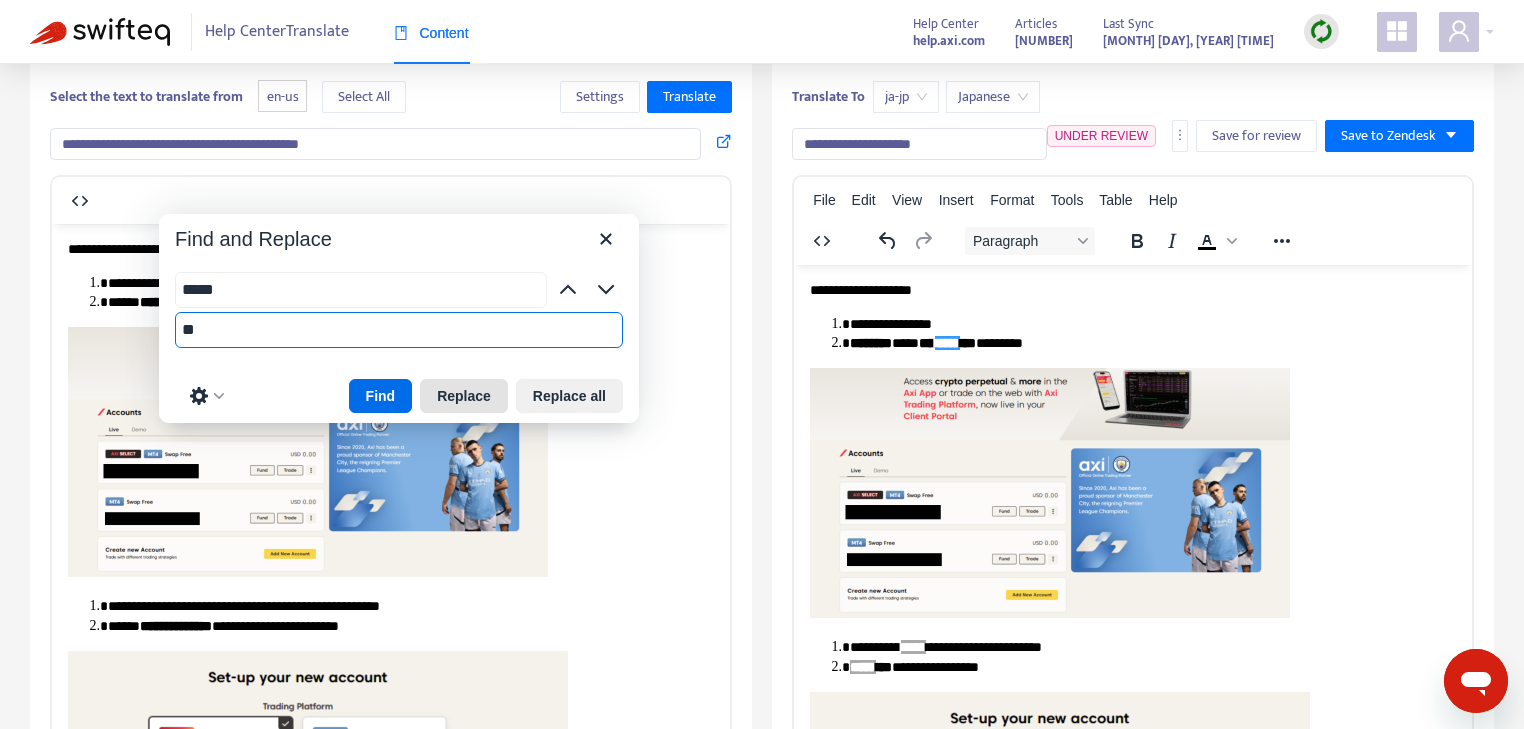 click on "Replace" at bounding box center [464, 396] 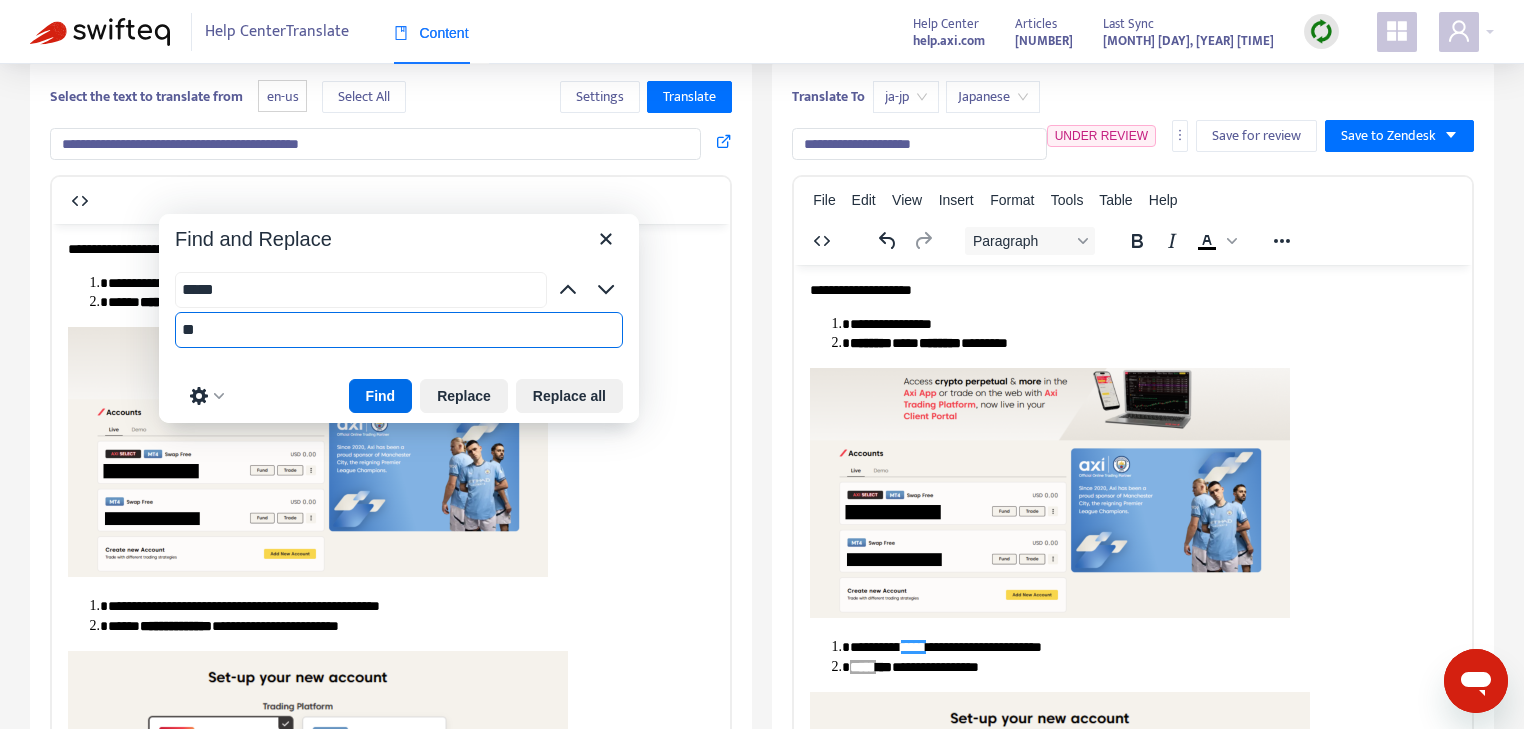 type on "**" 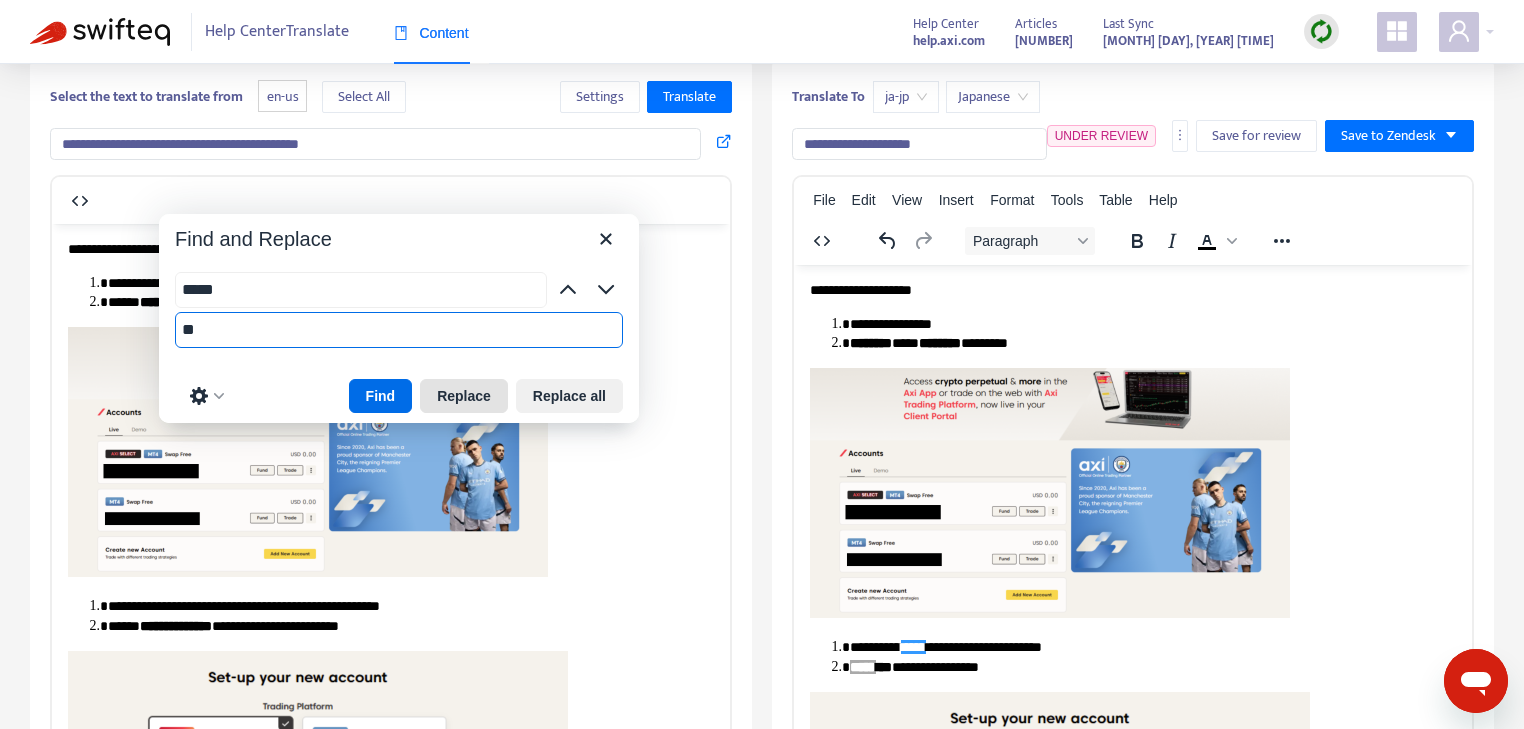 click on "Replace" at bounding box center (464, 396) 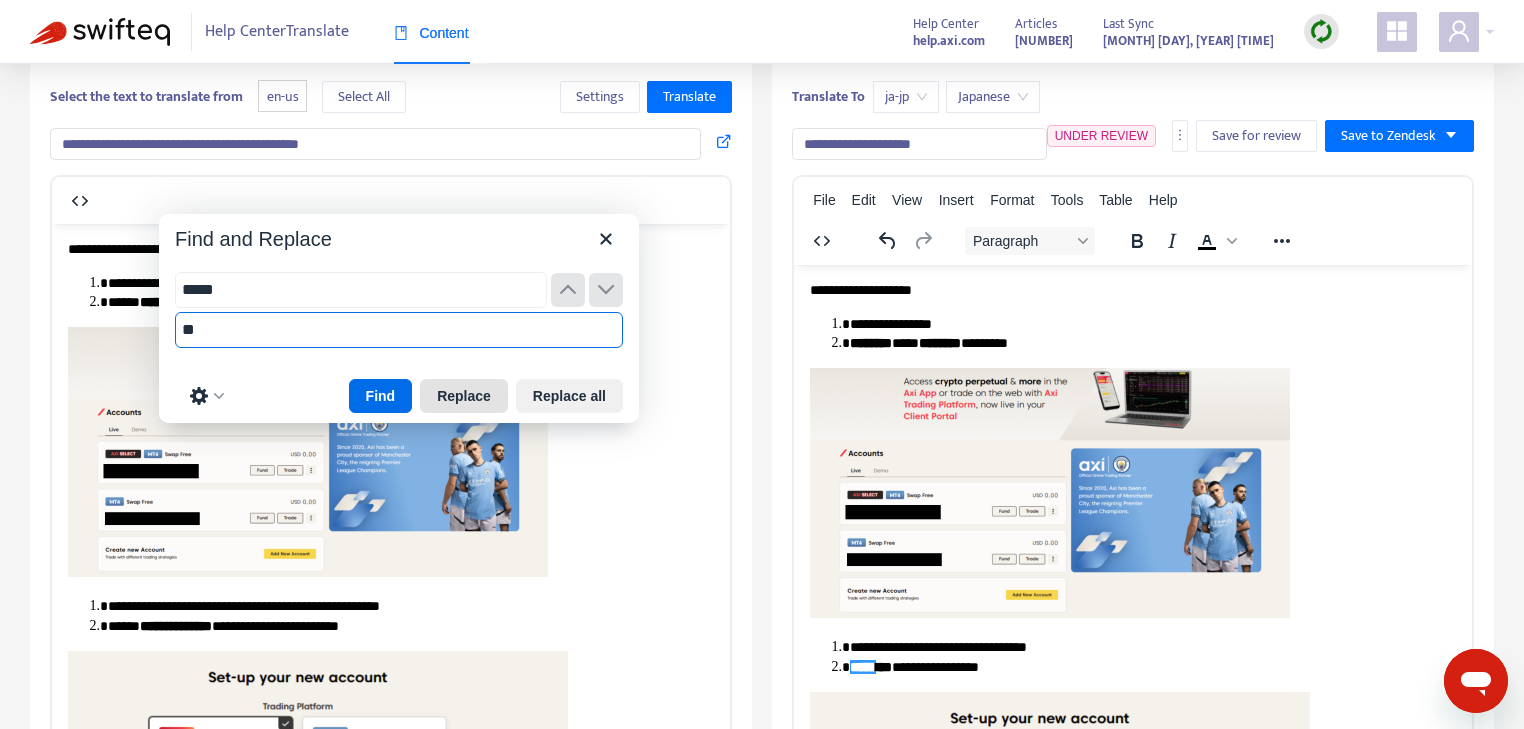 click on "Replace" at bounding box center [464, 396] 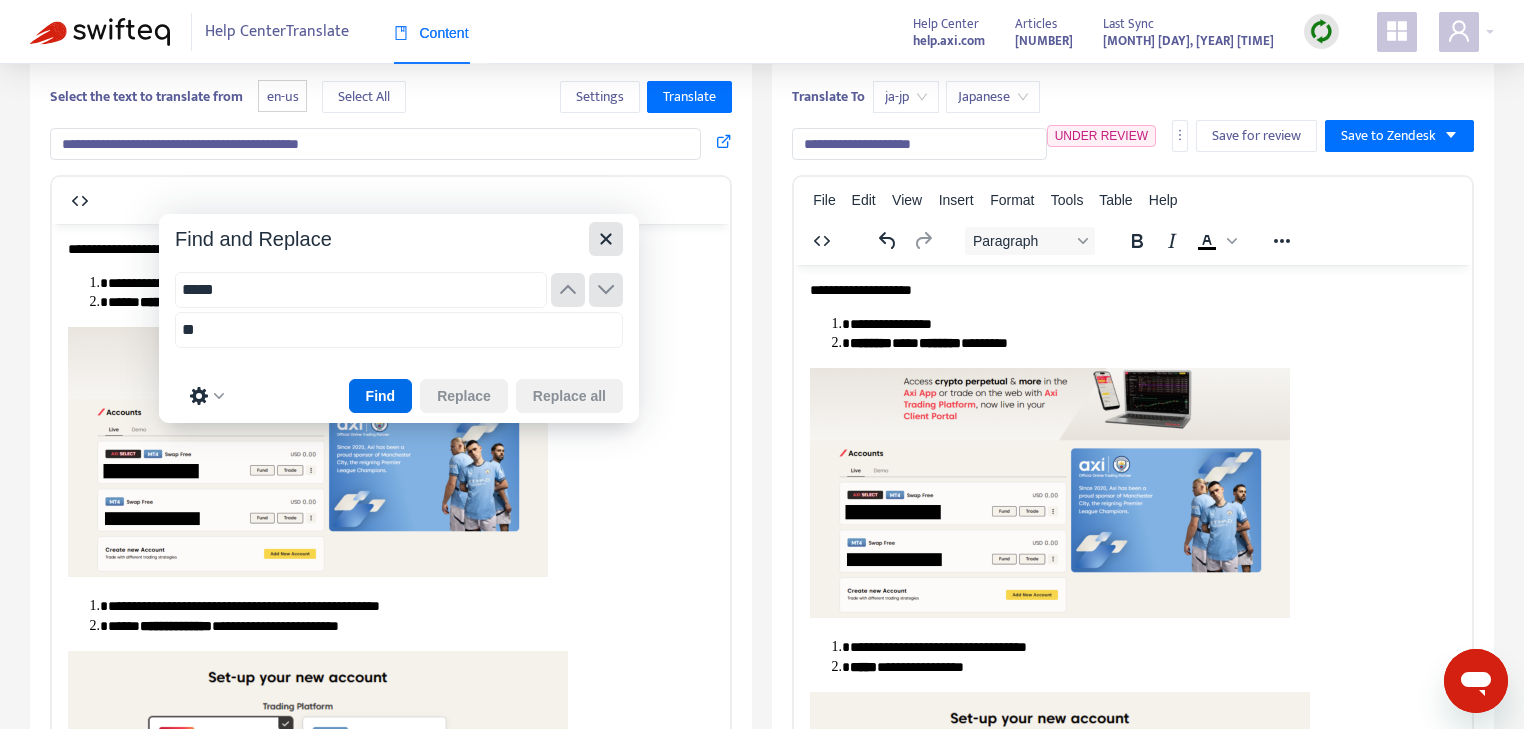 click 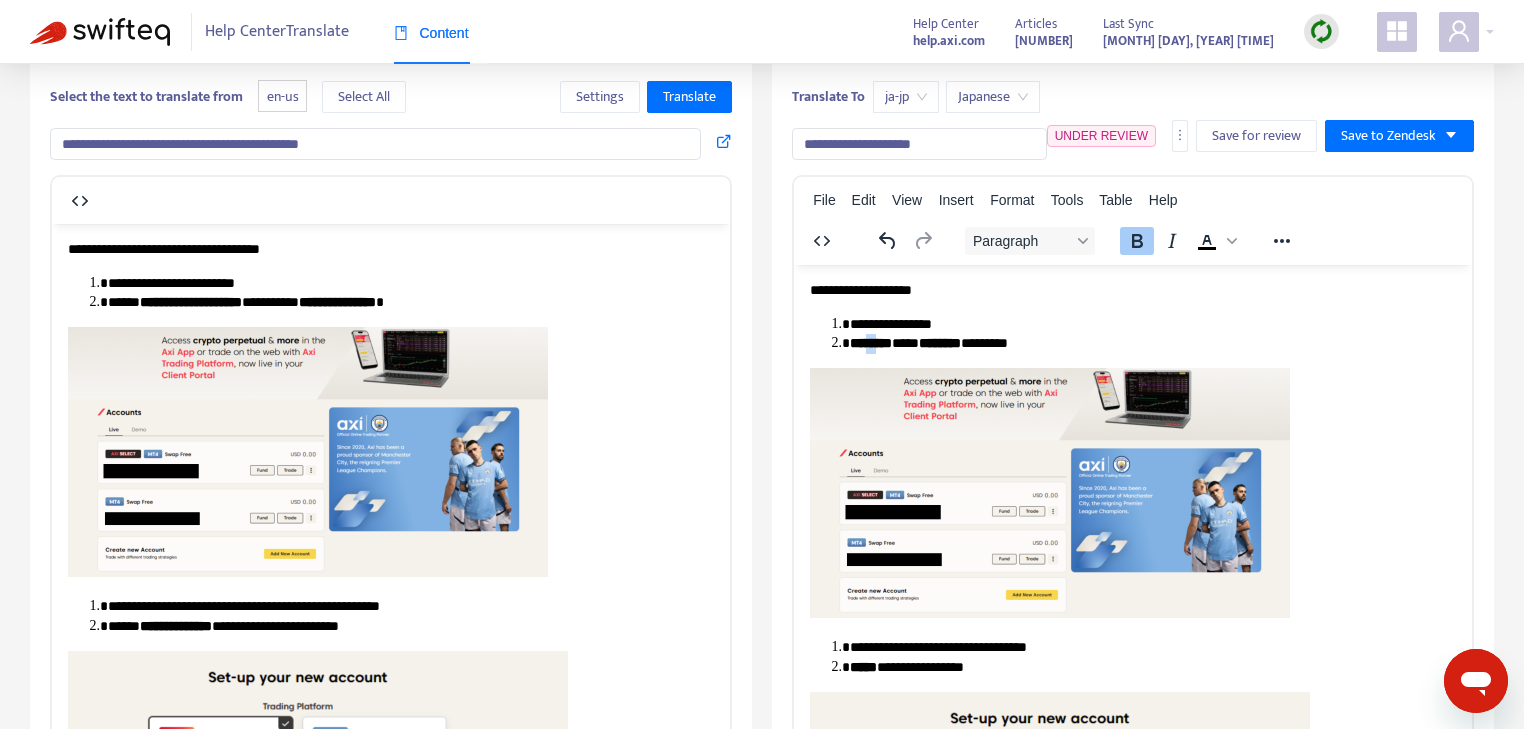 drag, startPoint x: 888, startPoint y: 346, endPoint x: 918, endPoint y: 346, distance: 30 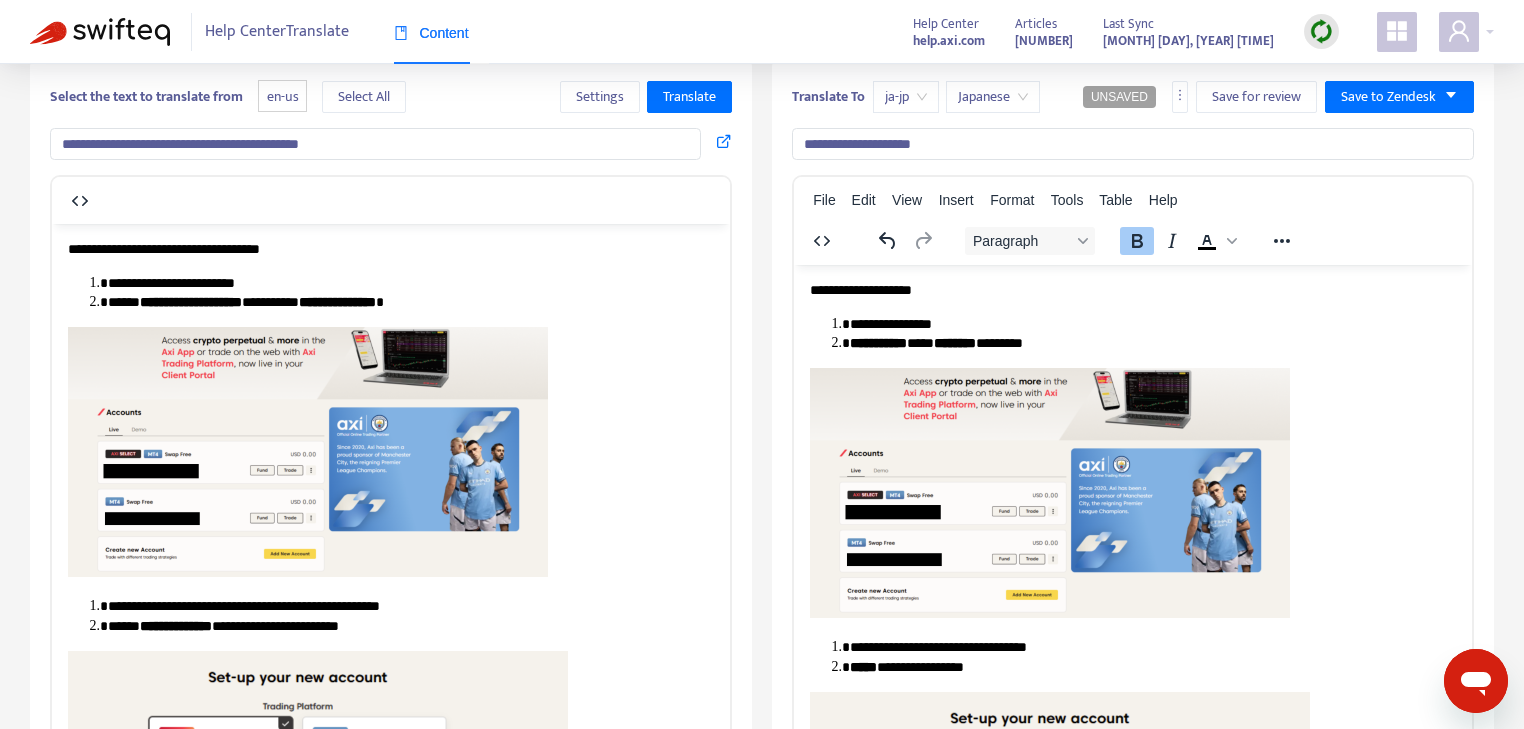 click on "*** ***** ***" at bounding box center (878, 342) 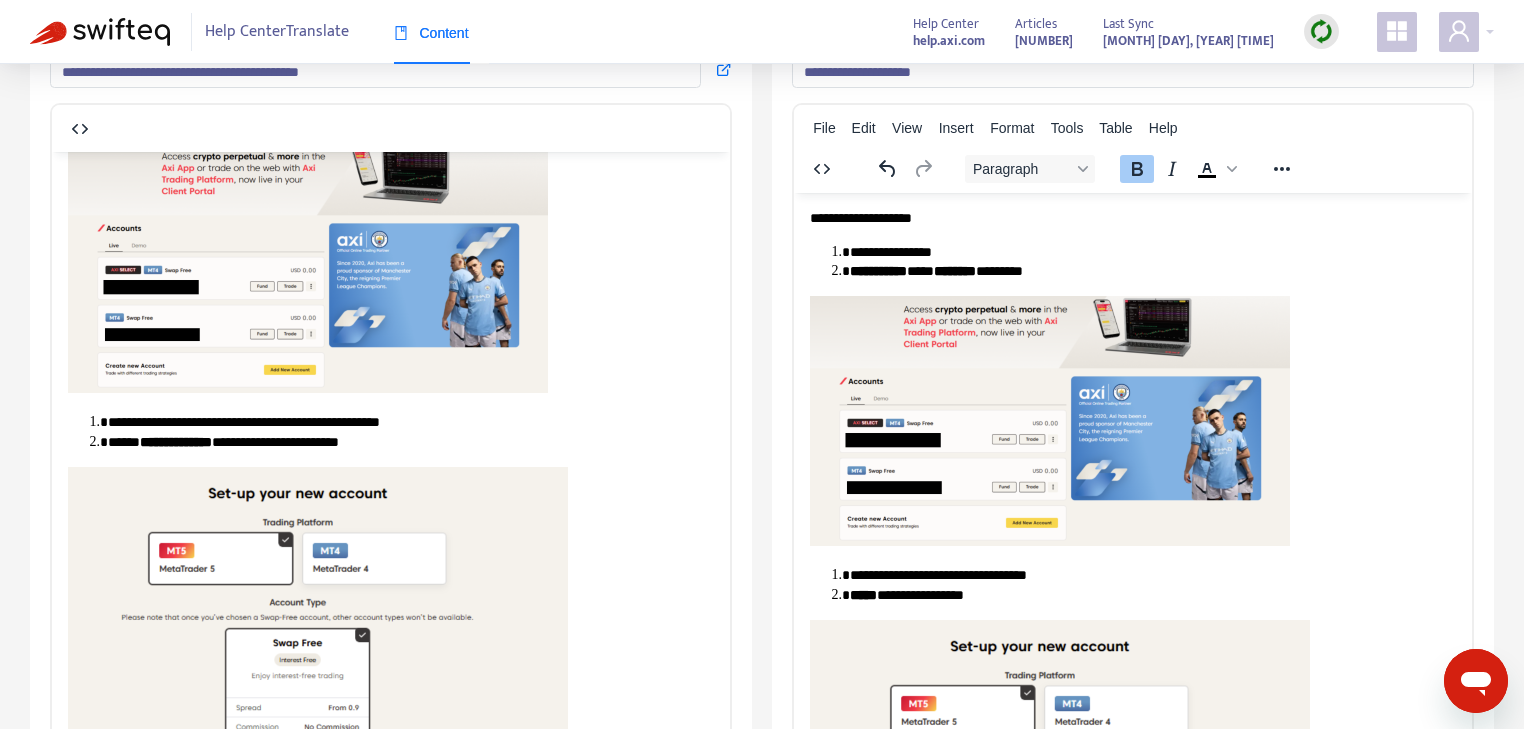 scroll, scrollTop: 0, scrollLeft: 0, axis: both 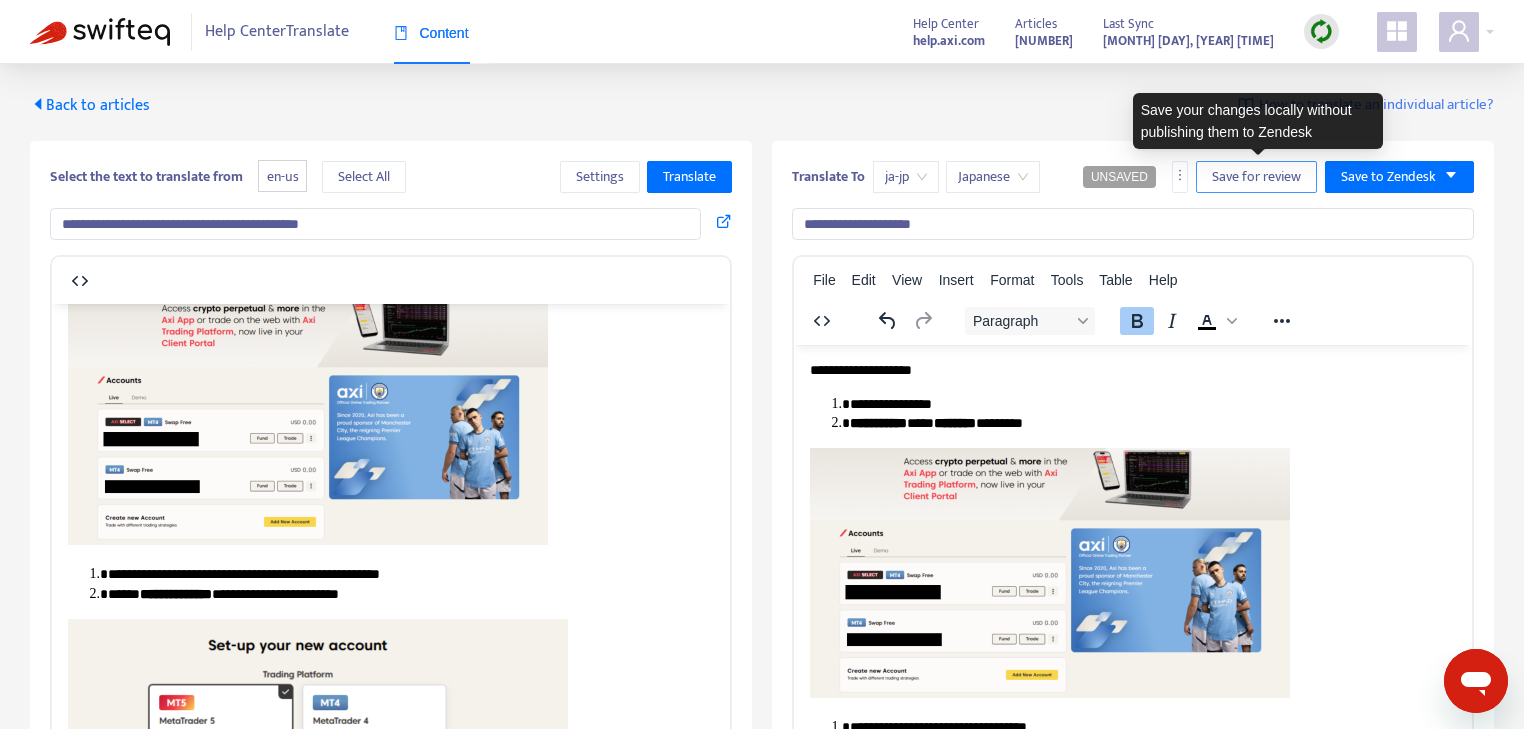 click on "Save for review" at bounding box center (1256, 177) 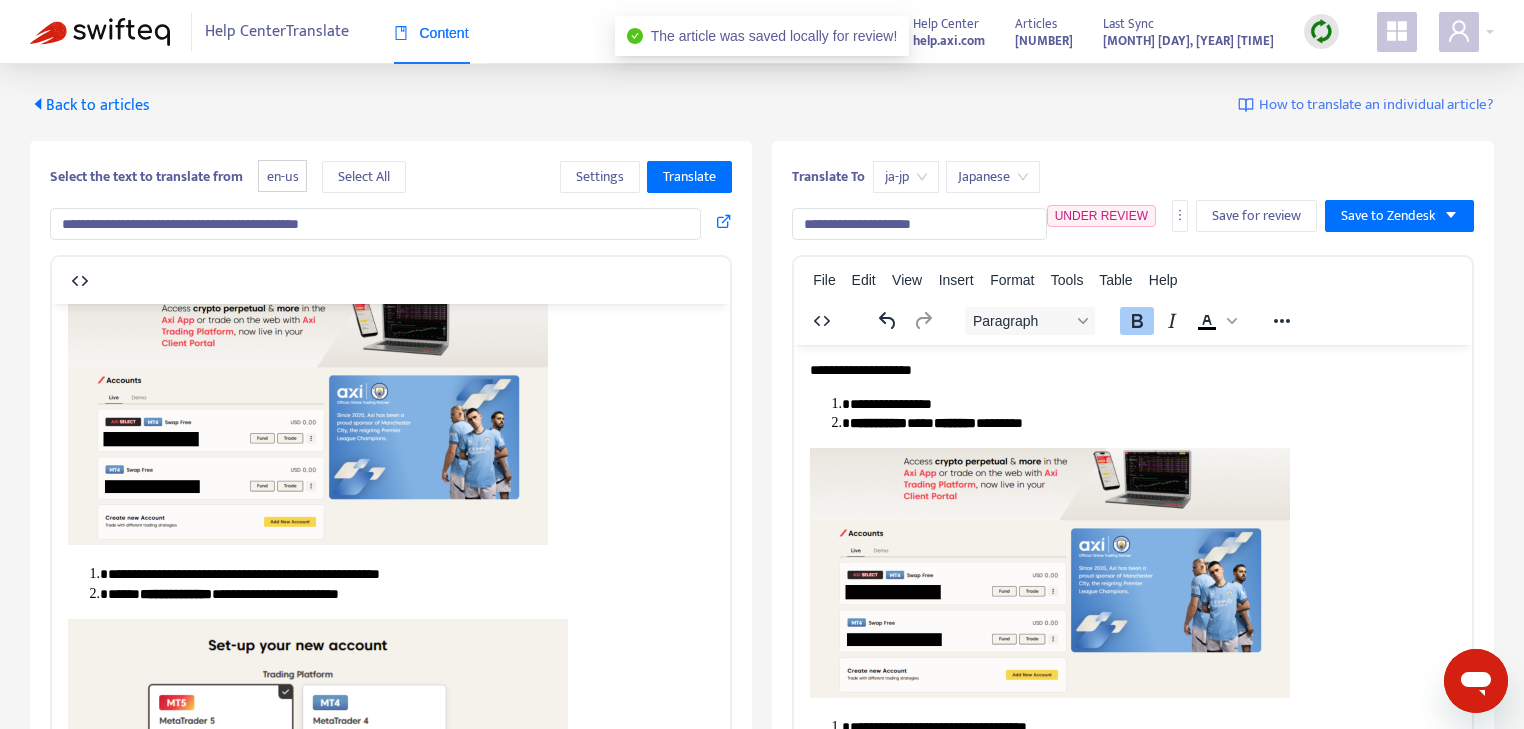 click at bounding box center [100, 32] 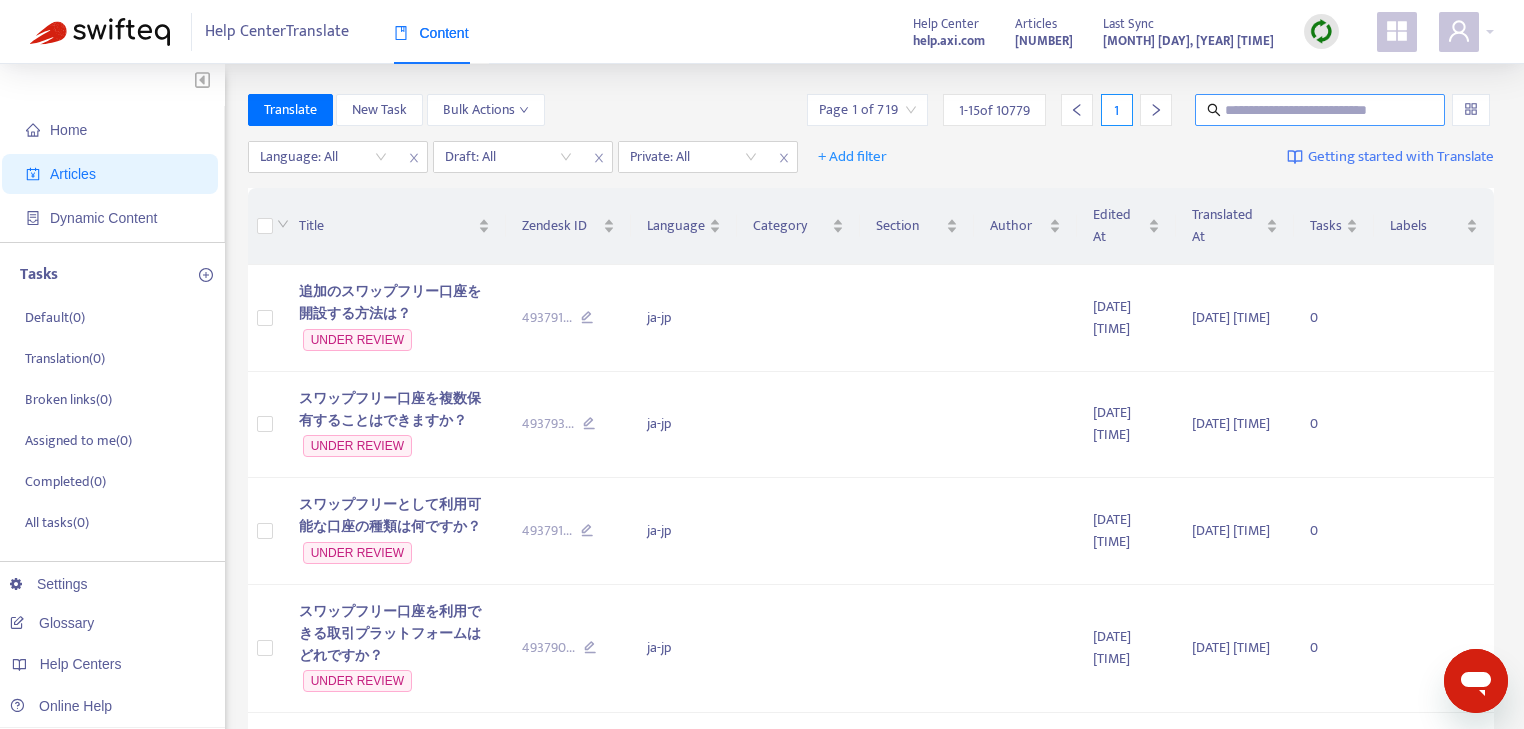 click at bounding box center (1321, 110) 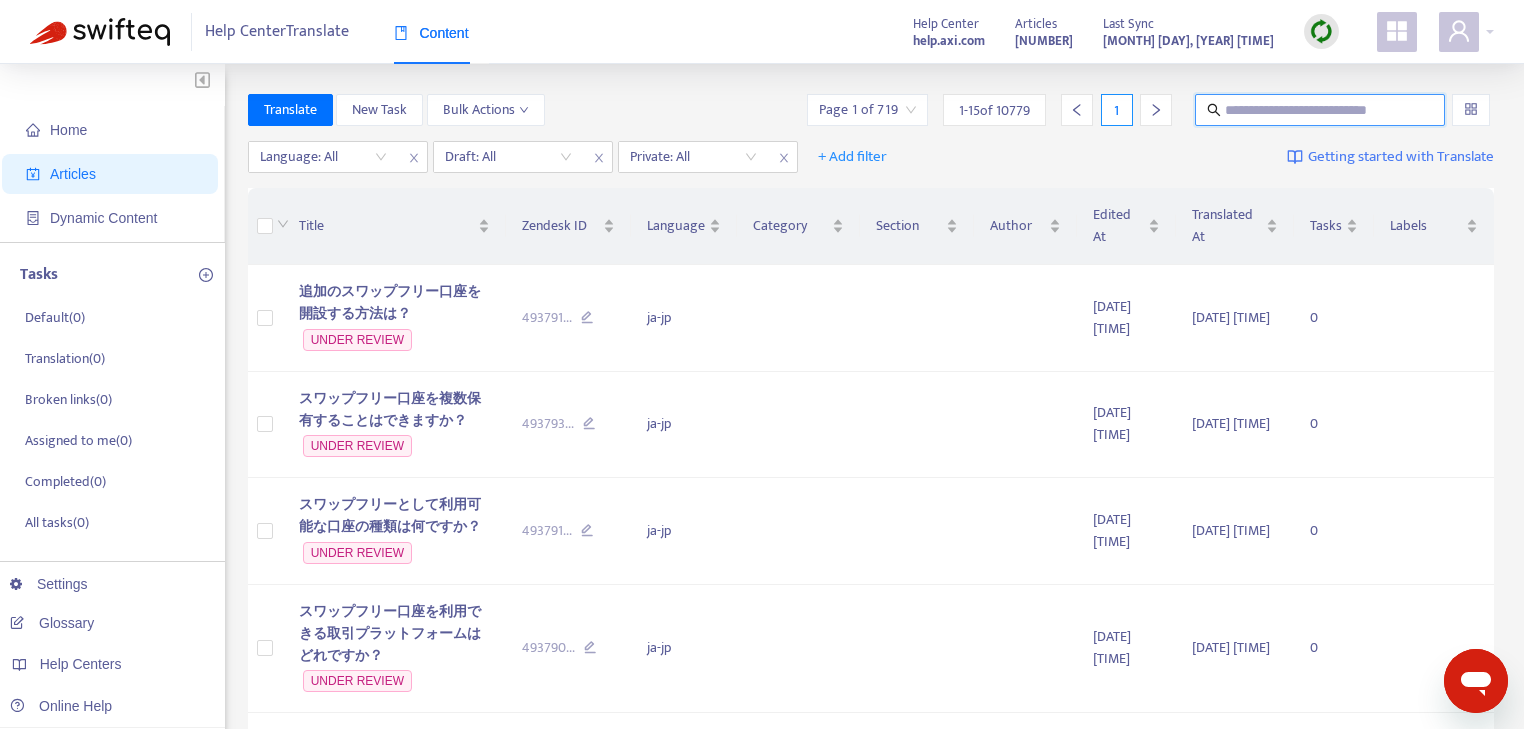 paste on "**********" 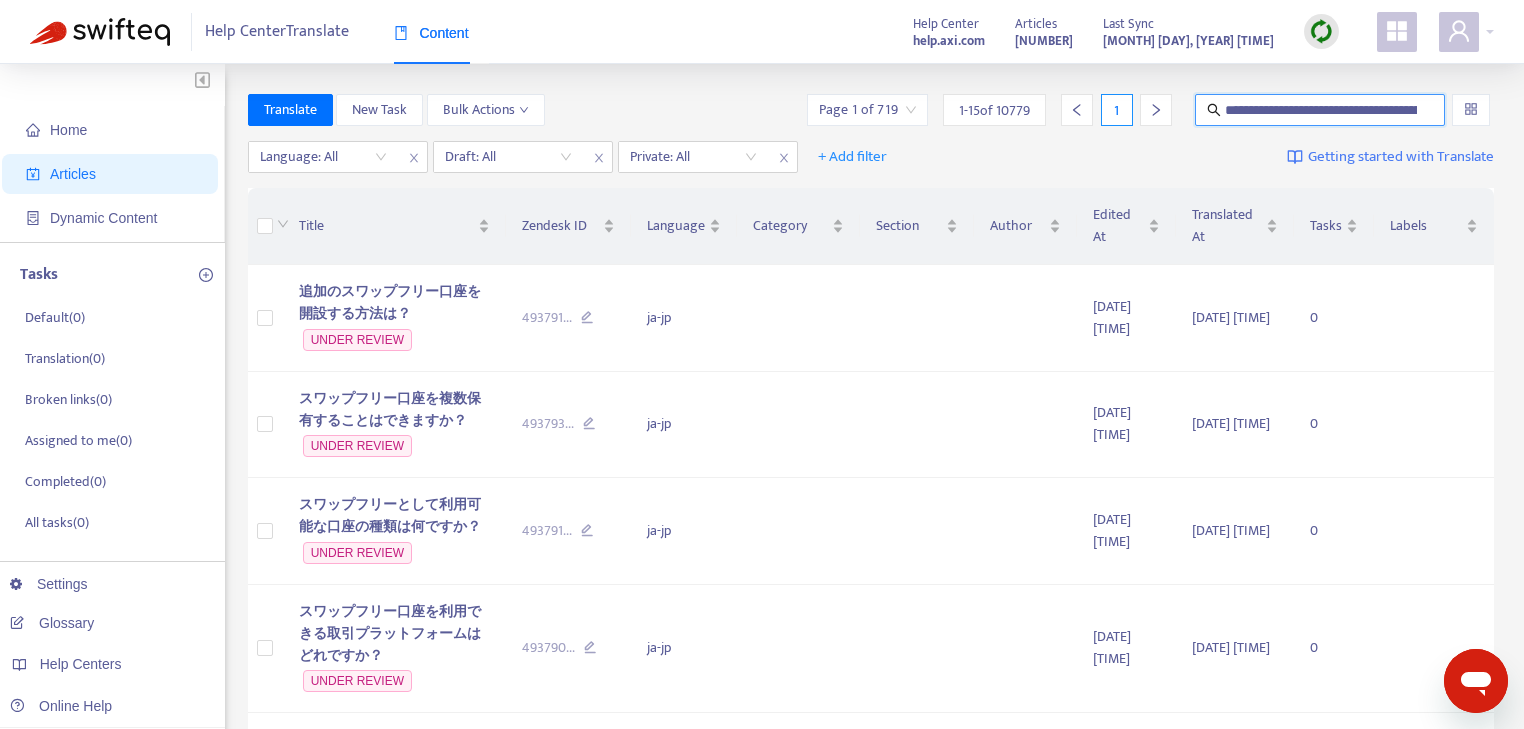 scroll, scrollTop: 0, scrollLeft: 76, axis: horizontal 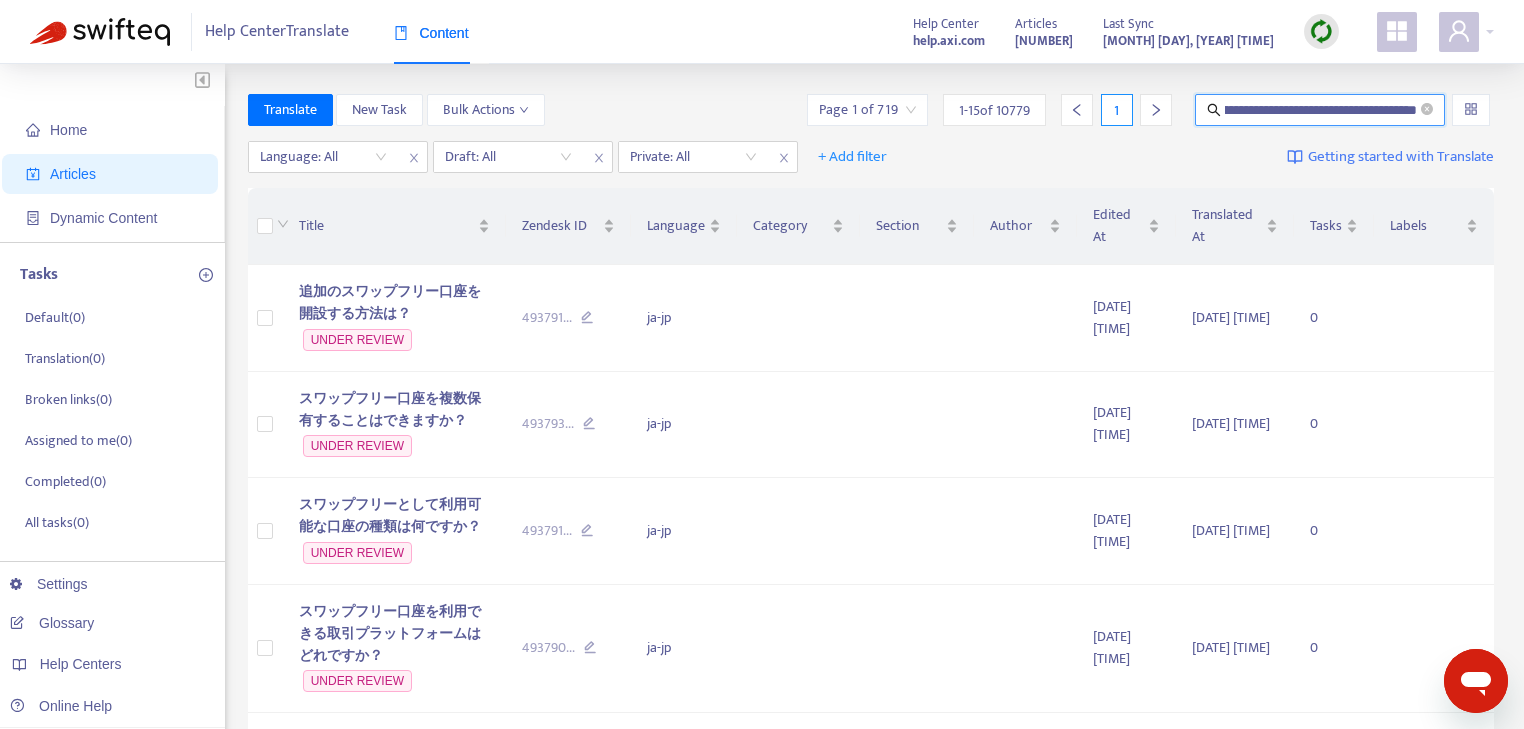 type on "**********" 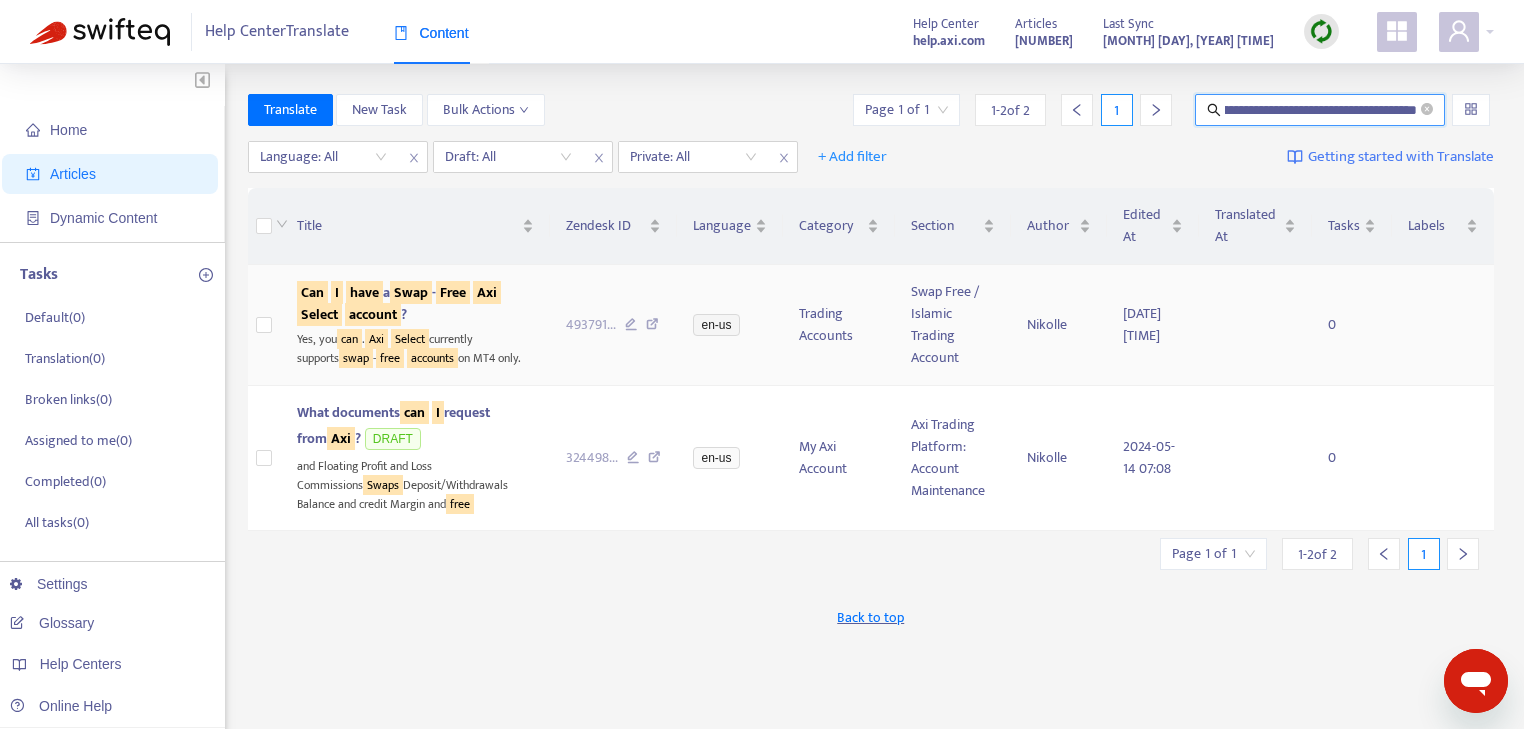 click on "account" at bounding box center (373, 314) 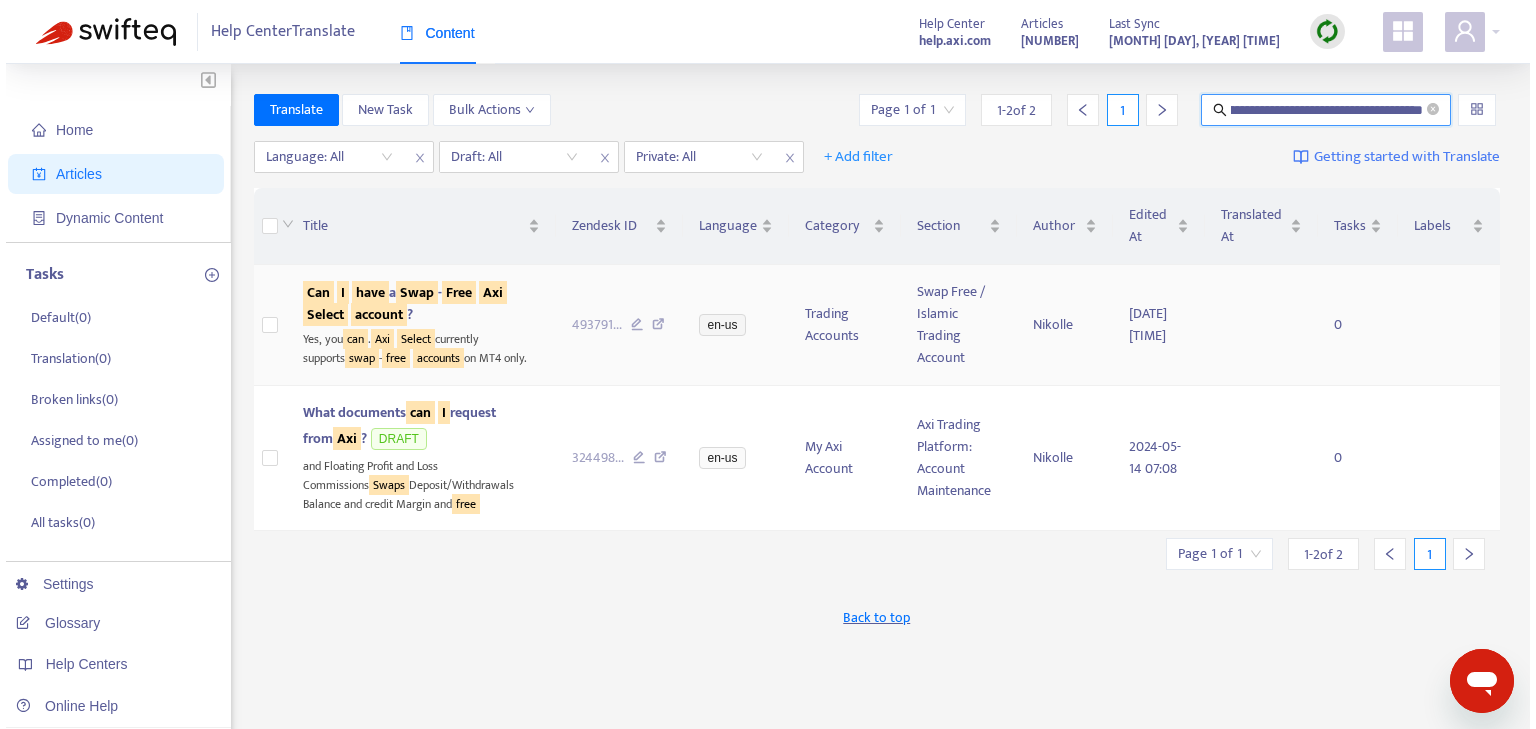 scroll, scrollTop: 0, scrollLeft: 0, axis: both 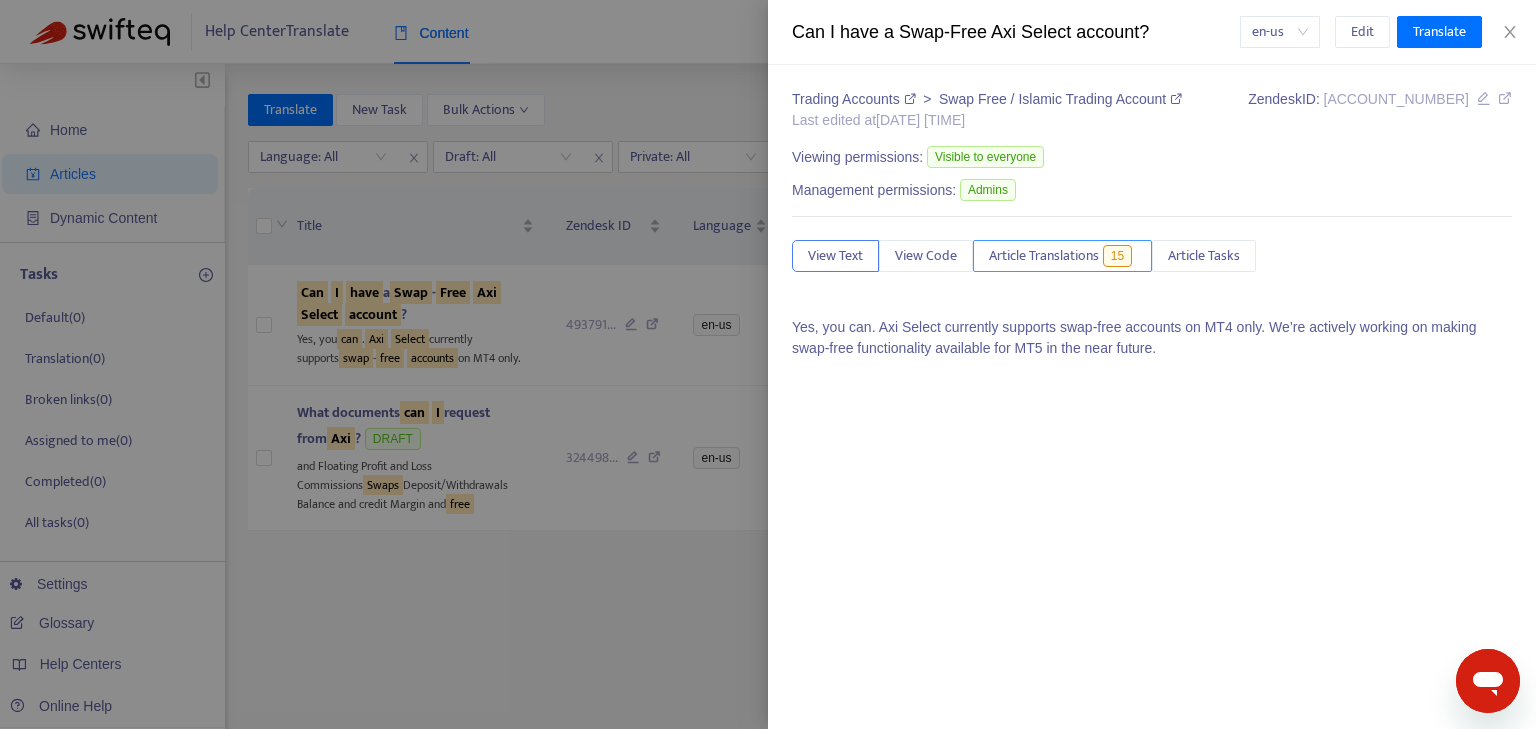 click on "Article Translations" at bounding box center [1044, 256] 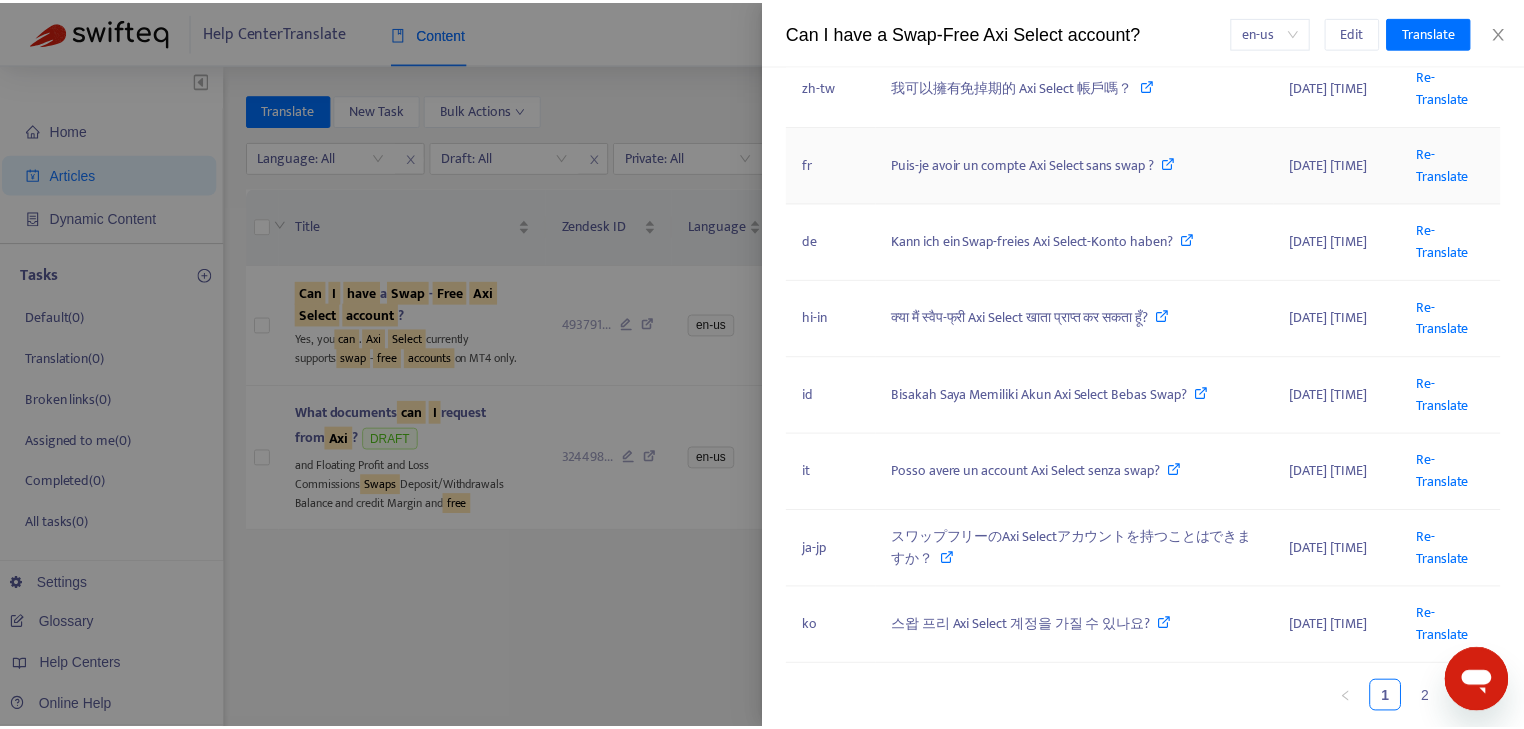 scroll, scrollTop: 560, scrollLeft: 0, axis: vertical 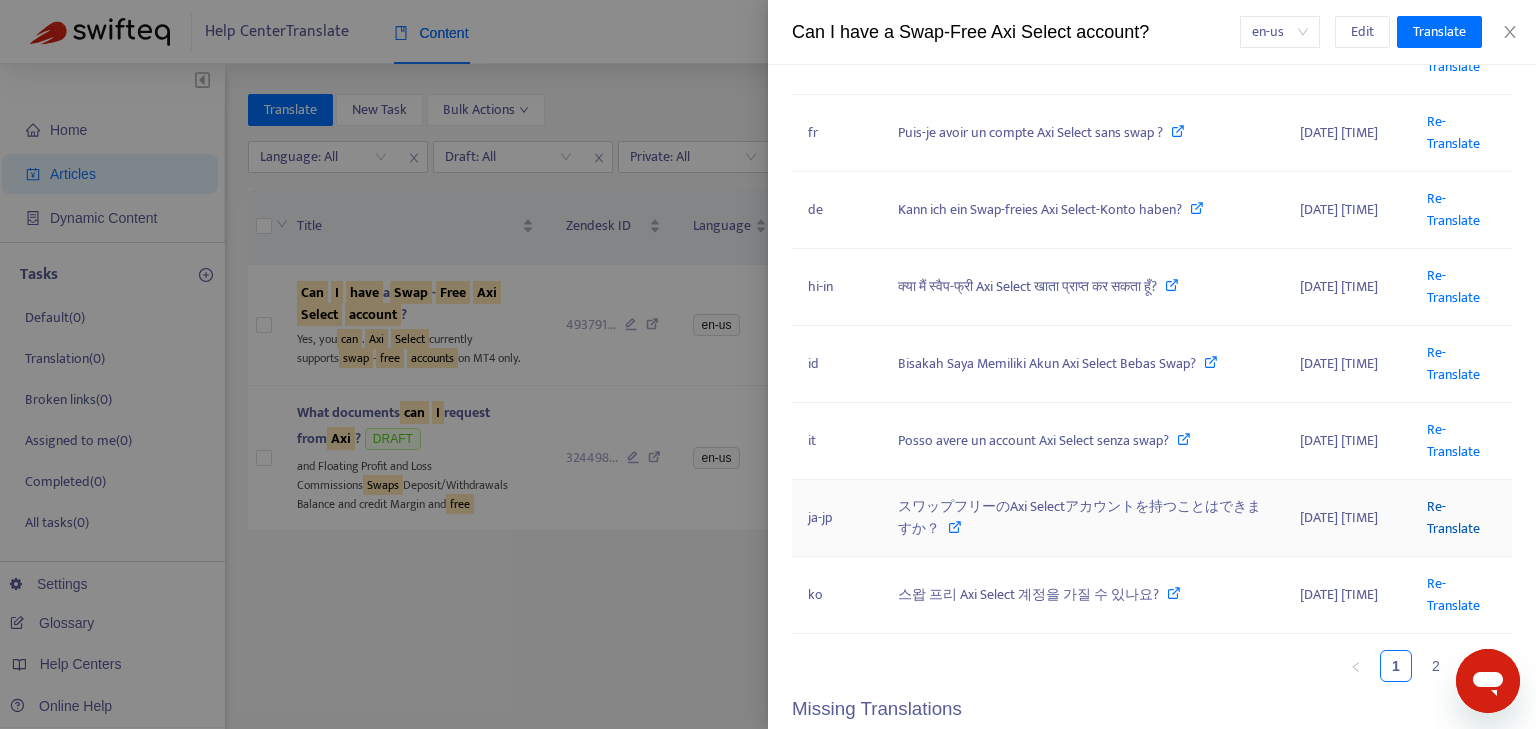 click on "Re-Translate" at bounding box center (1453, 517) 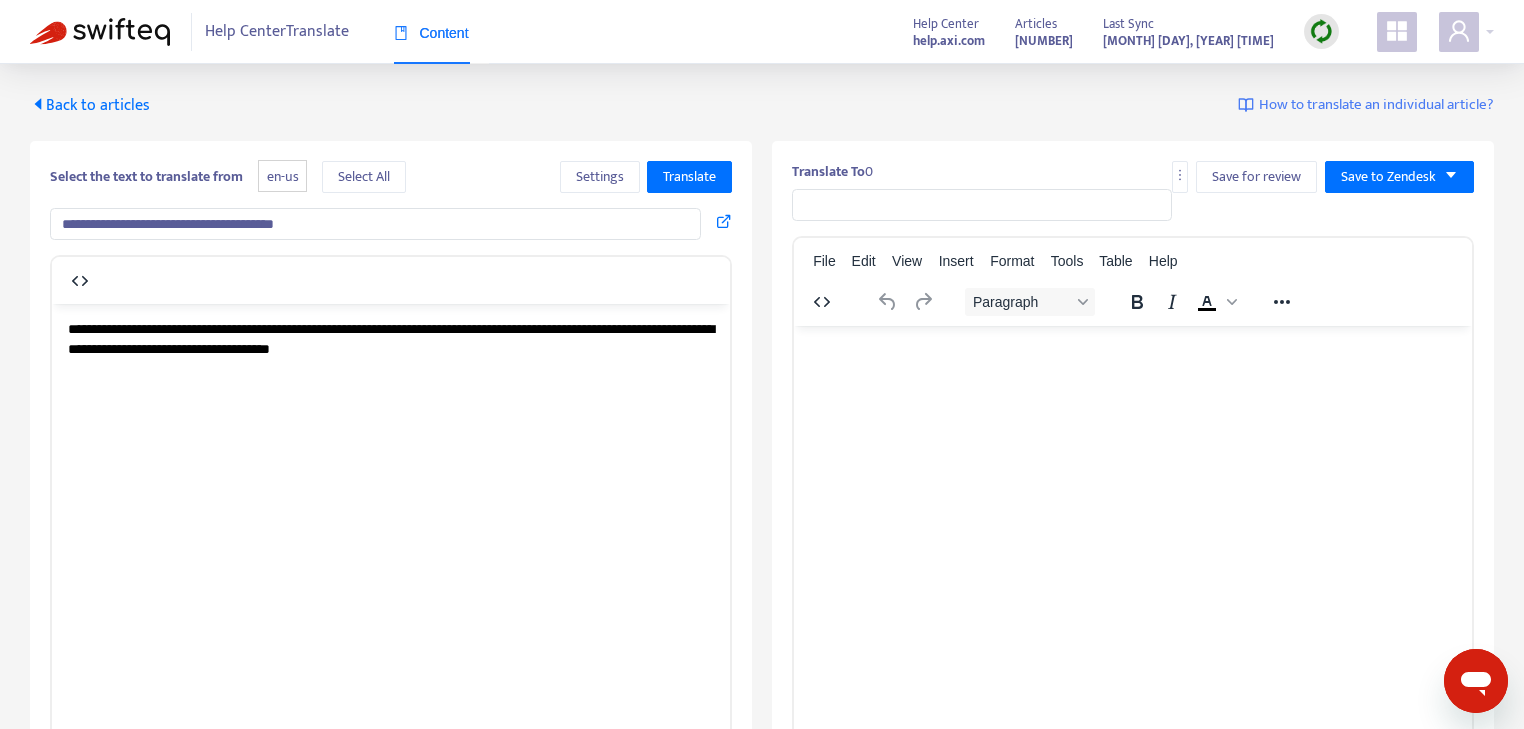 scroll, scrollTop: 0, scrollLeft: 0, axis: both 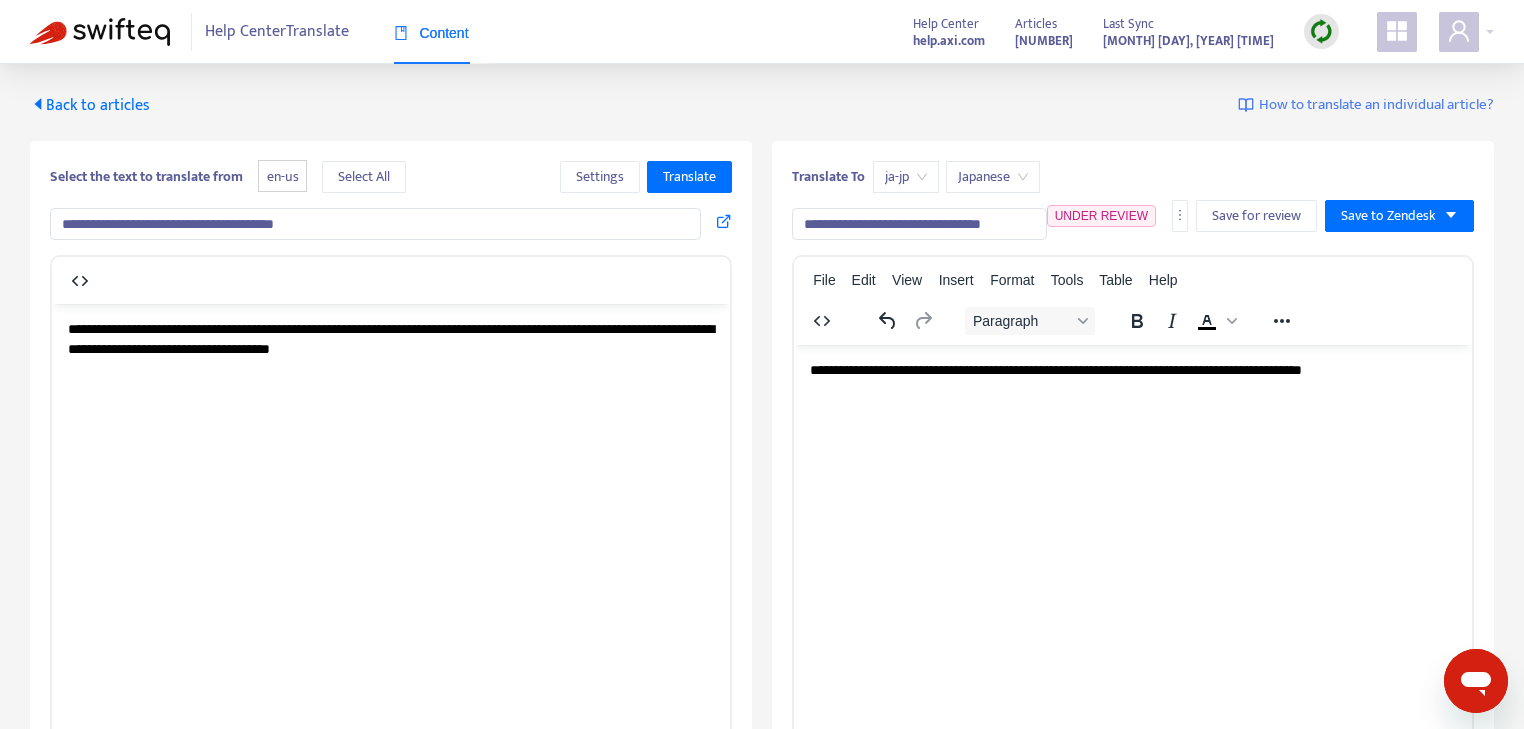 drag, startPoint x: 974, startPoint y: 228, endPoint x: 1043, endPoint y: 228, distance: 69 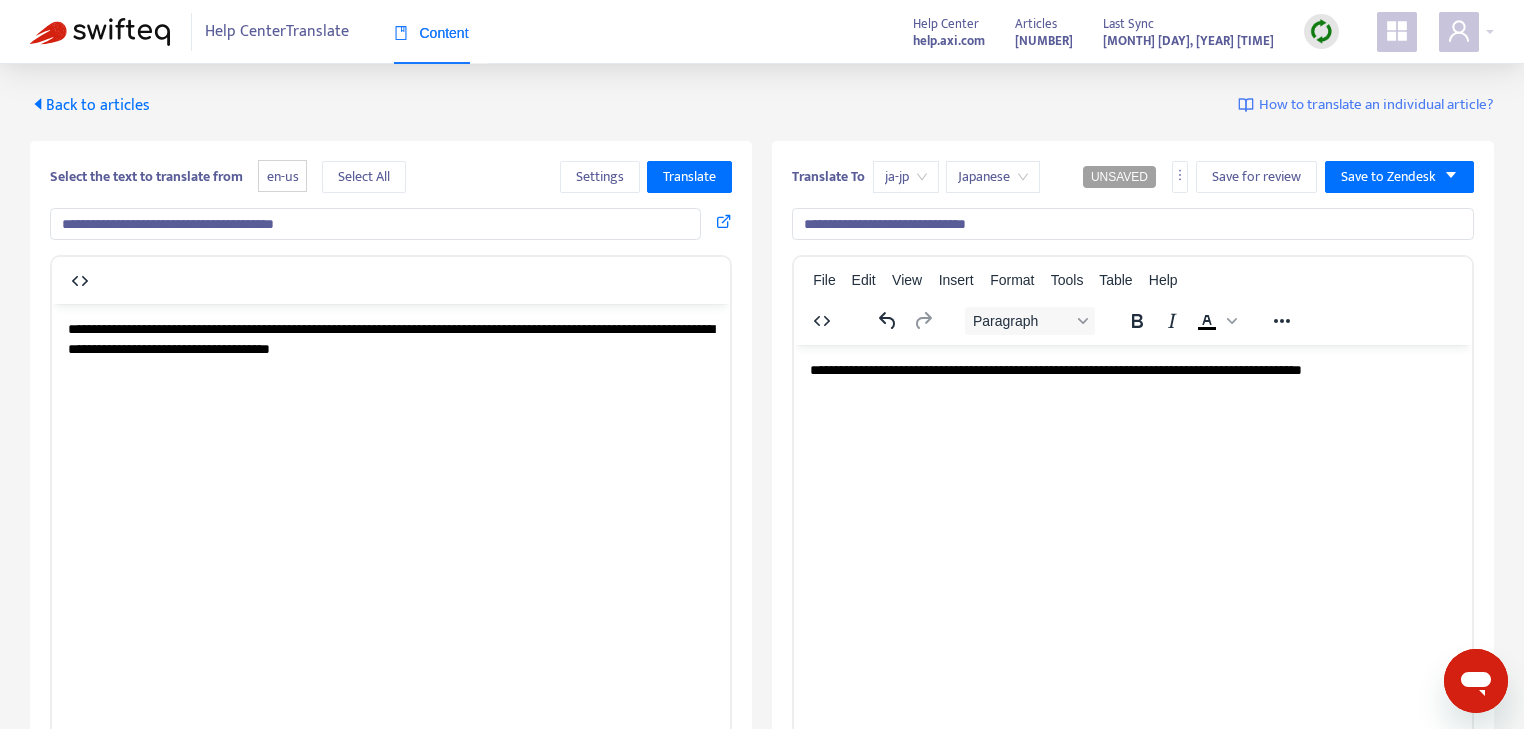 type on "**********" 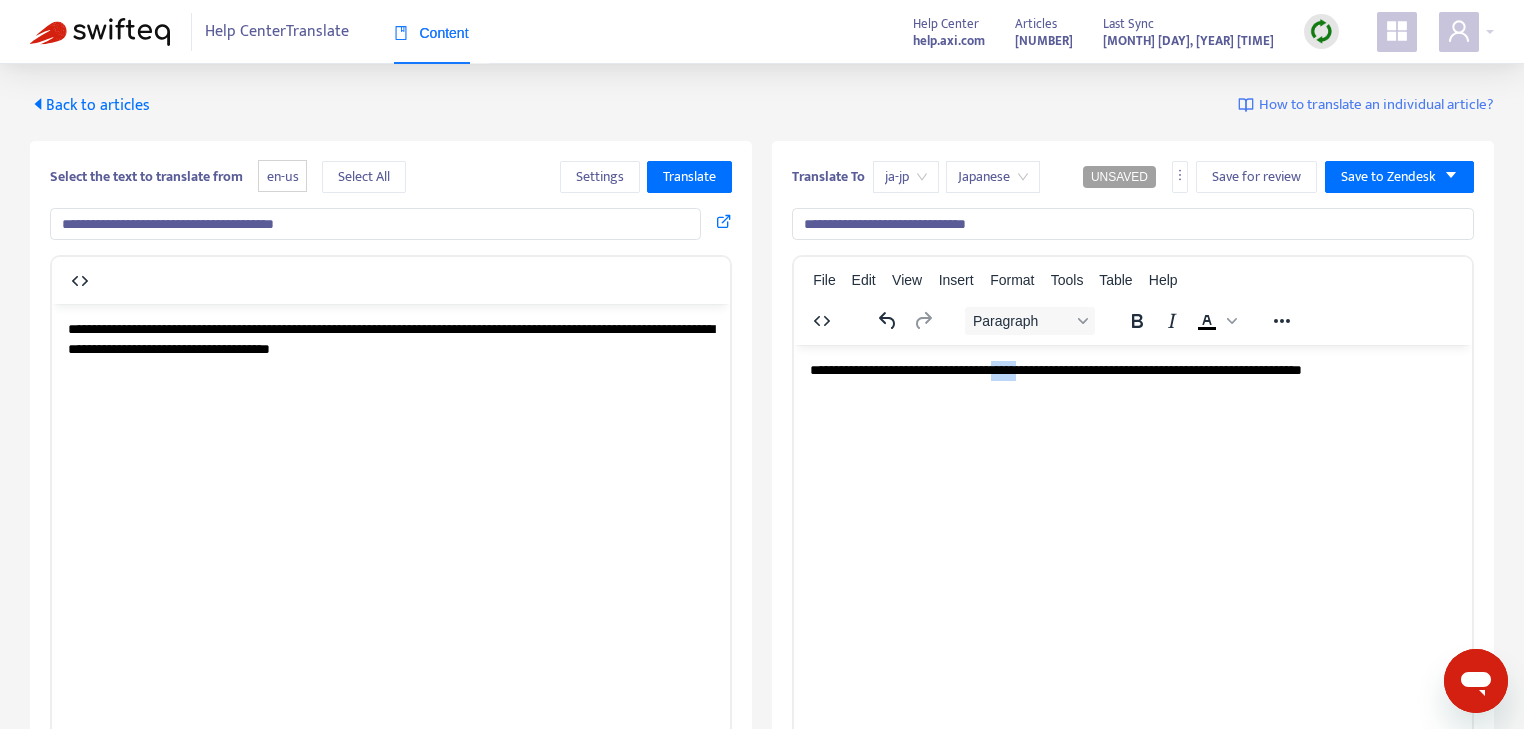 drag, startPoint x: 1223, startPoint y: 368, endPoint x: 1286, endPoint y: 368, distance: 63 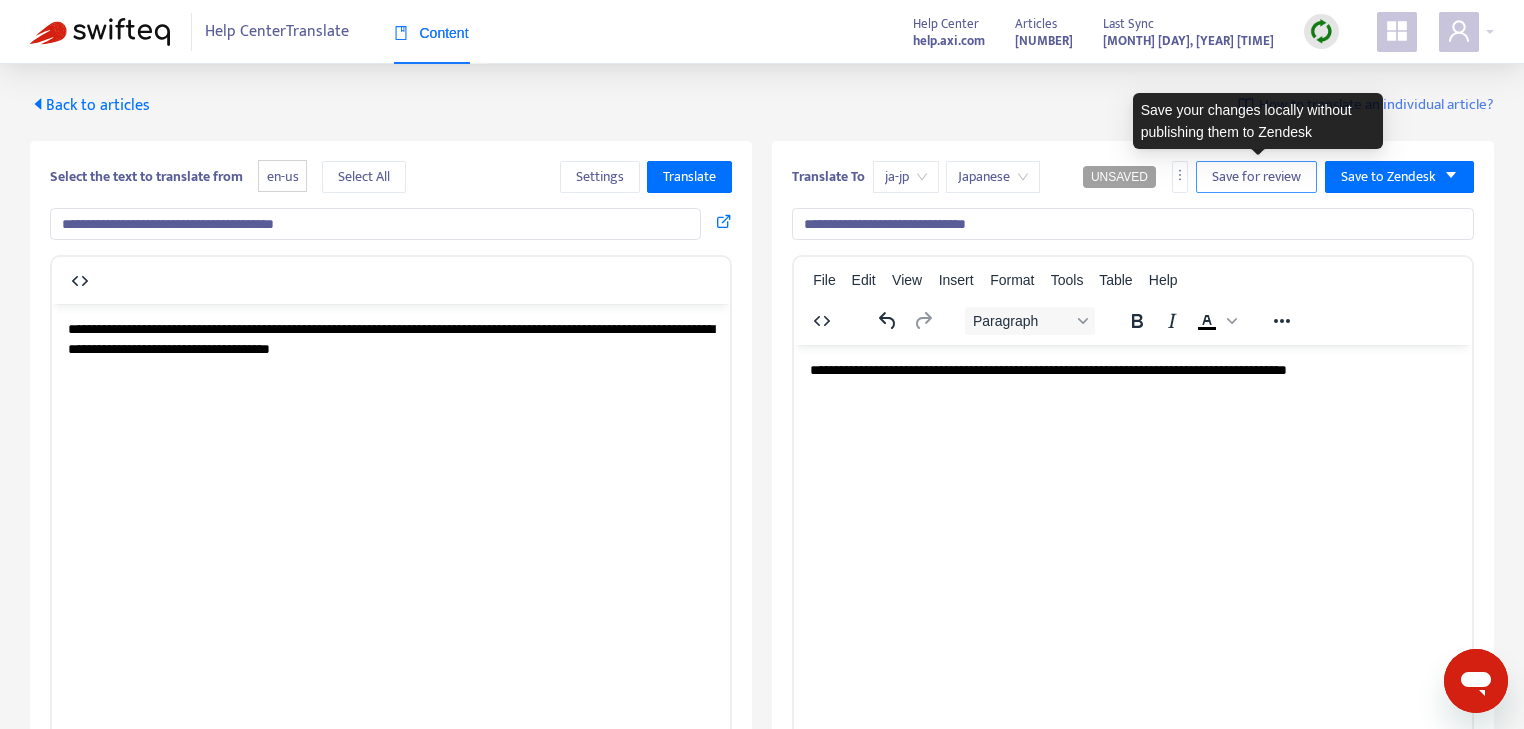 click on "Save for review" at bounding box center (1256, 177) 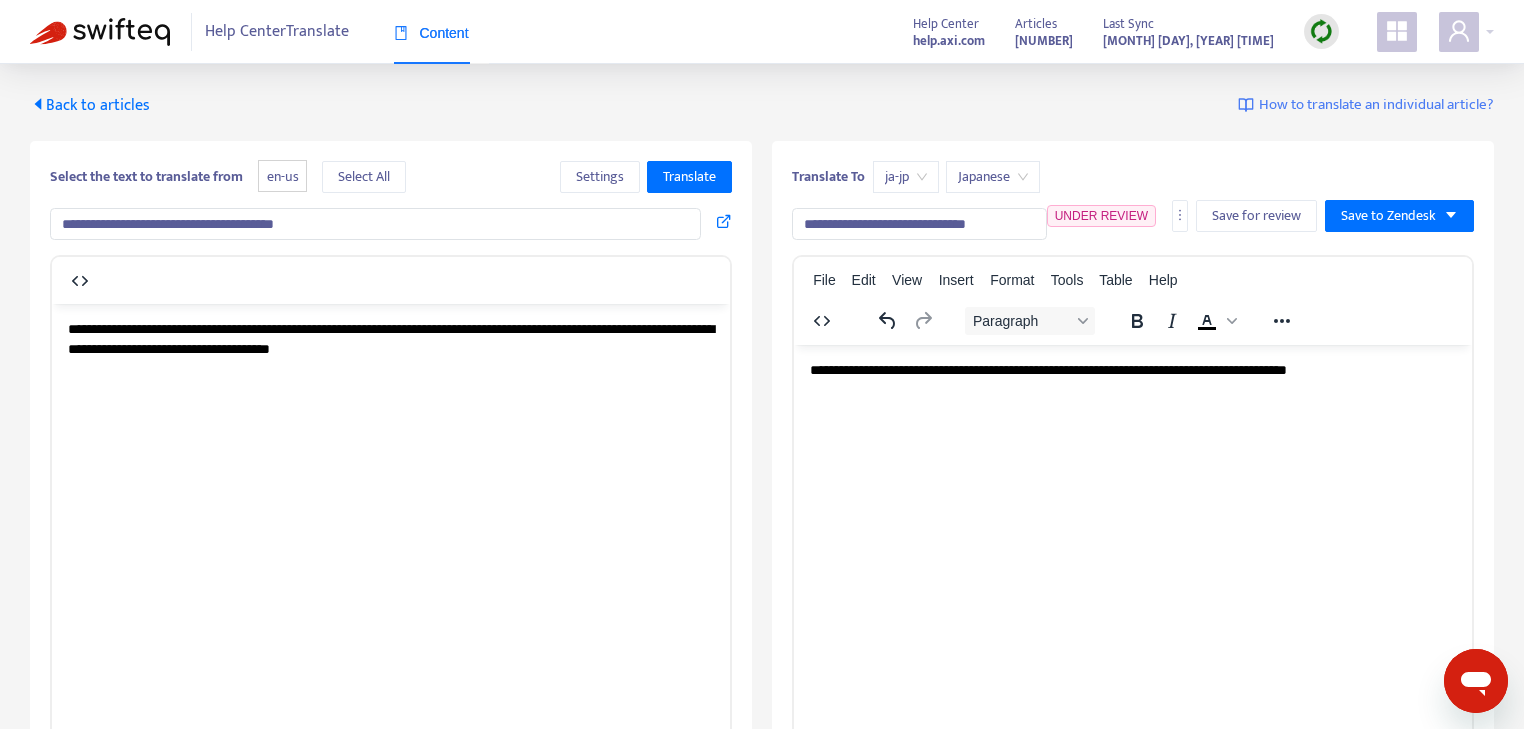 click at bounding box center [100, 32] 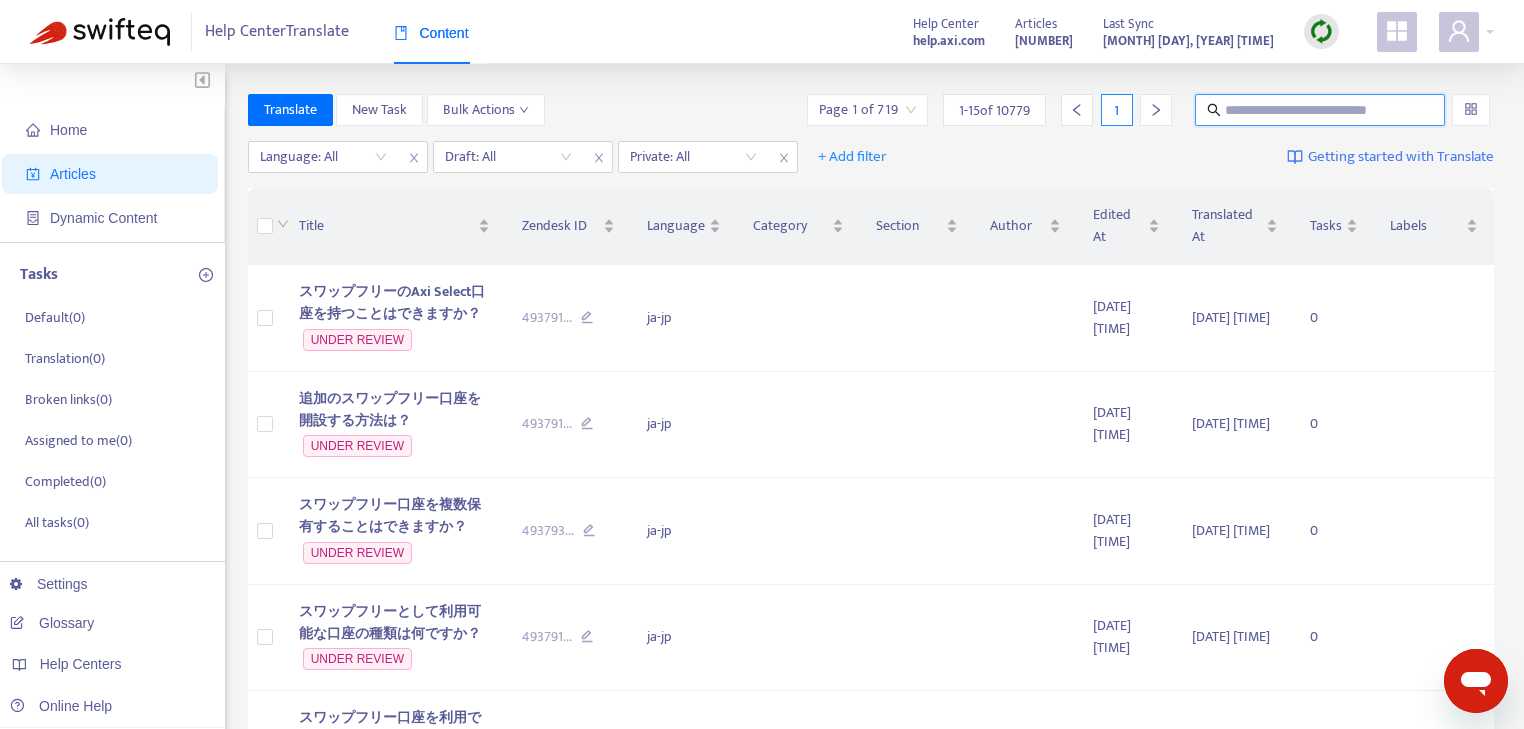 click at bounding box center [1321, 110] 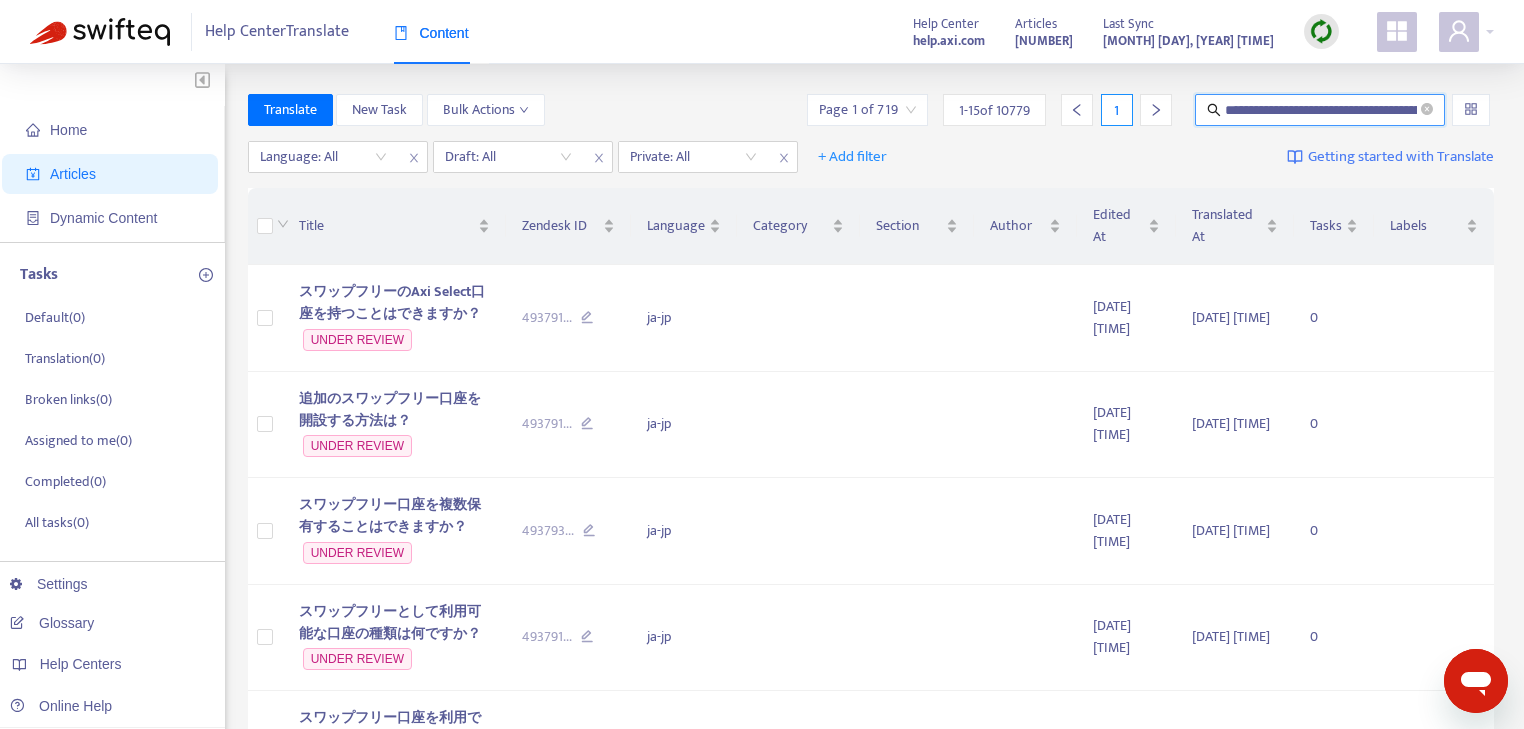 scroll, scrollTop: 0, scrollLeft: 227, axis: horizontal 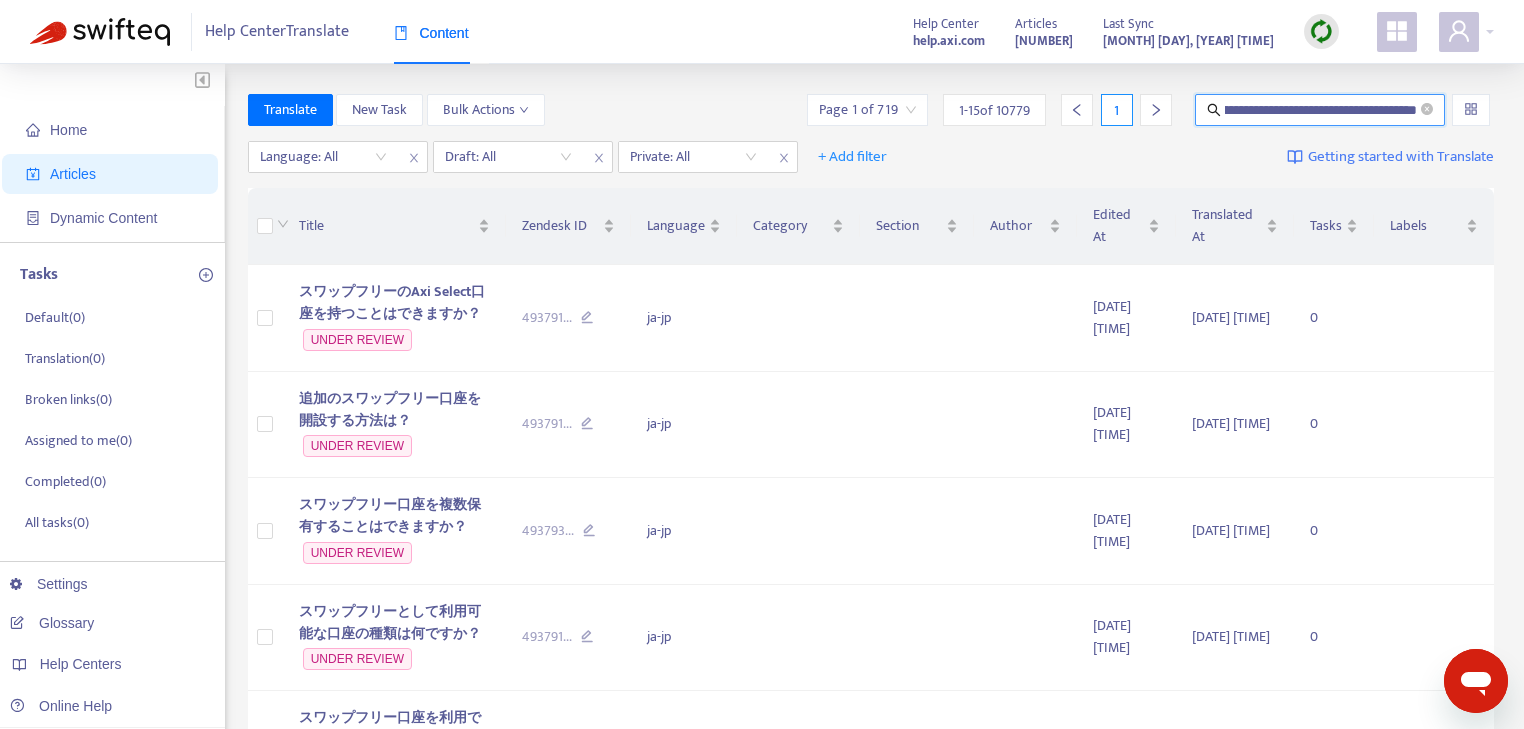 type on "**********" 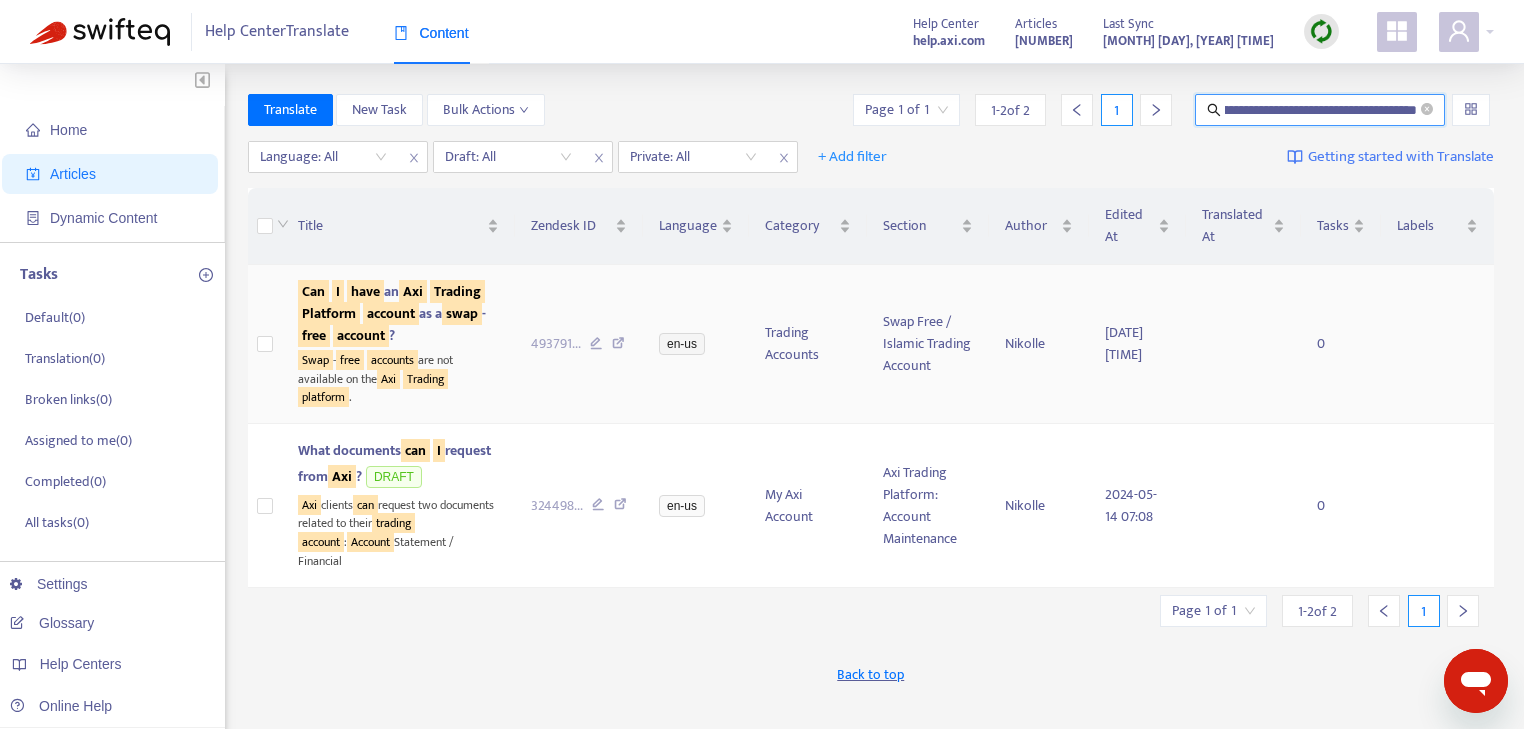 click on "Can   I   have  an  Axi   Trading   Platform   account  as a  swap - free   account ?" at bounding box center [398, 314] 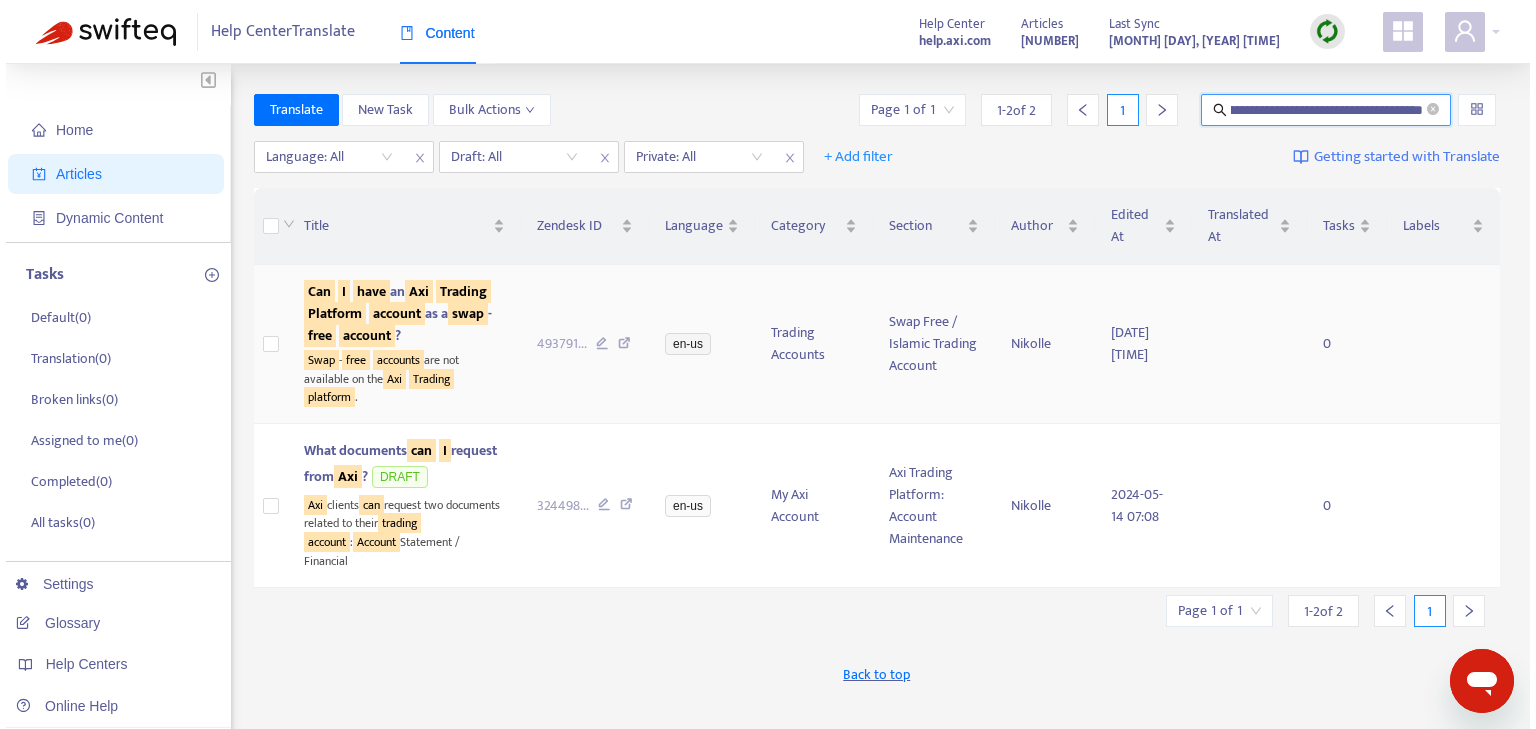 scroll, scrollTop: 0, scrollLeft: 0, axis: both 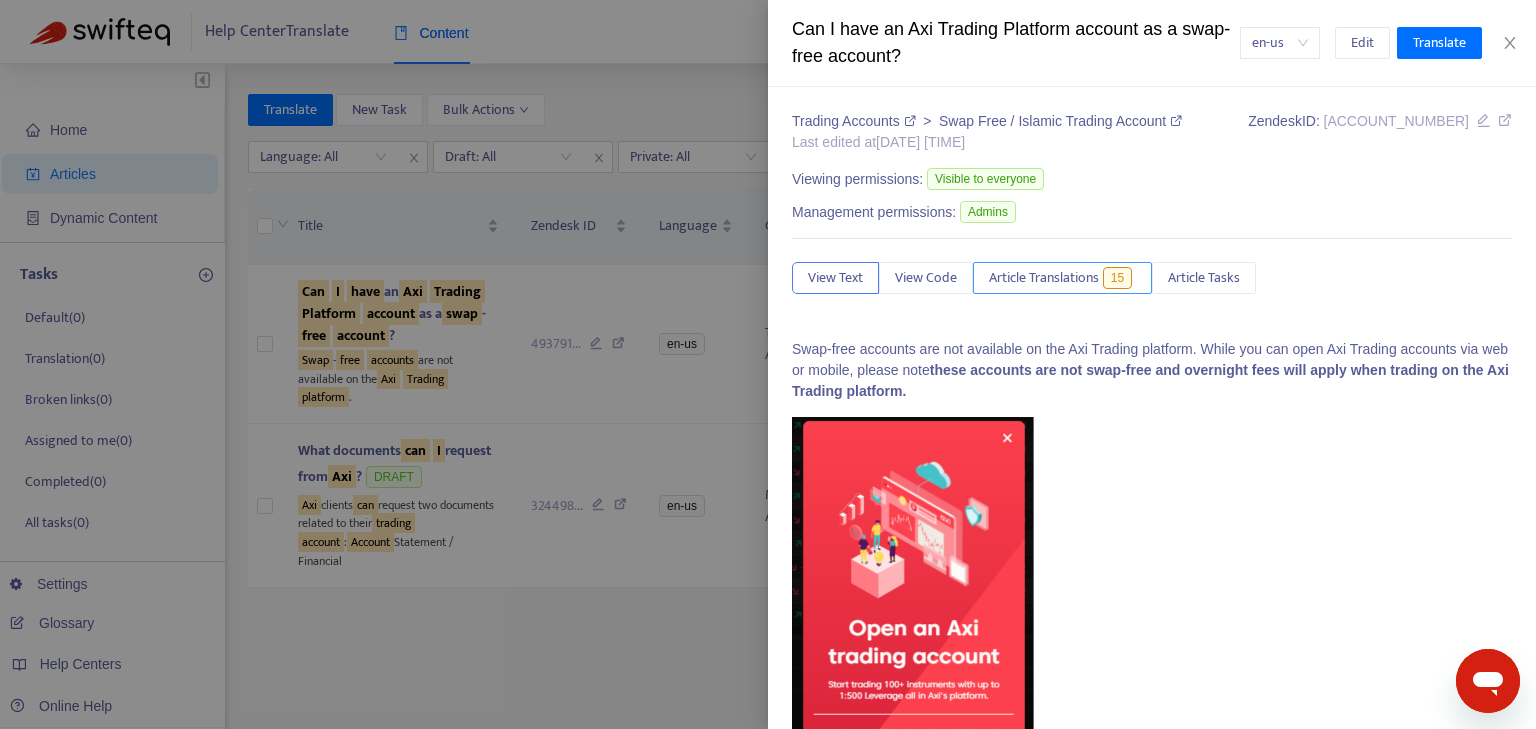 click on "Article Translations" at bounding box center (1044, 278) 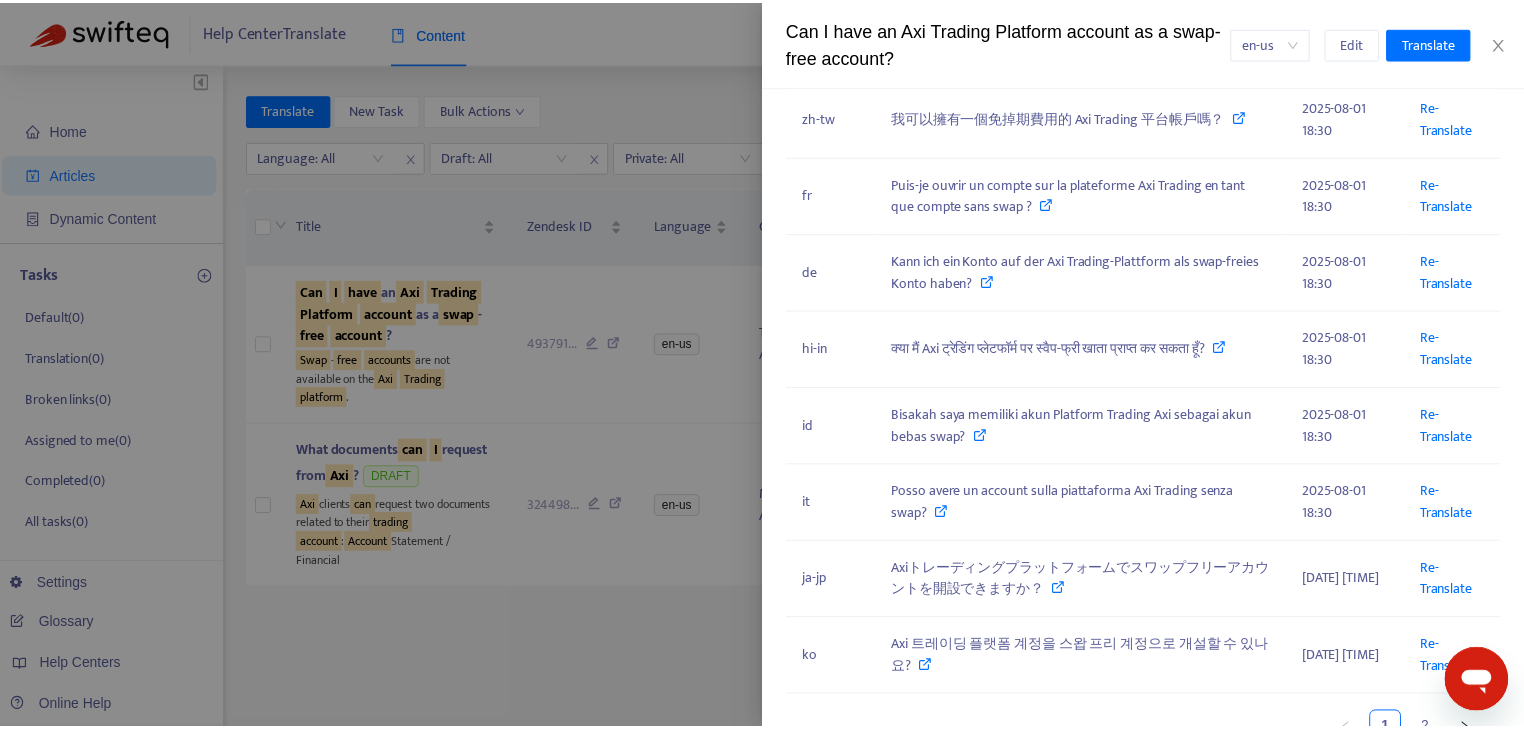 scroll, scrollTop: 560, scrollLeft: 0, axis: vertical 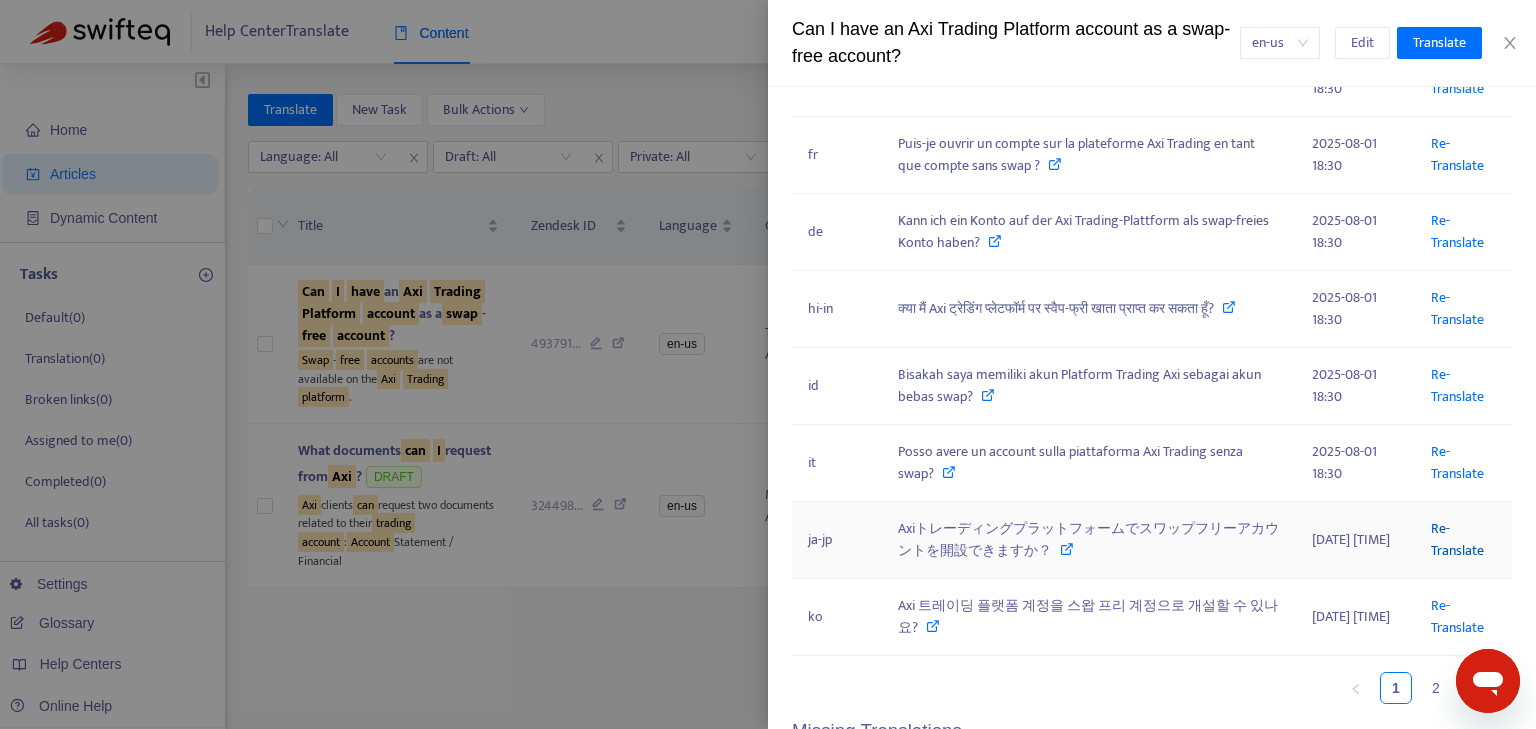 click on "Re-Translate" at bounding box center [1457, 539] 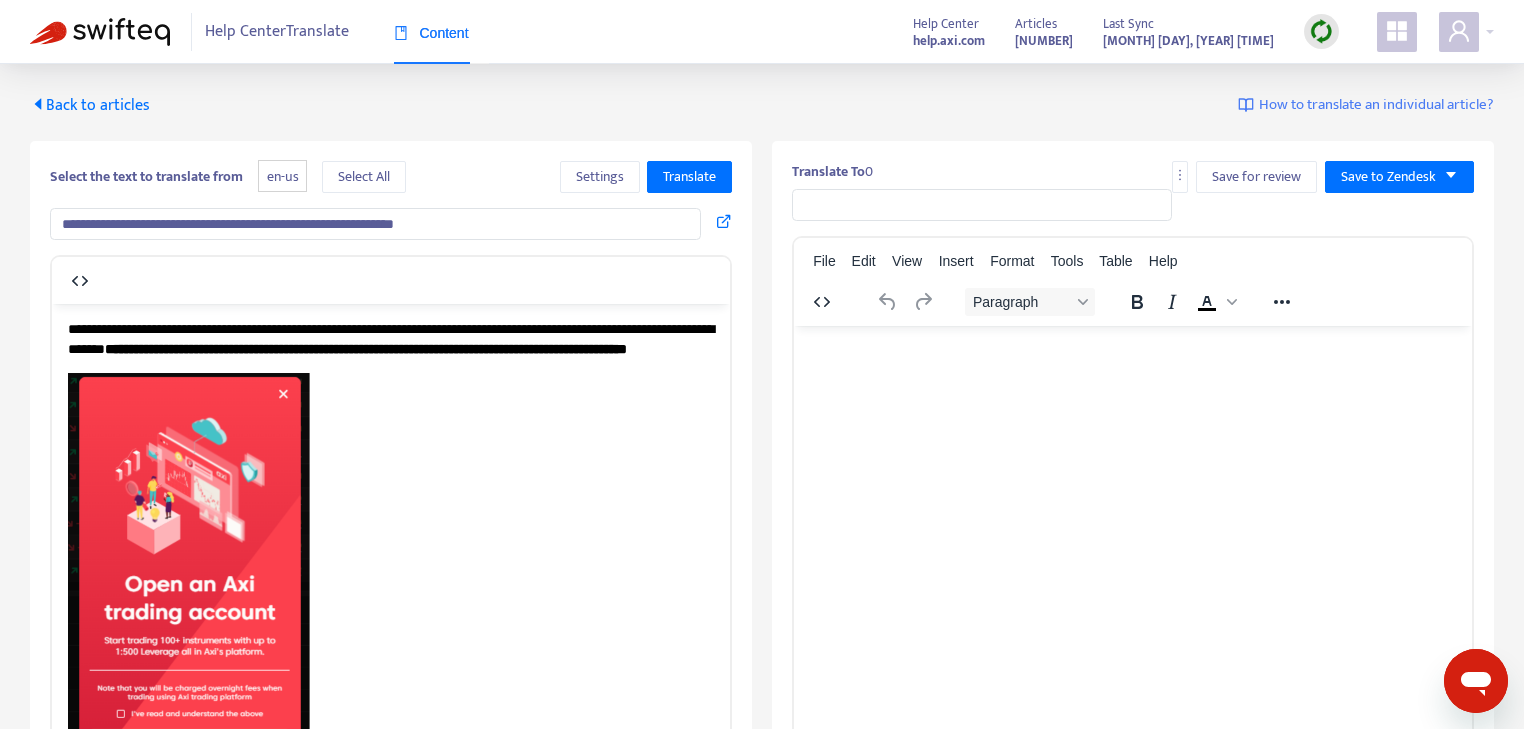 scroll, scrollTop: 0, scrollLeft: 0, axis: both 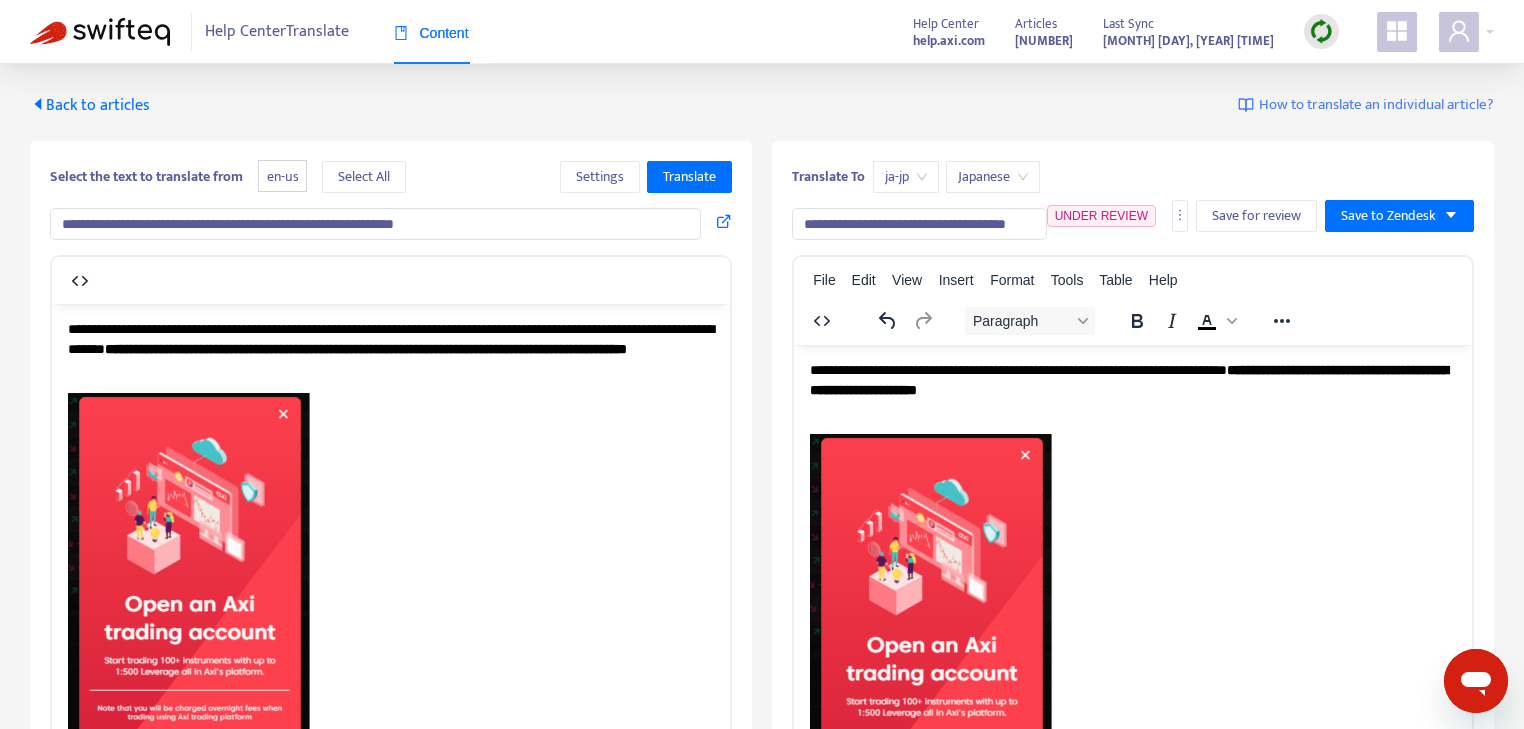 drag, startPoint x: 823, startPoint y: 220, endPoint x: 913, endPoint y: 220, distance: 90 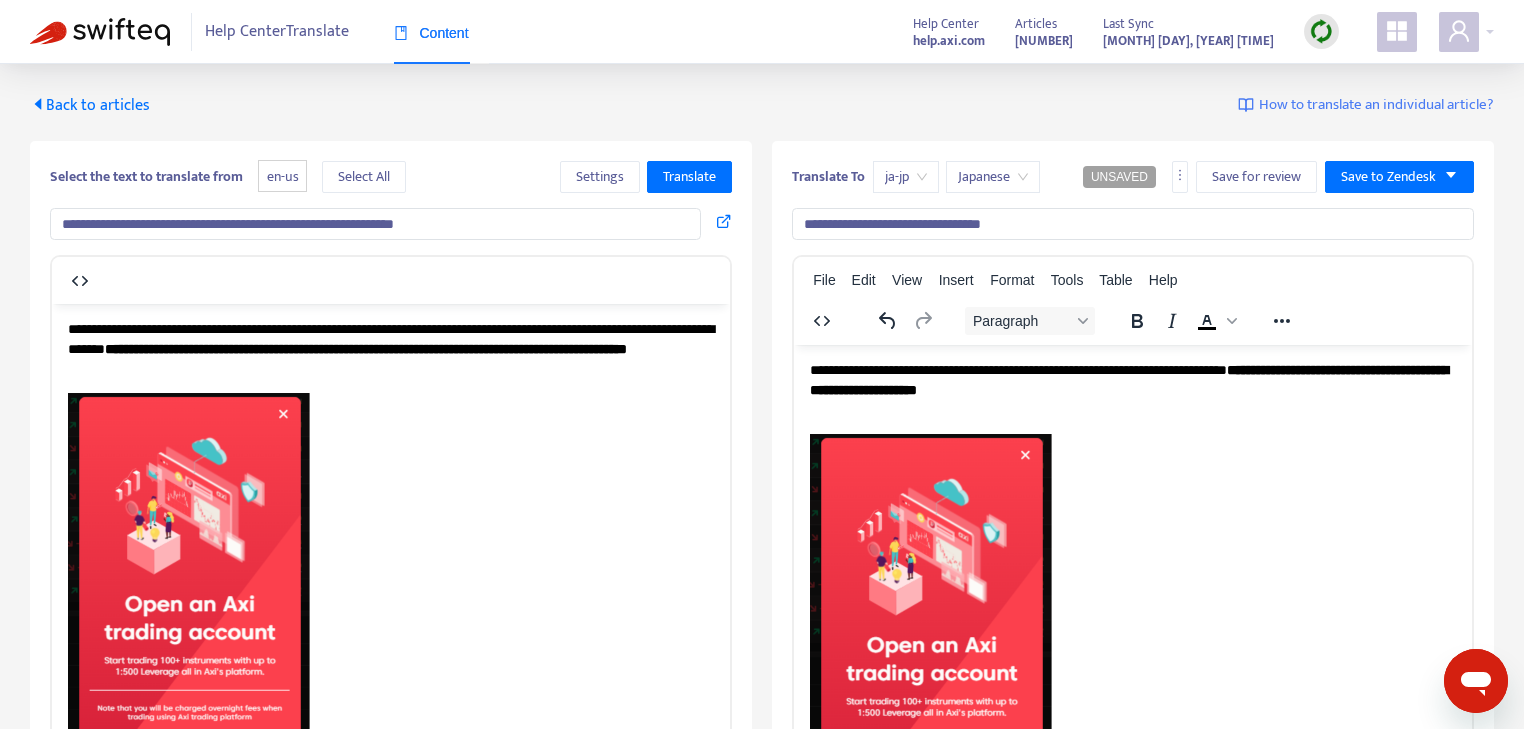 drag, startPoint x: 1069, startPoint y: 223, endPoint x: 1143, endPoint y: 223, distance: 74 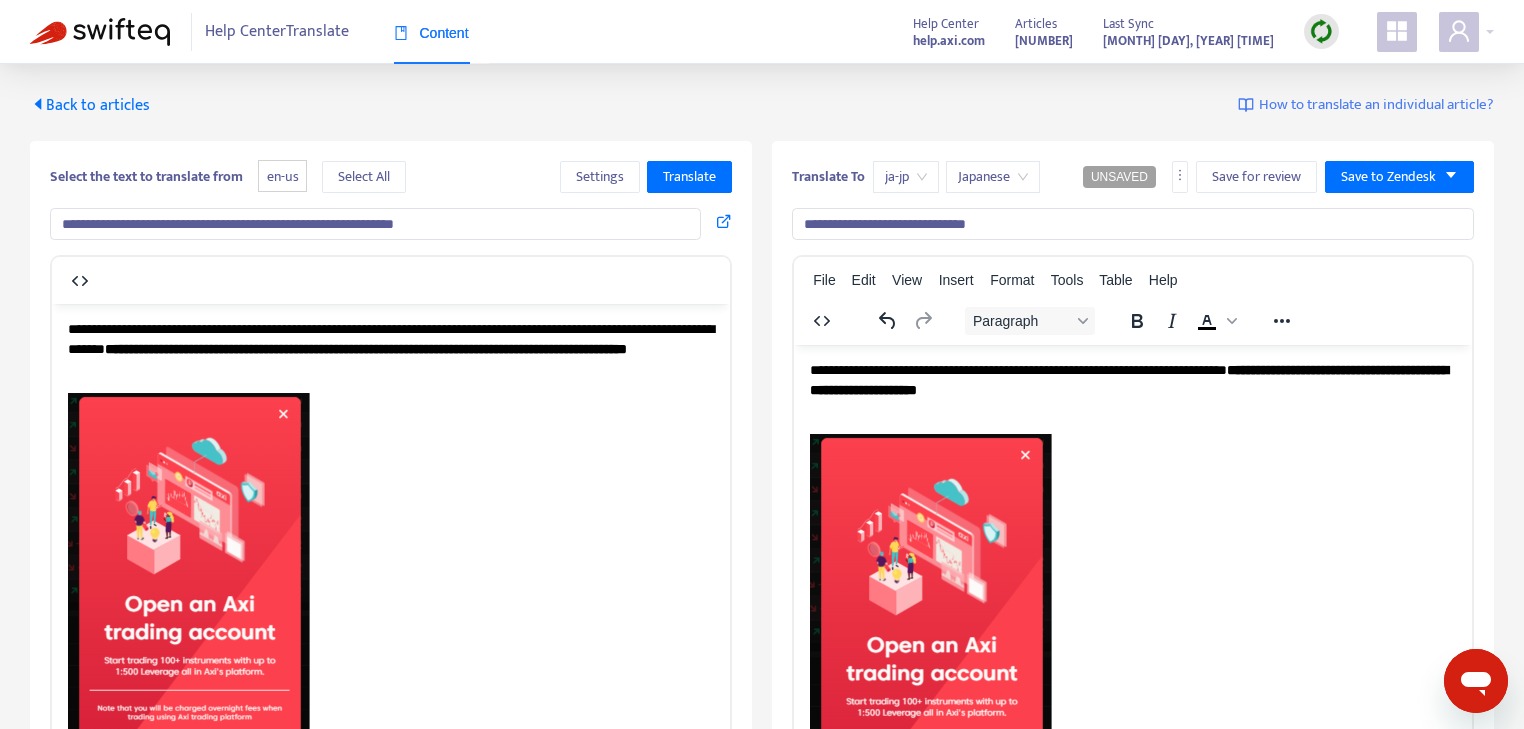 type on "**********" 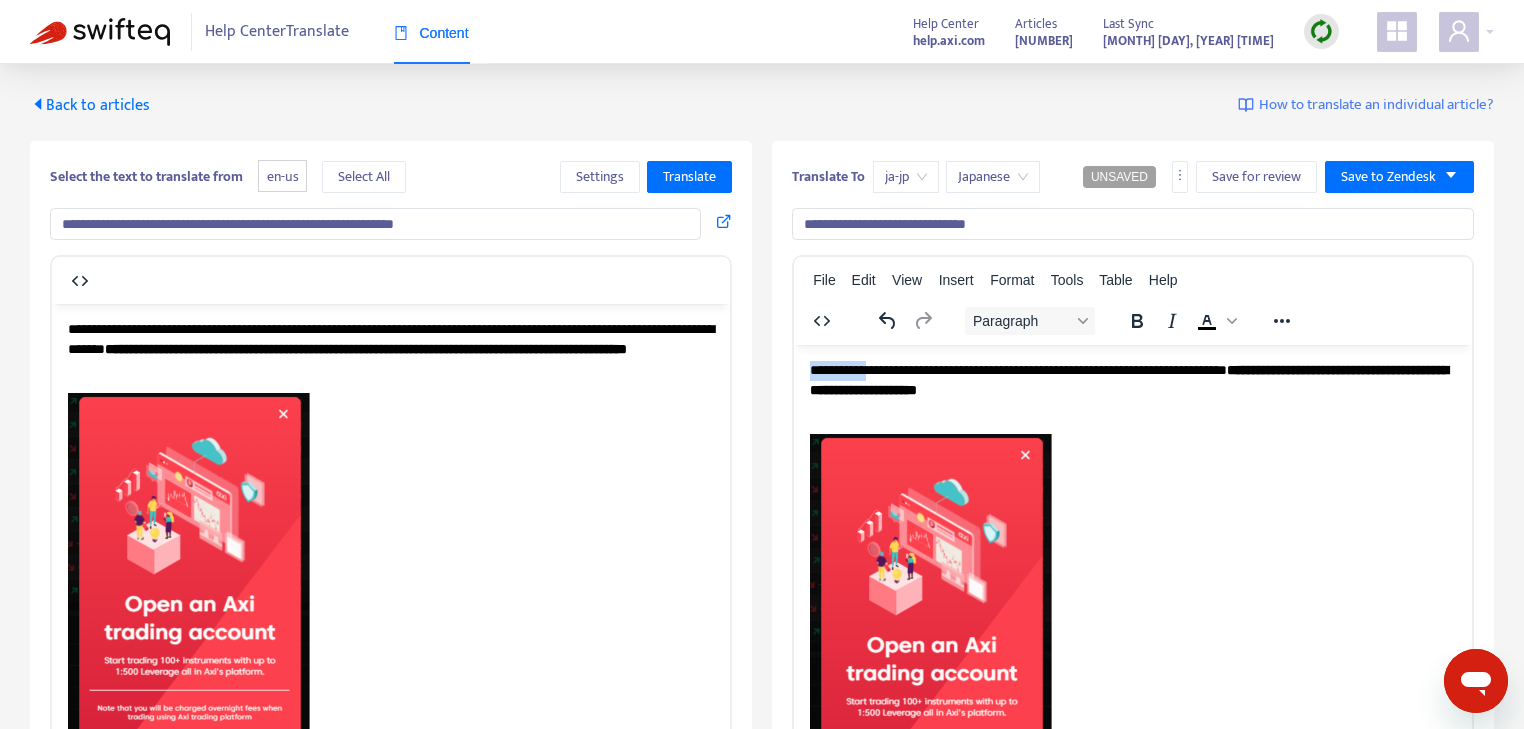drag, startPoint x: 814, startPoint y: 367, endPoint x: 878, endPoint y: 367, distance: 64 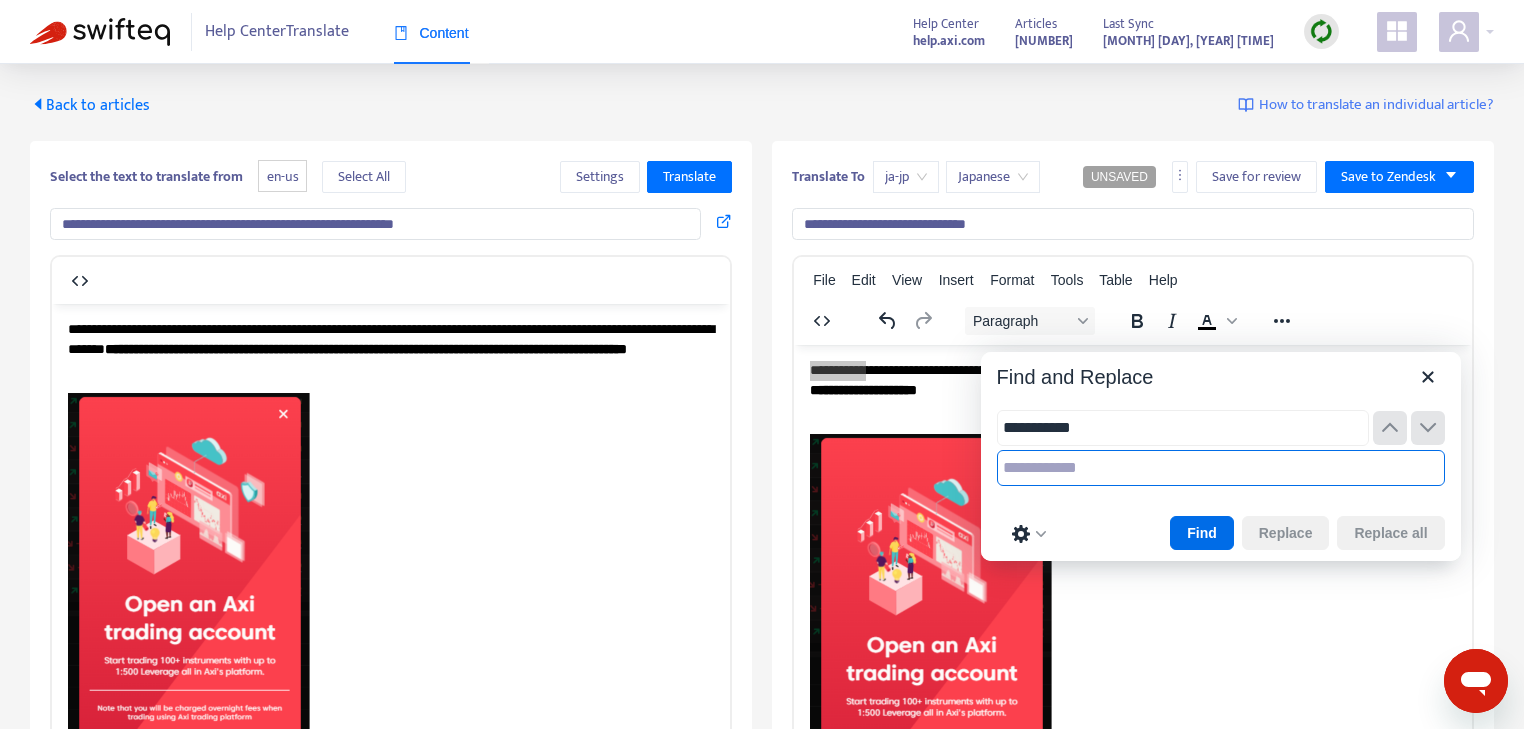 click at bounding box center [1221, 468] 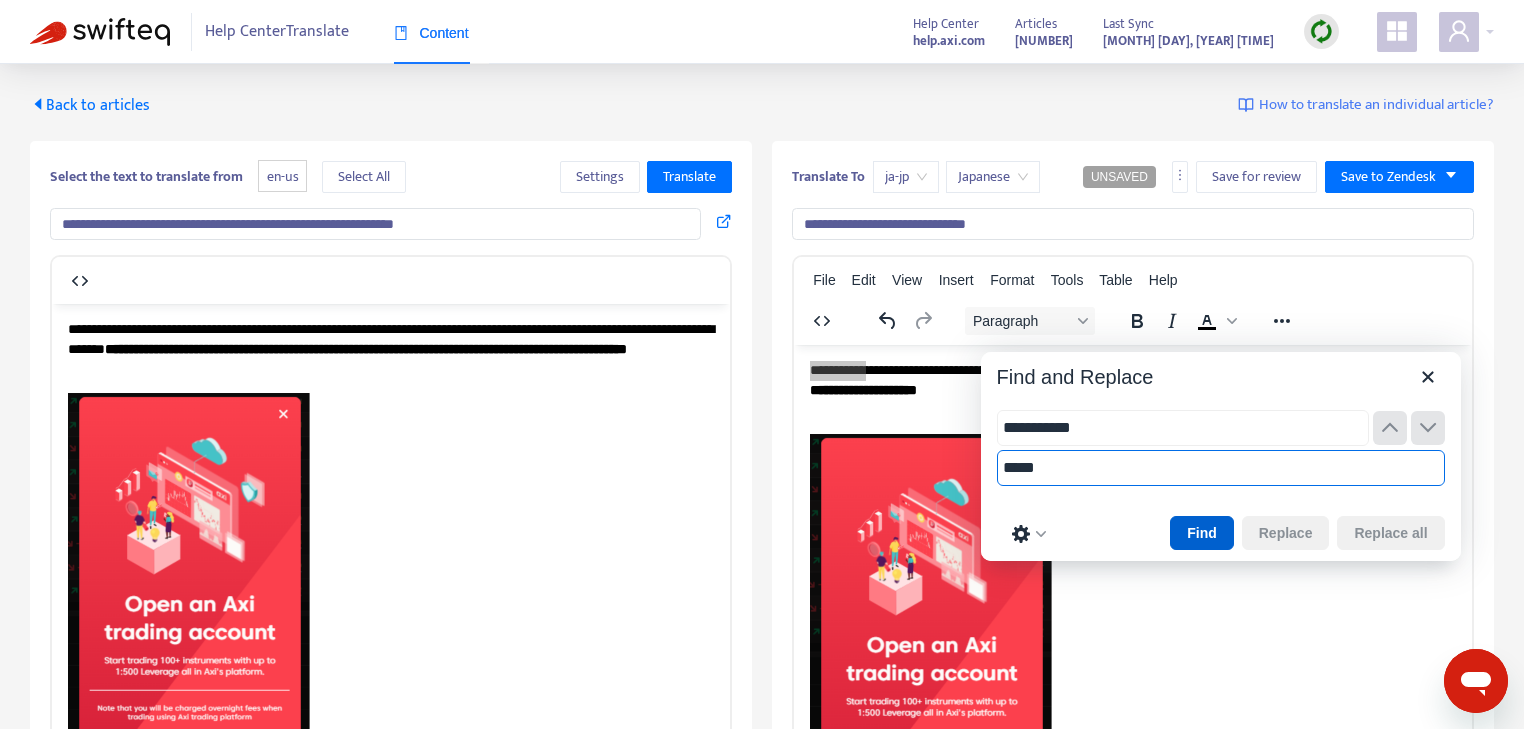 click on "Find" at bounding box center (1202, 533) 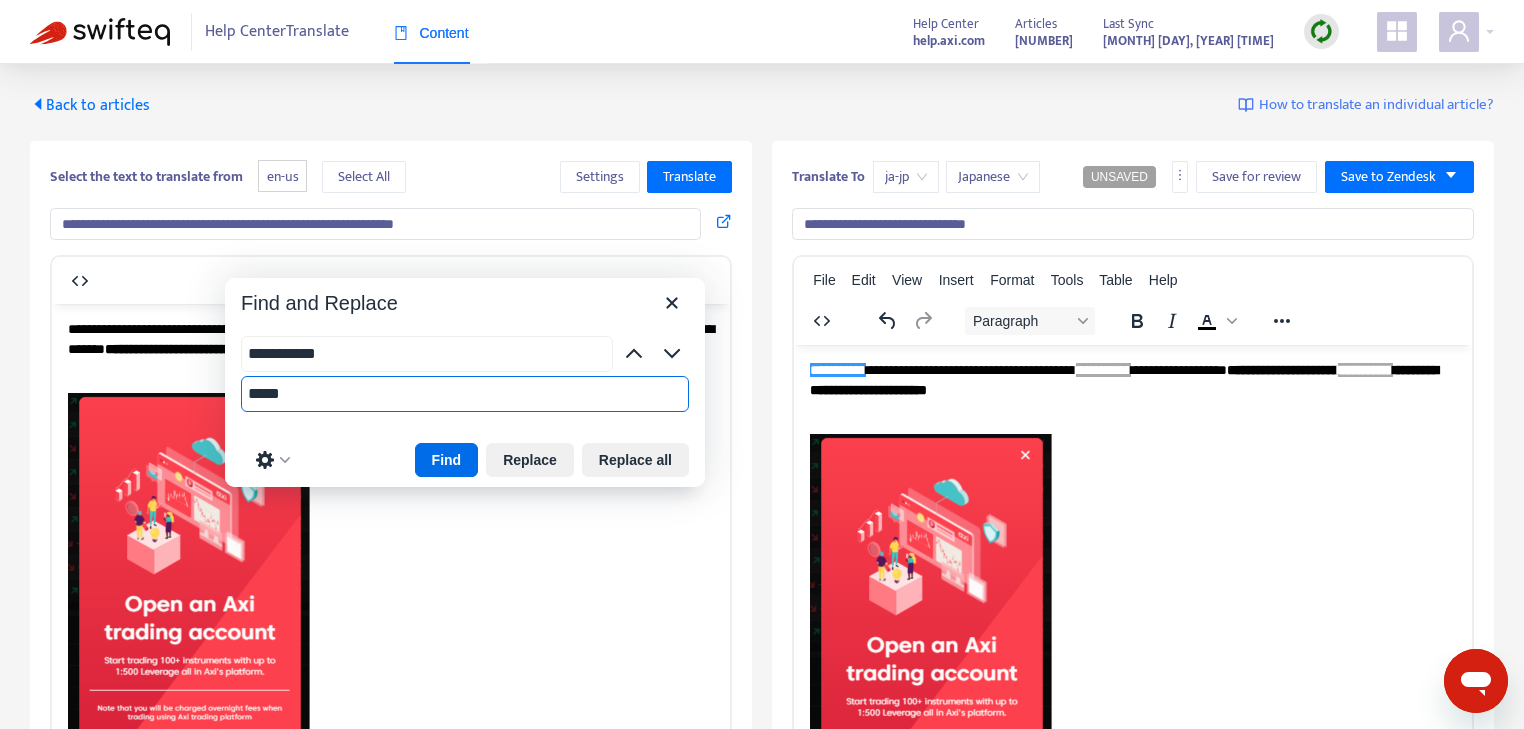 drag, startPoint x: 1214, startPoint y: 379, endPoint x: 444, endPoint y: 304, distance: 773.644 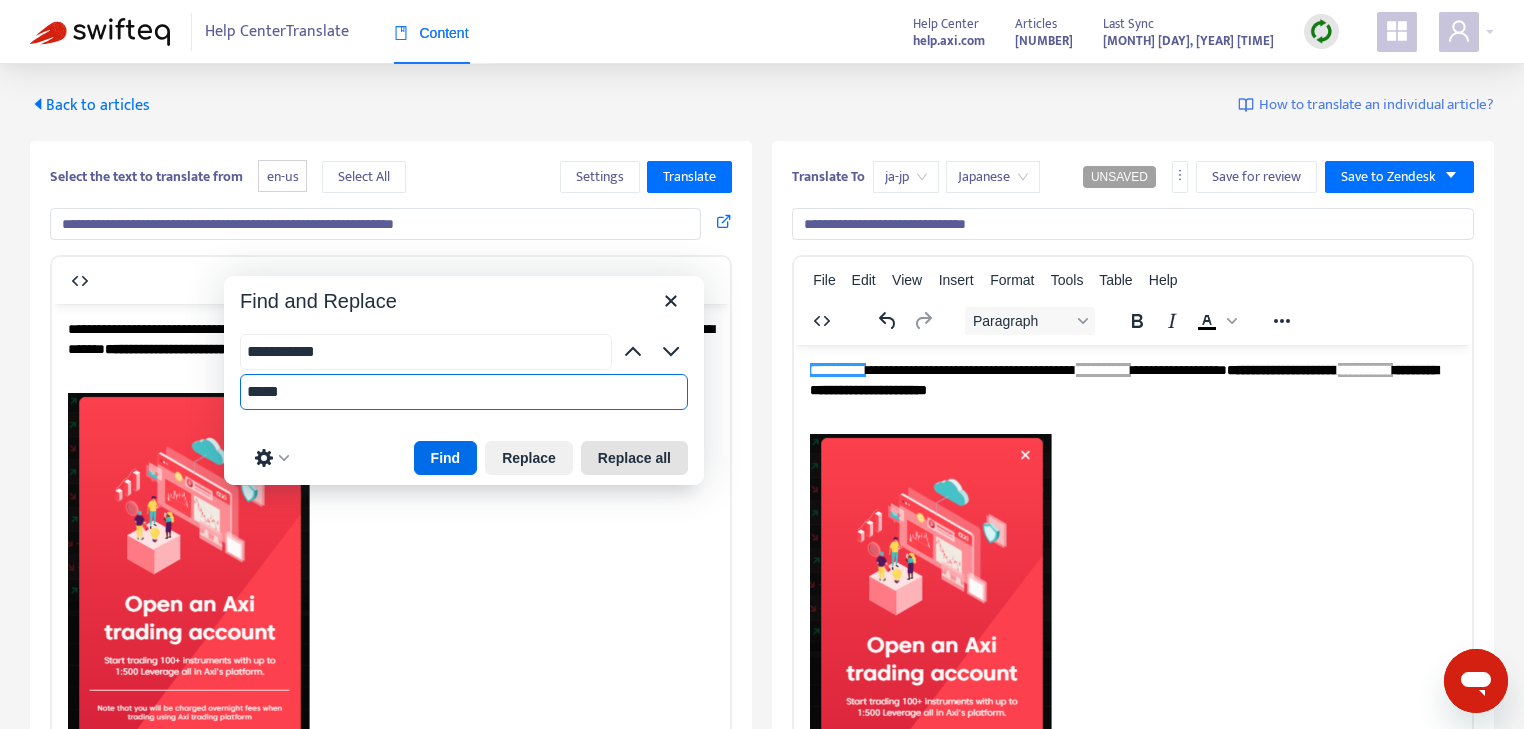 click on "Replace all" at bounding box center (634, 458) 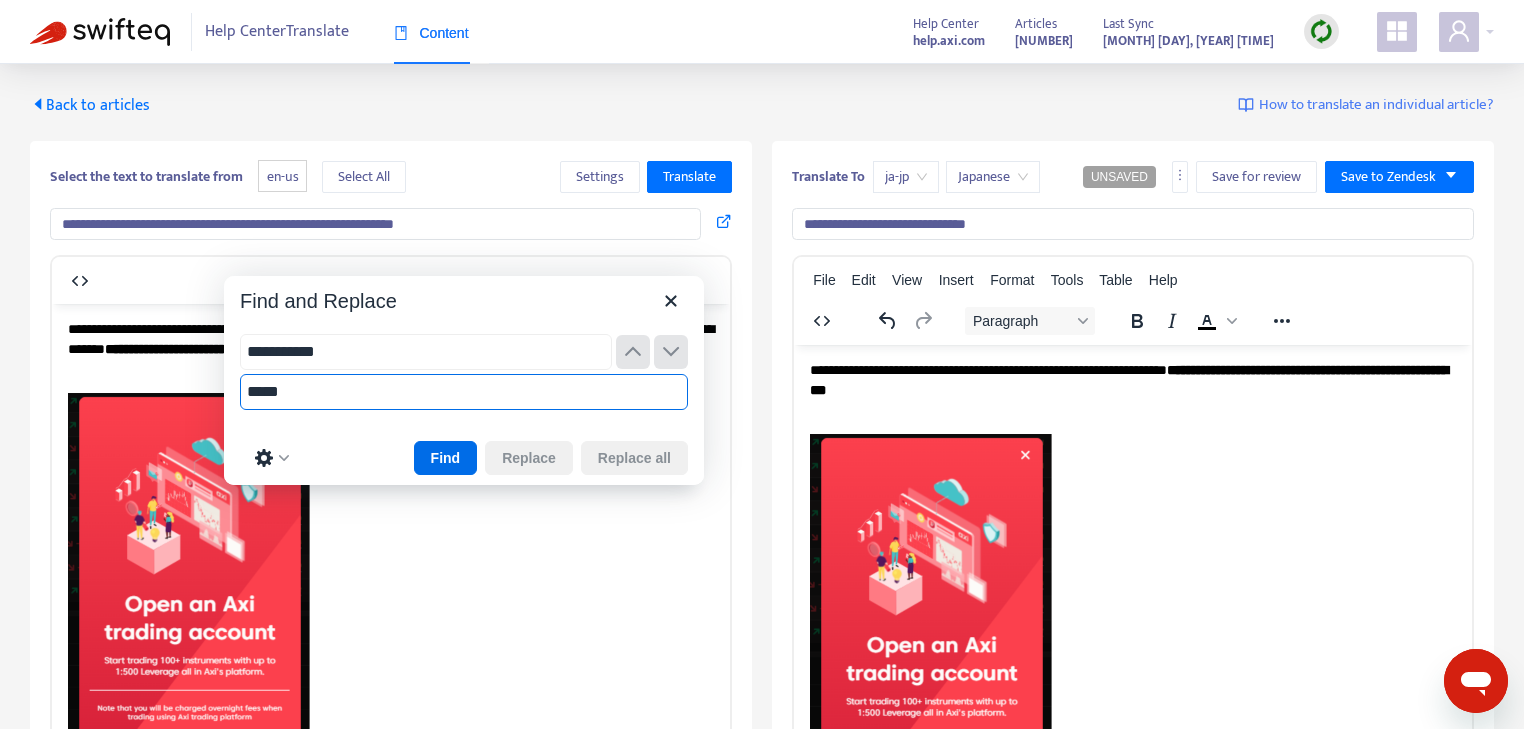 type on "*****" 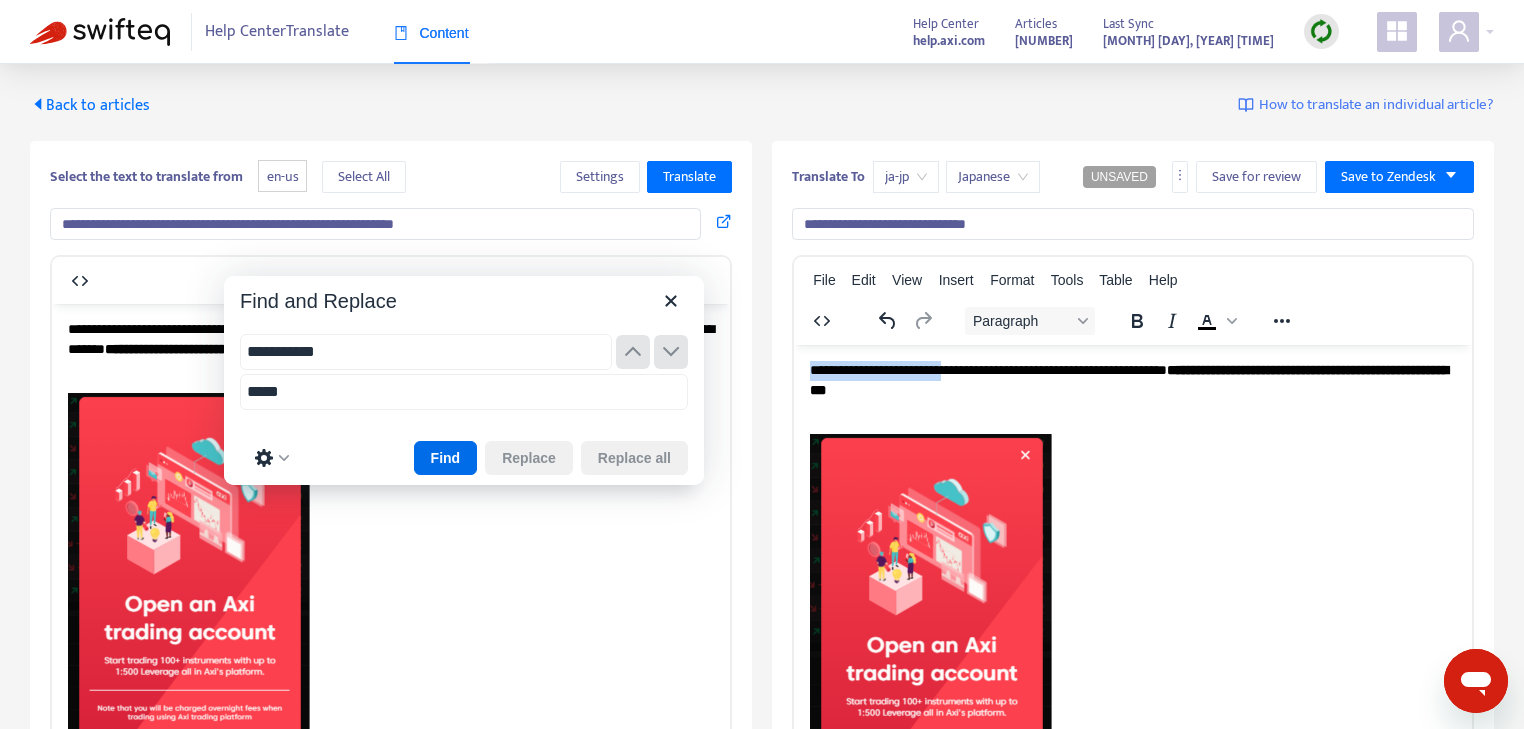 drag, startPoint x: 1098, startPoint y: 366, endPoint x: 1154, endPoint y: 366, distance: 56 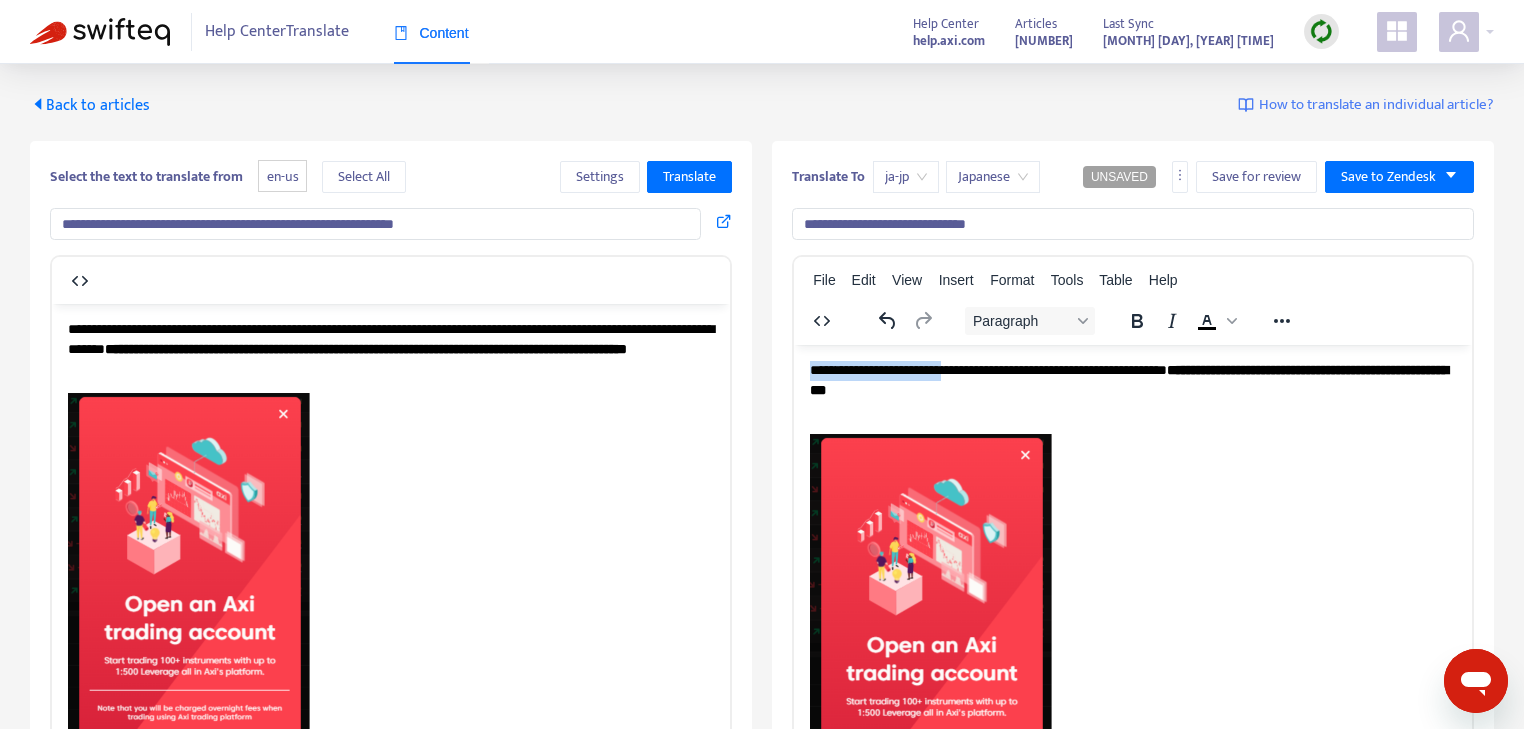 click on "**********" at bounding box center [1133, 389] 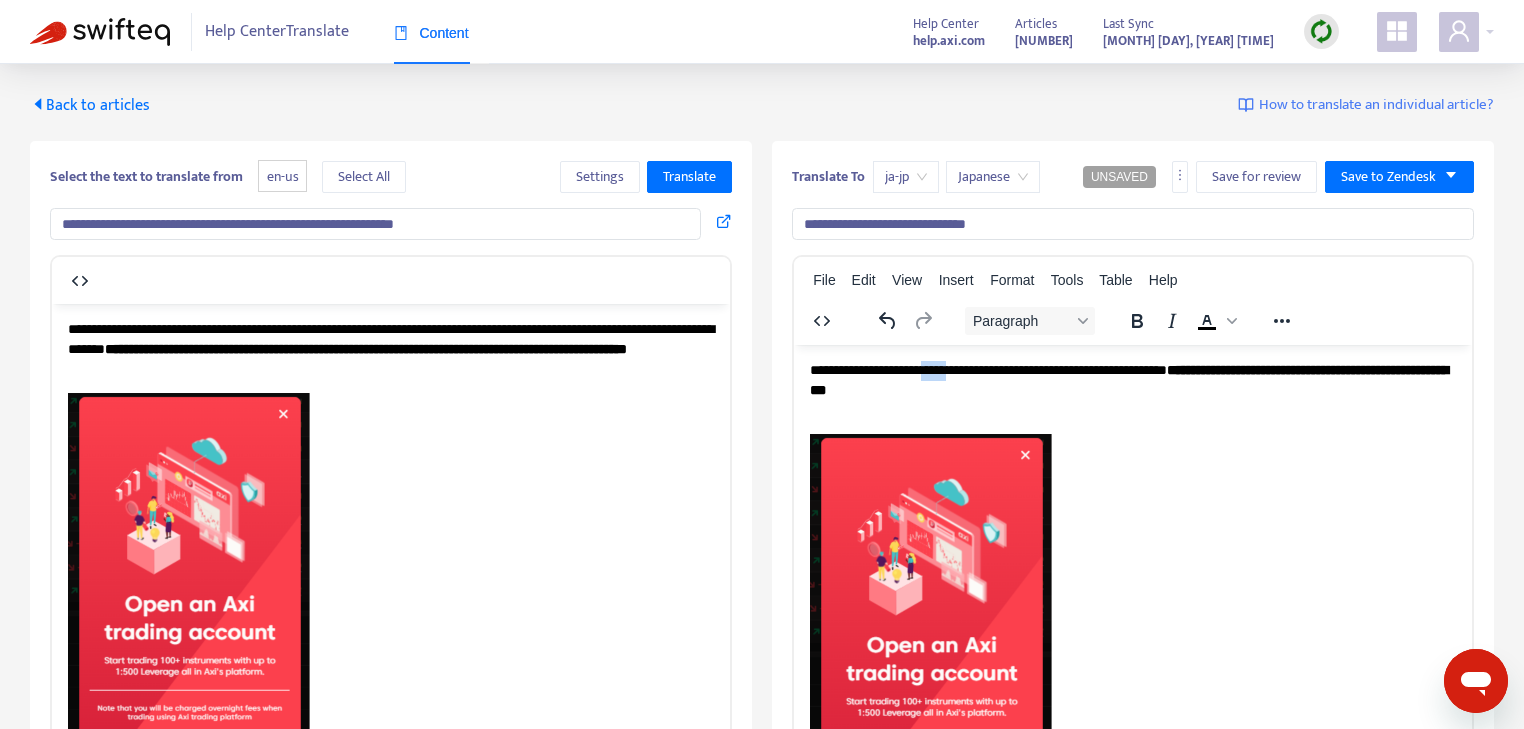 drag, startPoint x: 1092, startPoint y: 367, endPoint x: 1161, endPoint y: 367, distance: 69 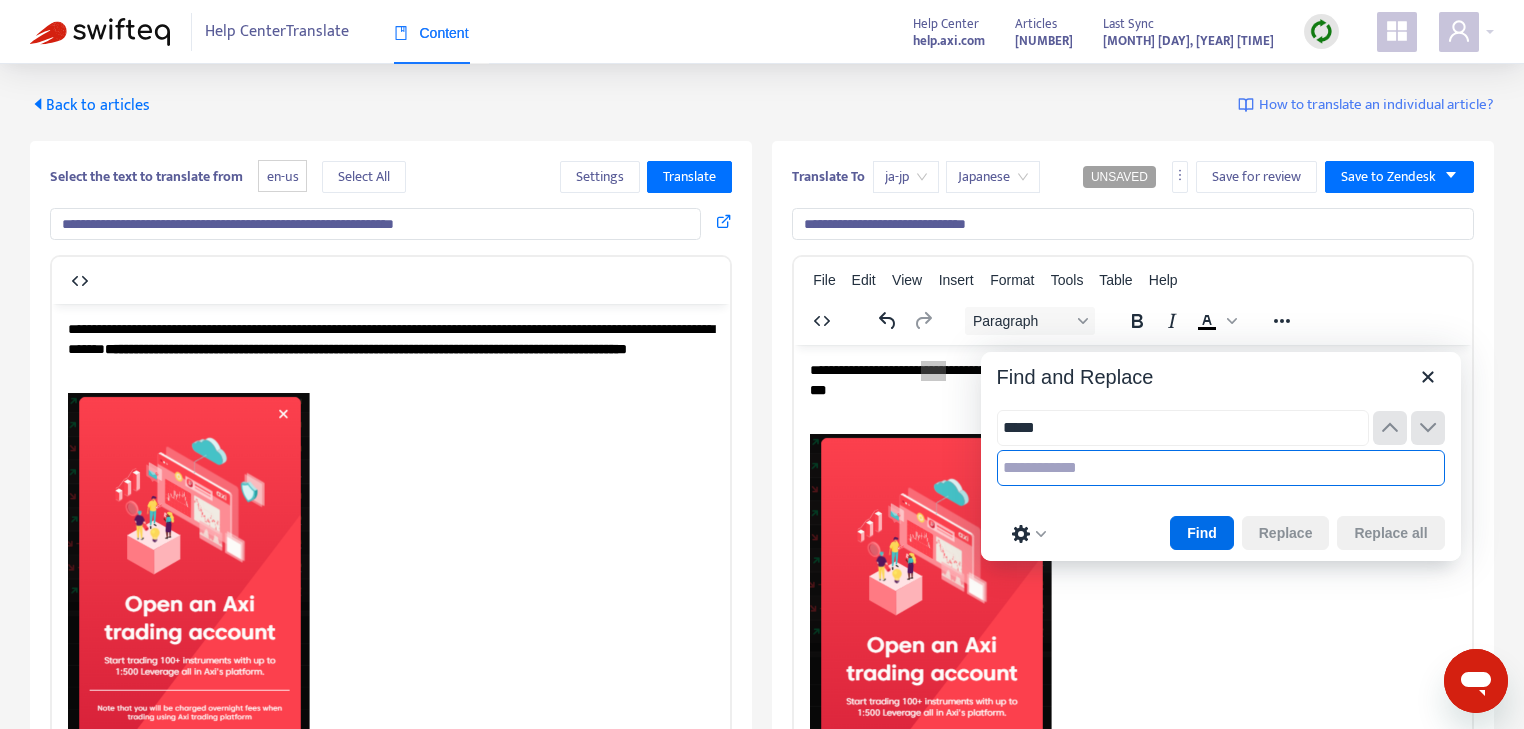 click at bounding box center (1221, 468) 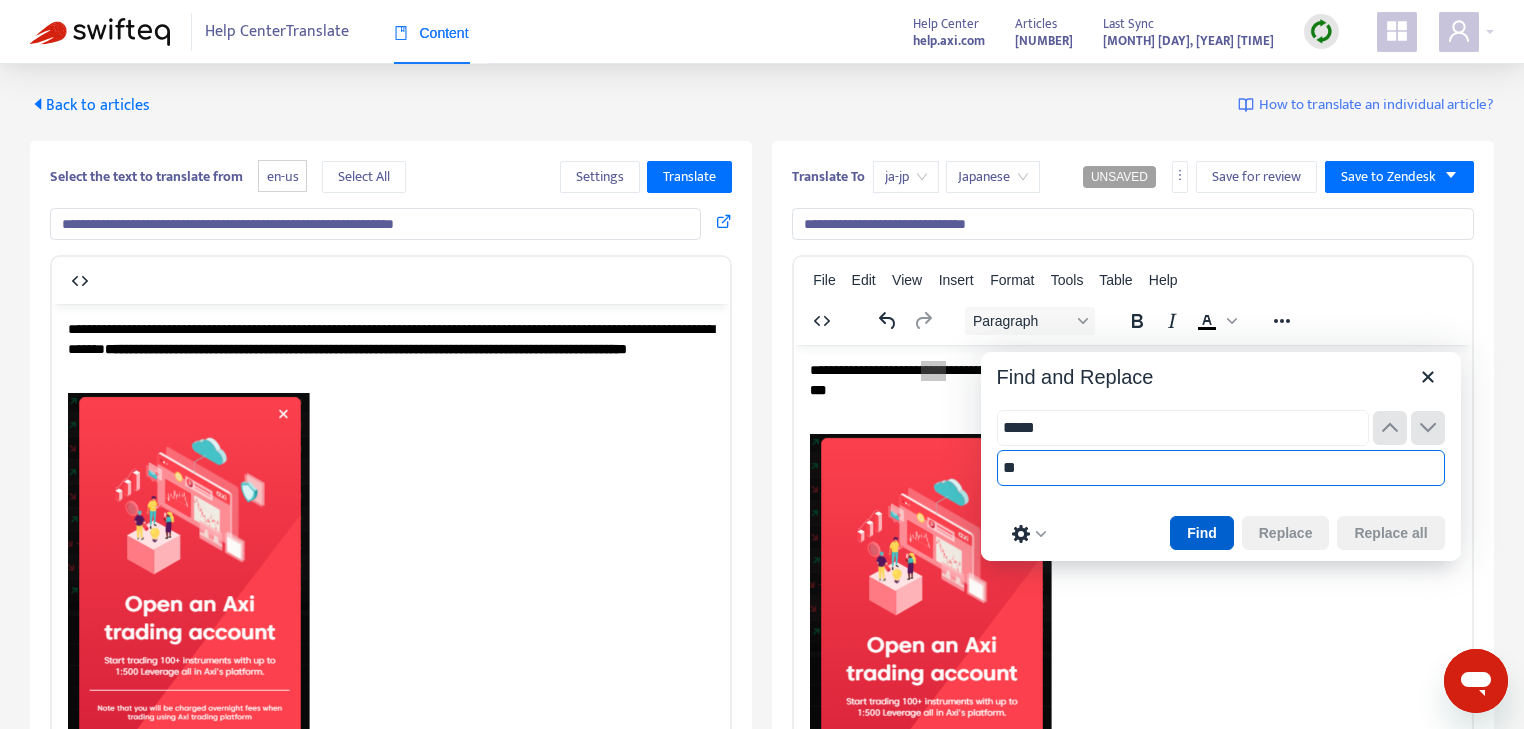 click on "Find" at bounding box center [1202, 533] 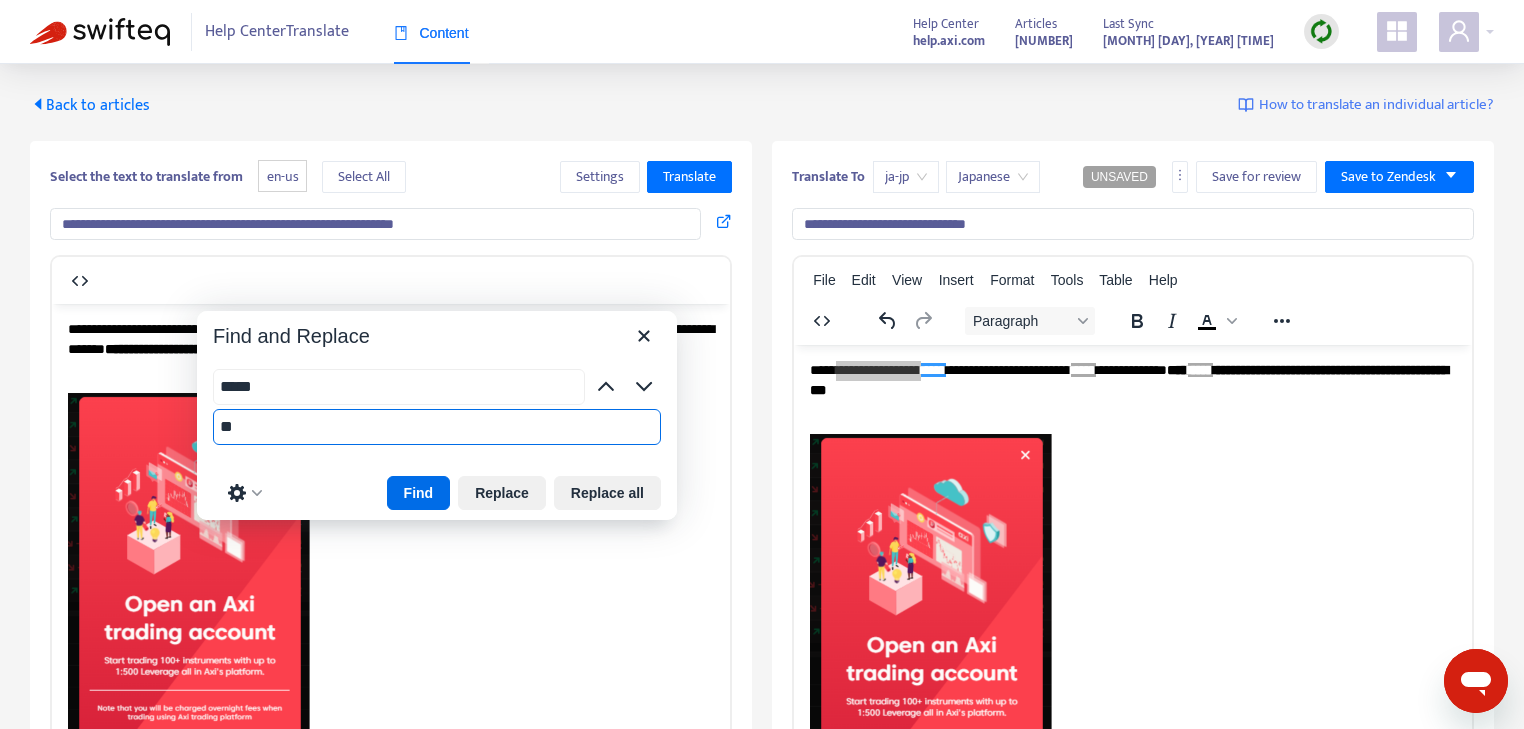 drag, startPoint x: 1344, startPoint y: 364, endPoint x: 560, endPoint y: 325, distance: 784.9694 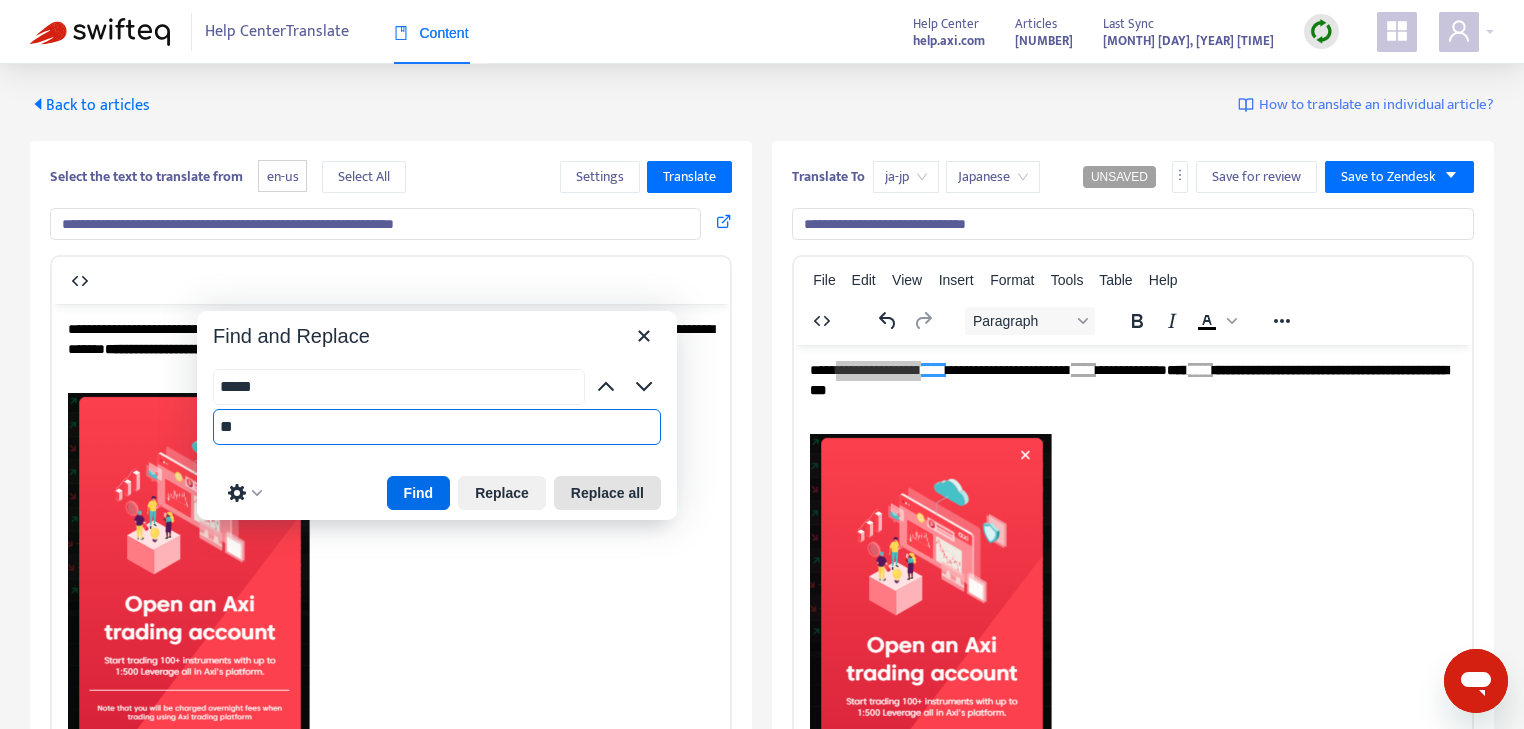 click on "Replace all" at bounding box center [607, 493] 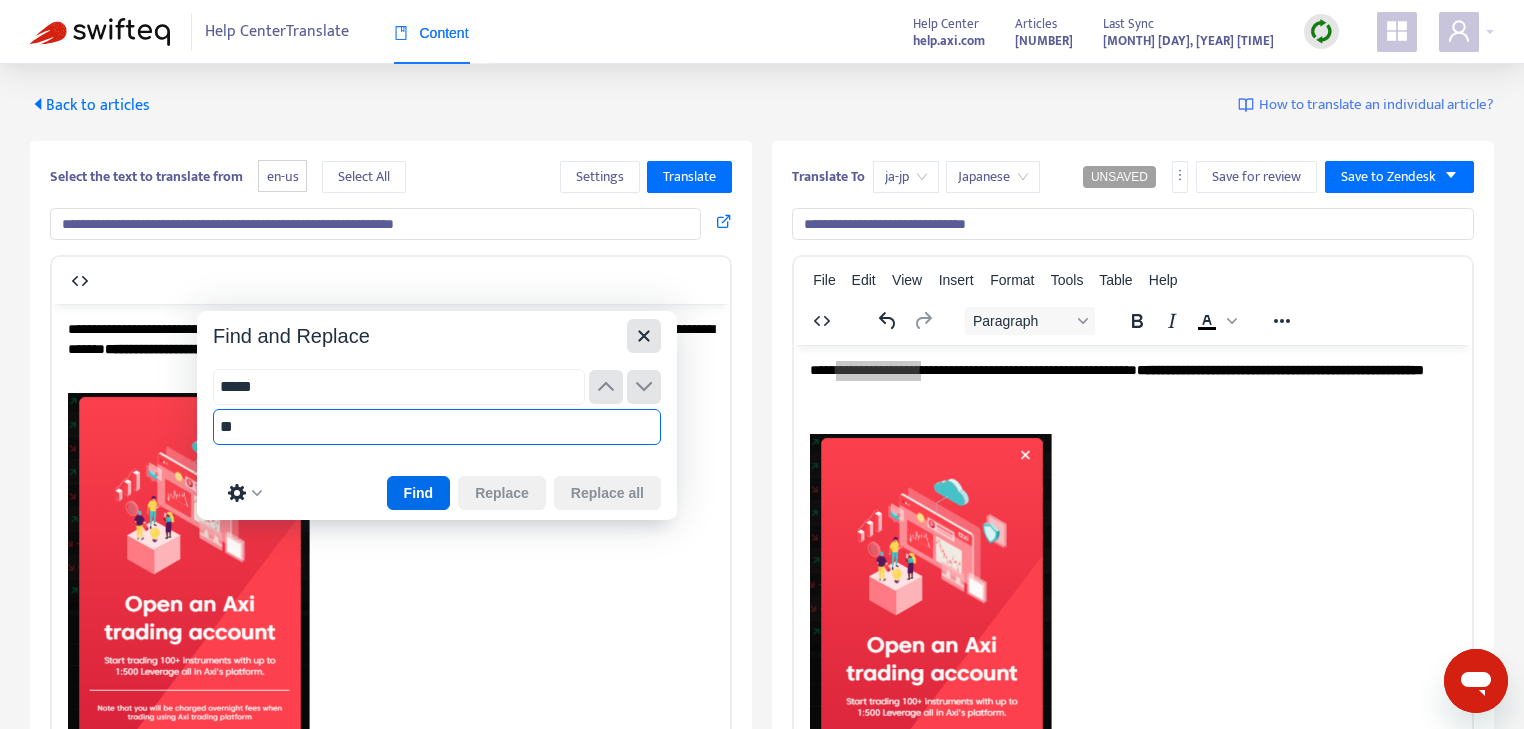 type on "**" 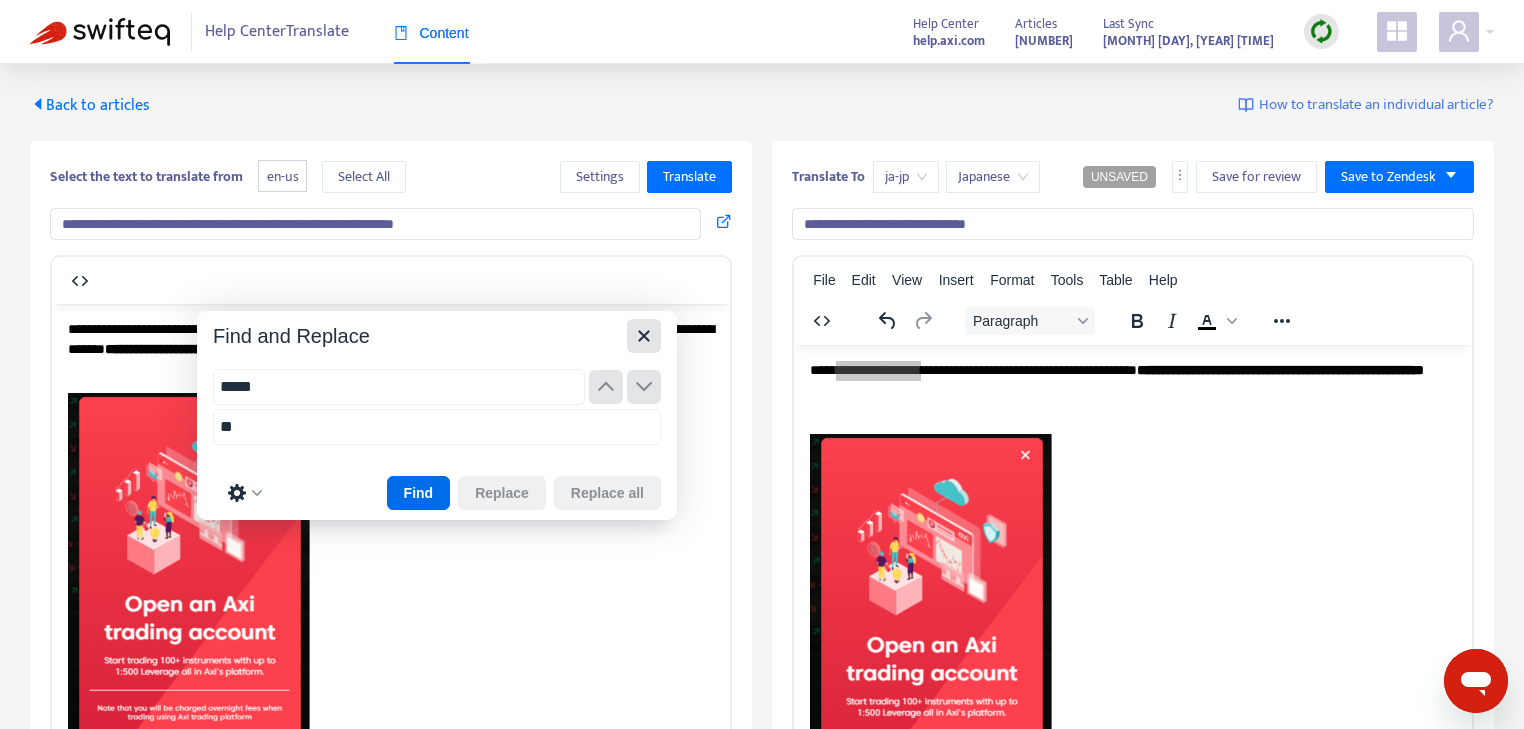 click 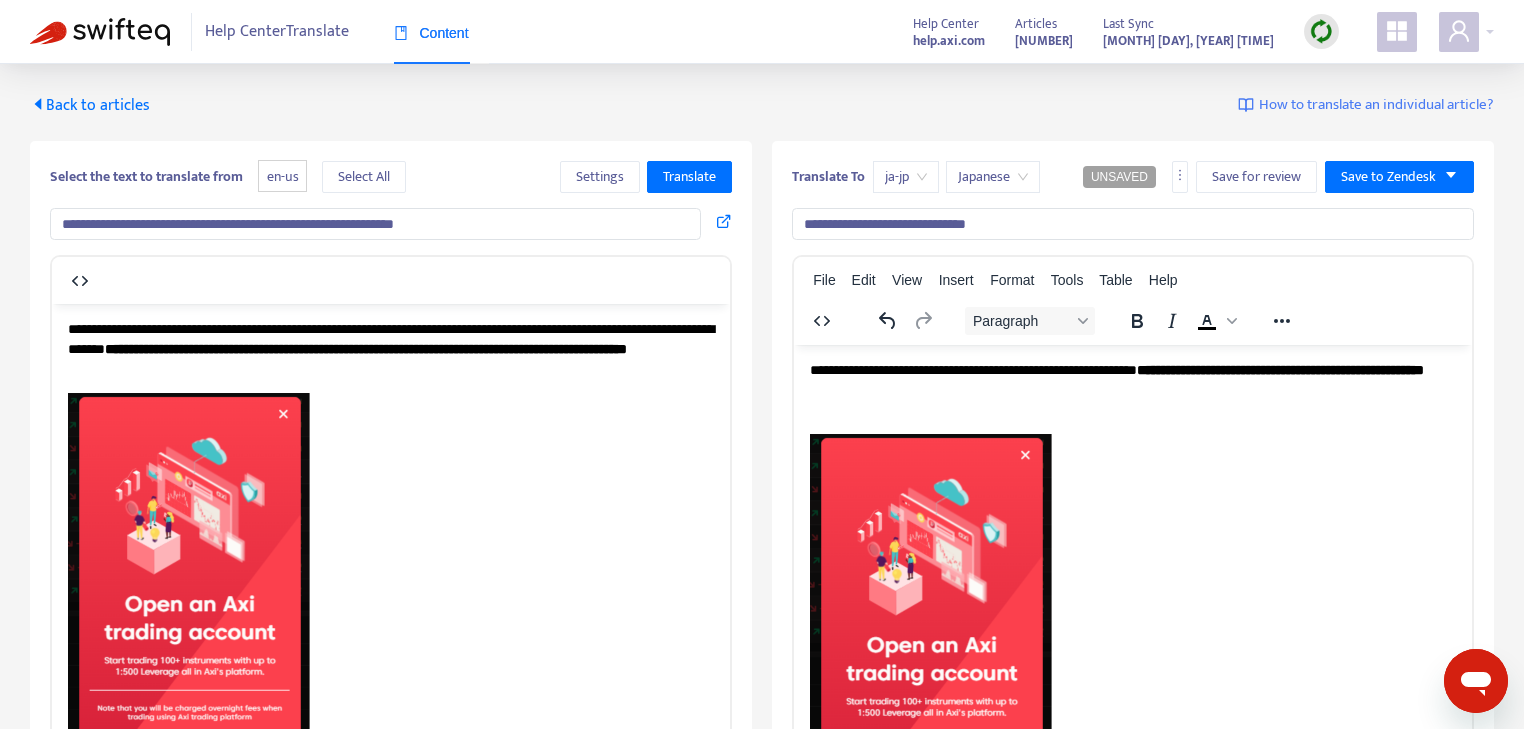 scroll, scrollTop: 0, scrollLeft: 0, axis: both 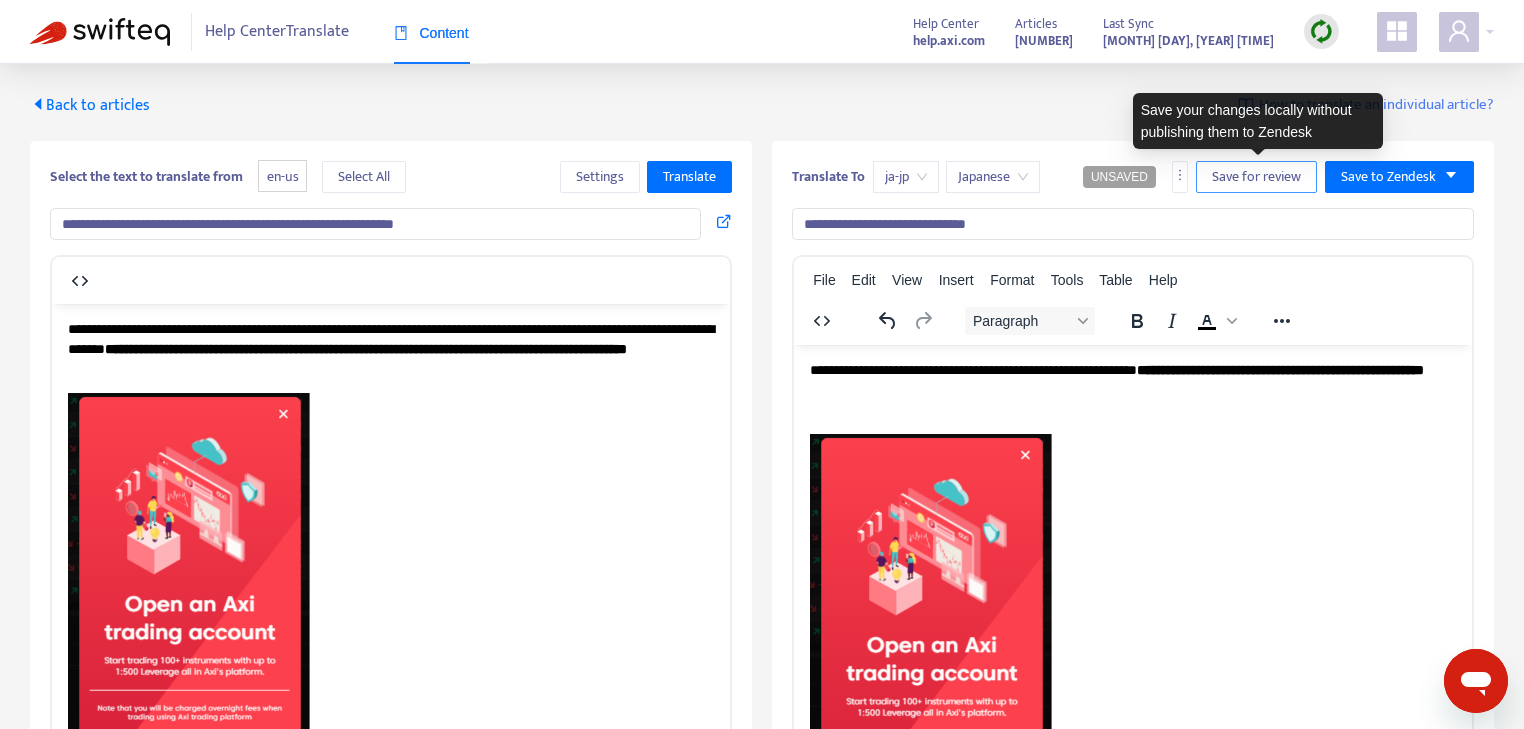 click on "Save for review" at bounding box center [1256, 177] 